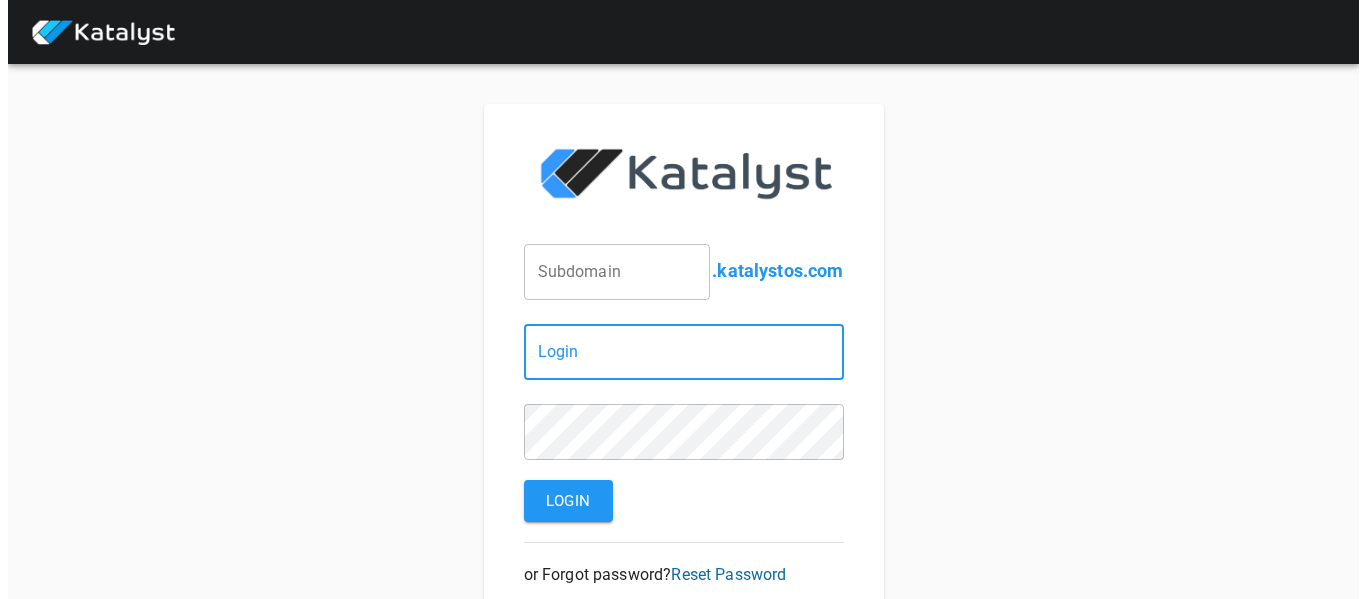 scroll, scrollTop: 0, scrollLeft: 0, axis: both 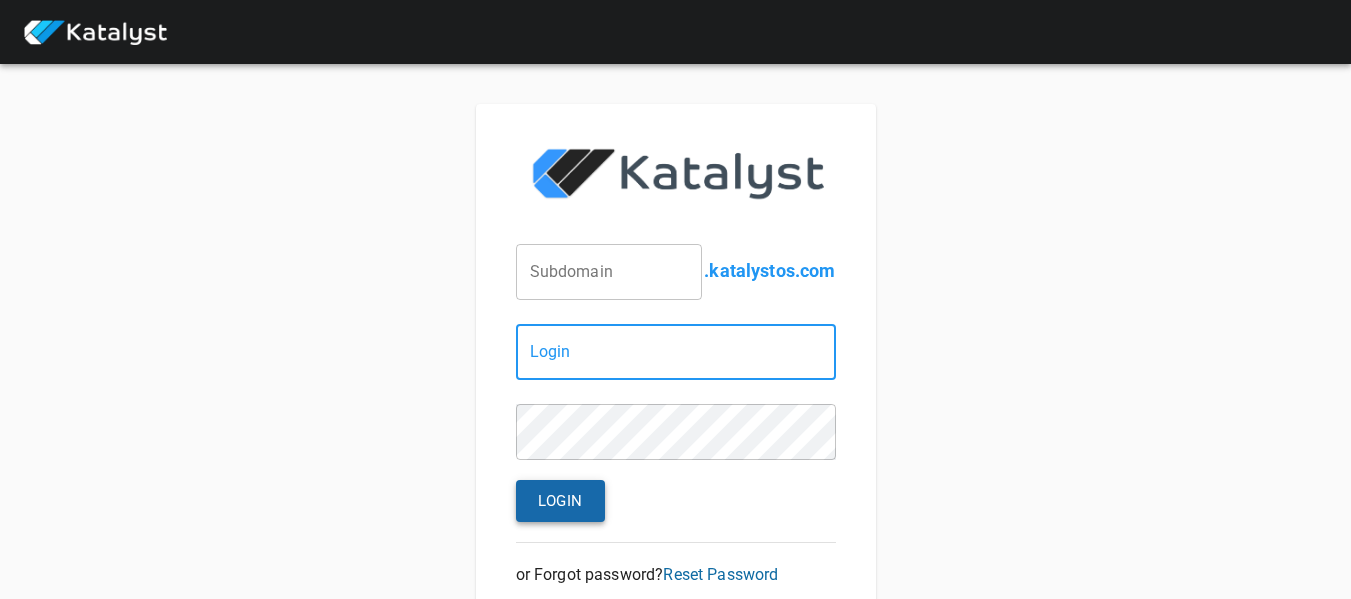 type on "[USERNAME]@example.com" 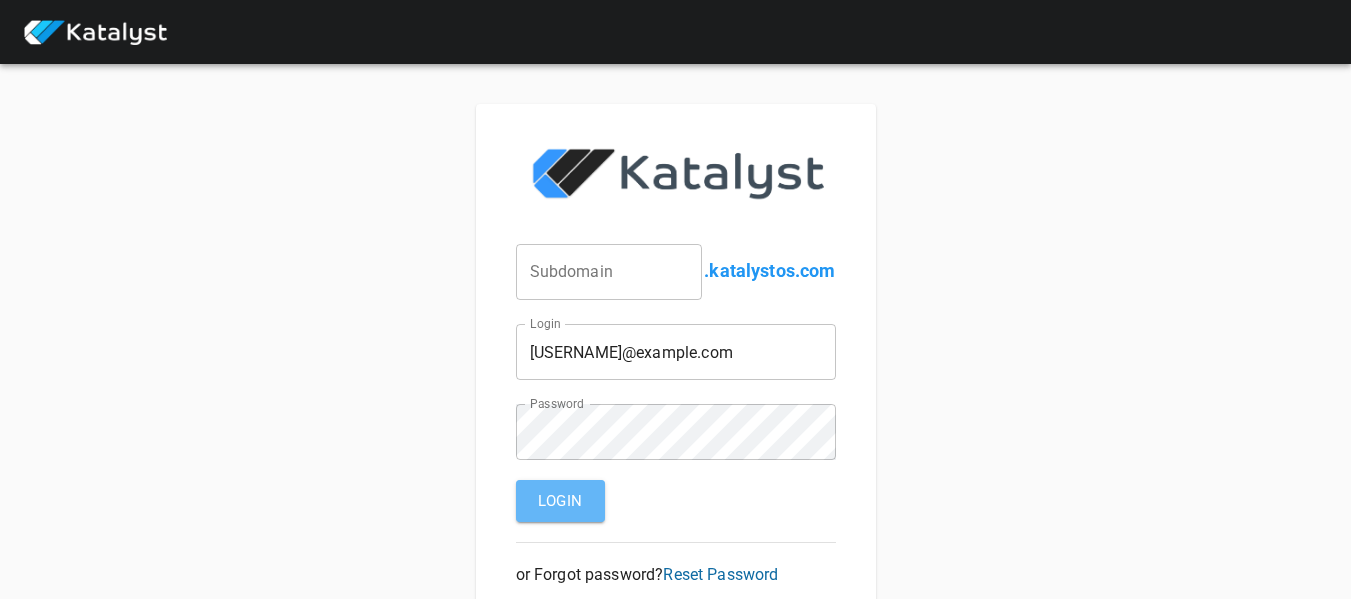 click on "Login" at bounding box center (560, 501) 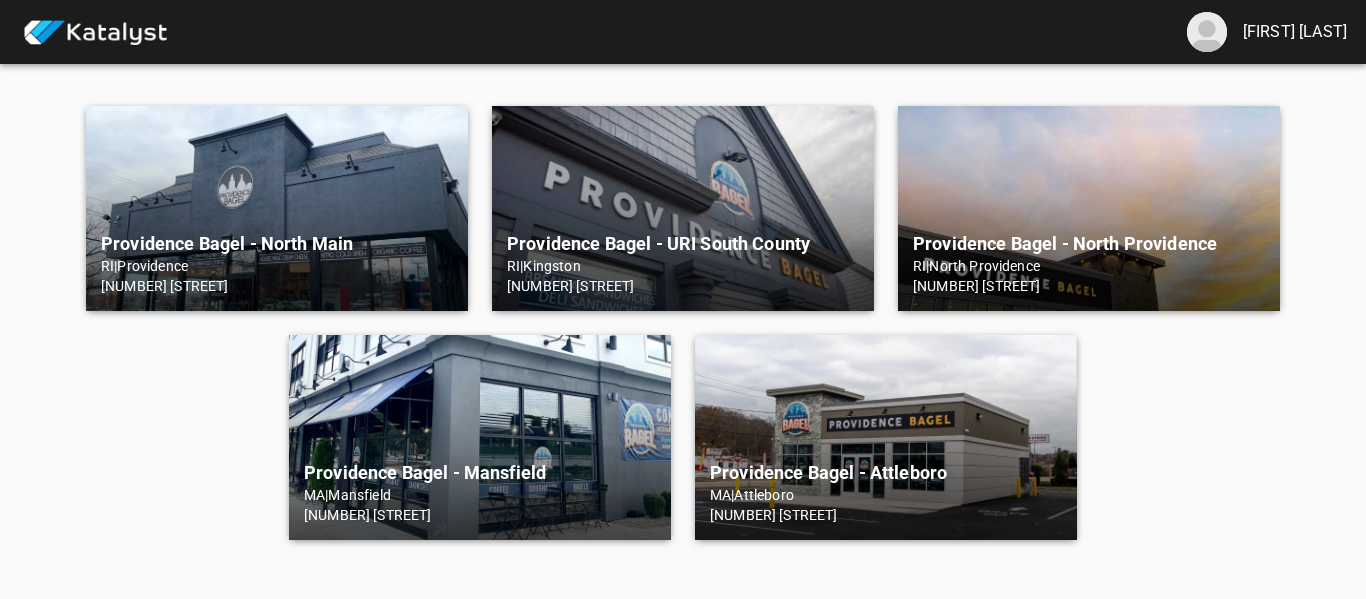 click on "Providence Bagel - North Main" at bounding box center (277, 244) 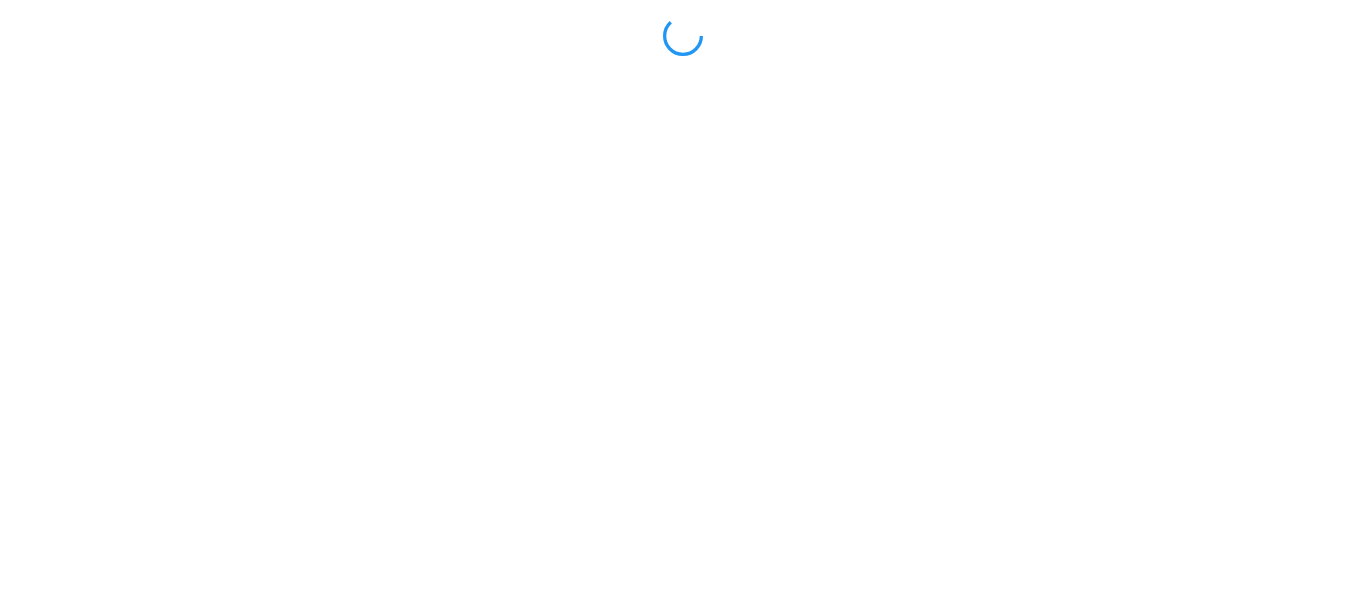 scroll, scrollTop: 0, scrollLeft: 0, axis: both 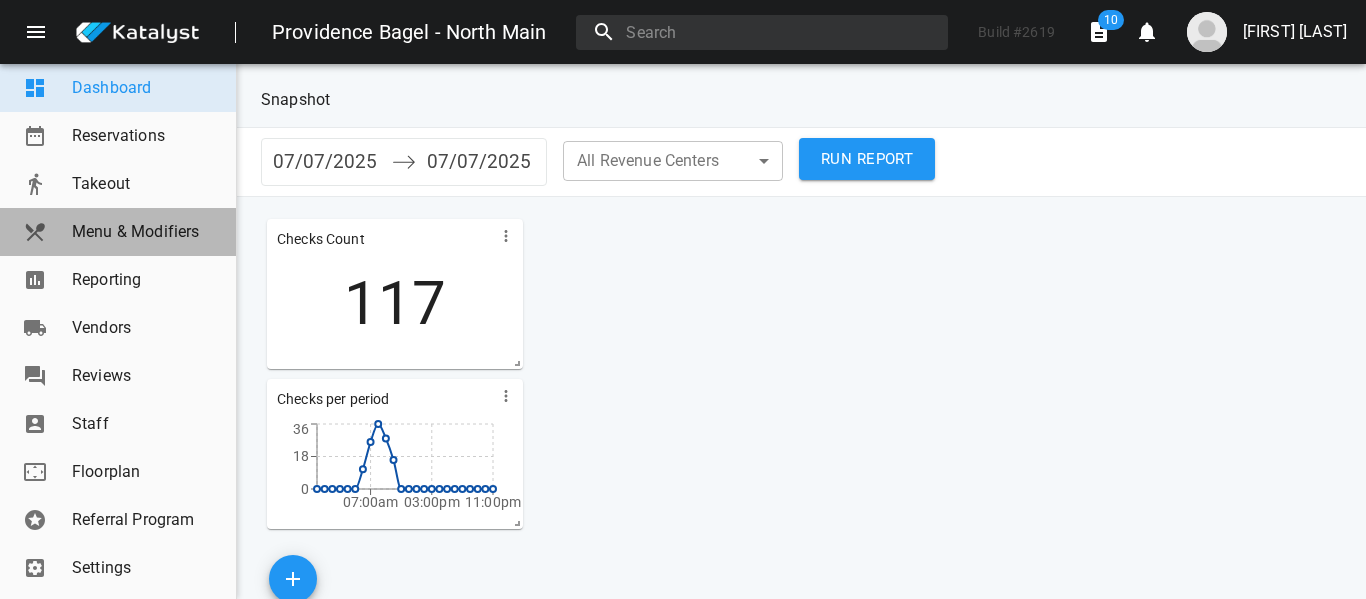 click on "Menu & Modifiers" at bounding box center (146, 232) 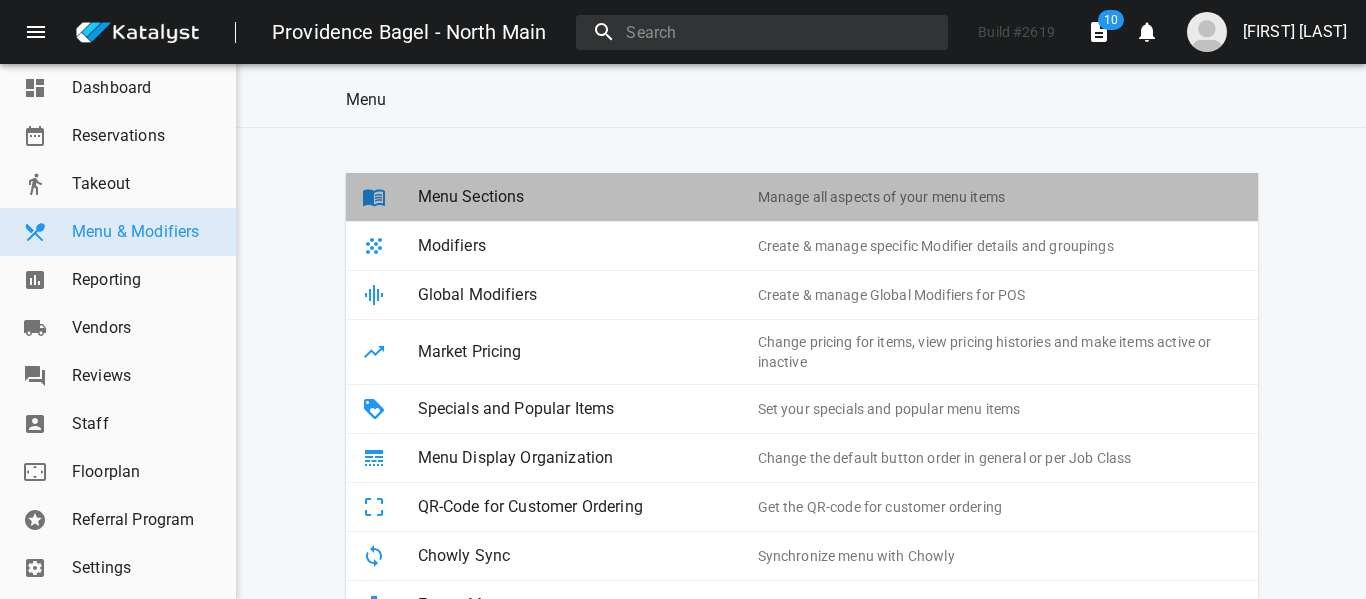 click on "Menu Sections" at bounding box center (588, 197) 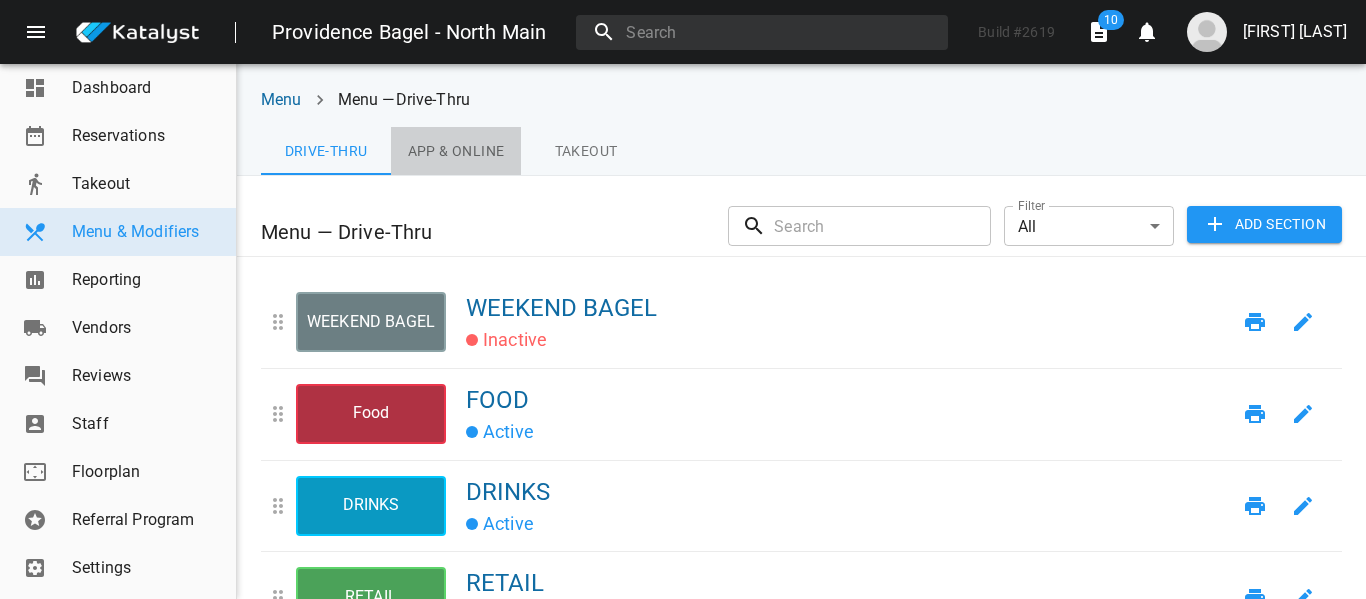 click on "App & Online" at bounding box center (326, 151) 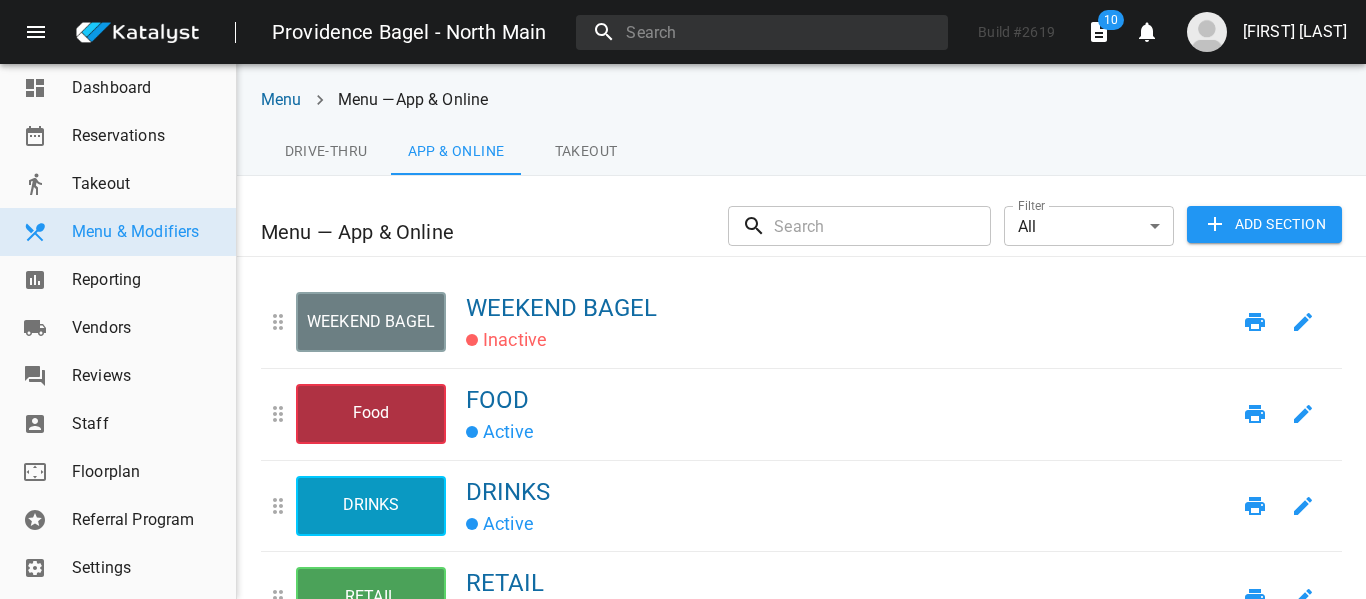 click on "Reporting" at bounding box center [118, 280] 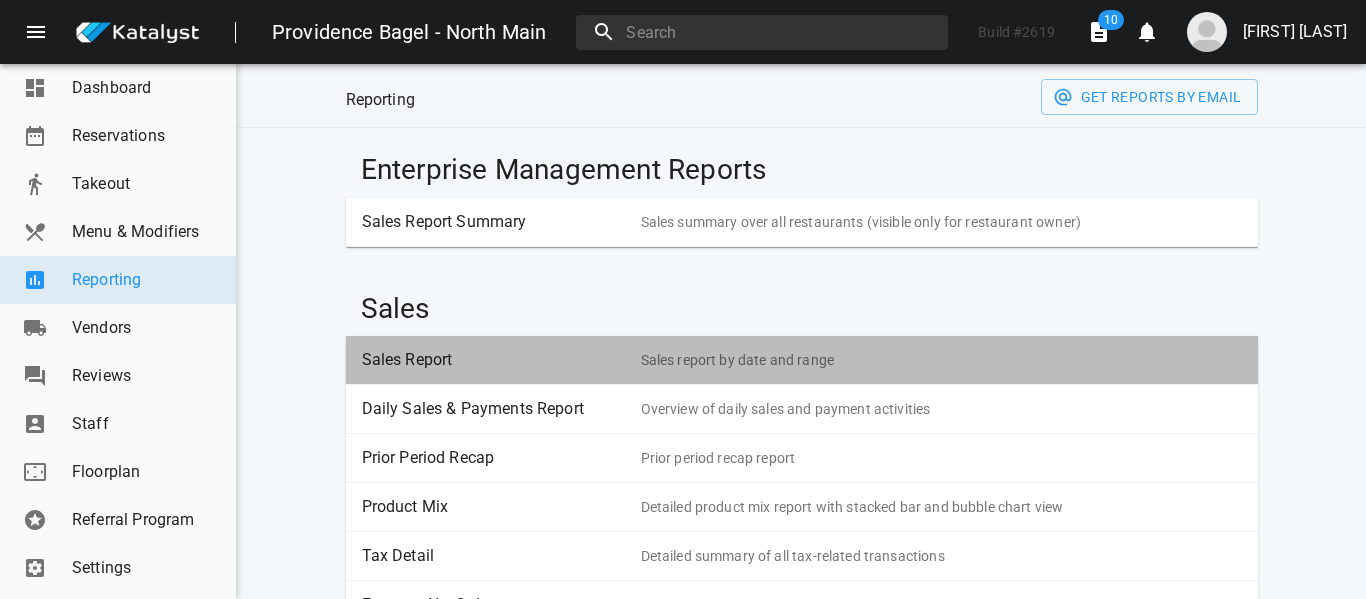 click on "Sales Report" at bounding box center [494, 360] 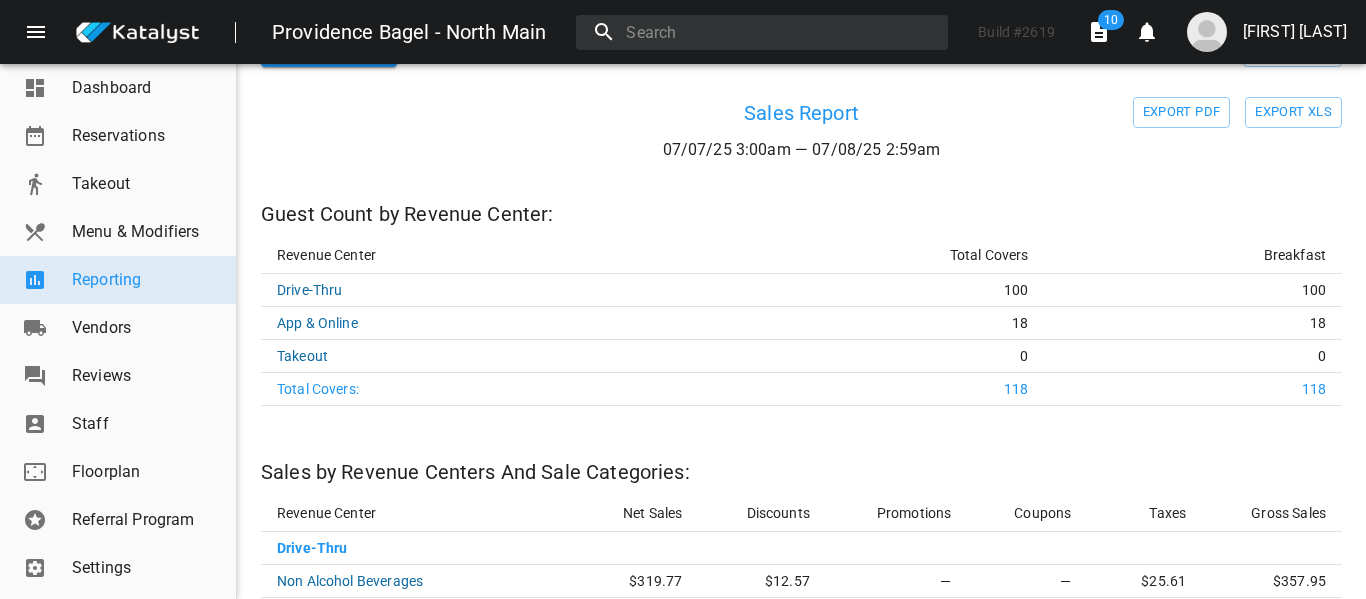 scroll, scrollTop: 0, scrollLeft: 0, axis: both 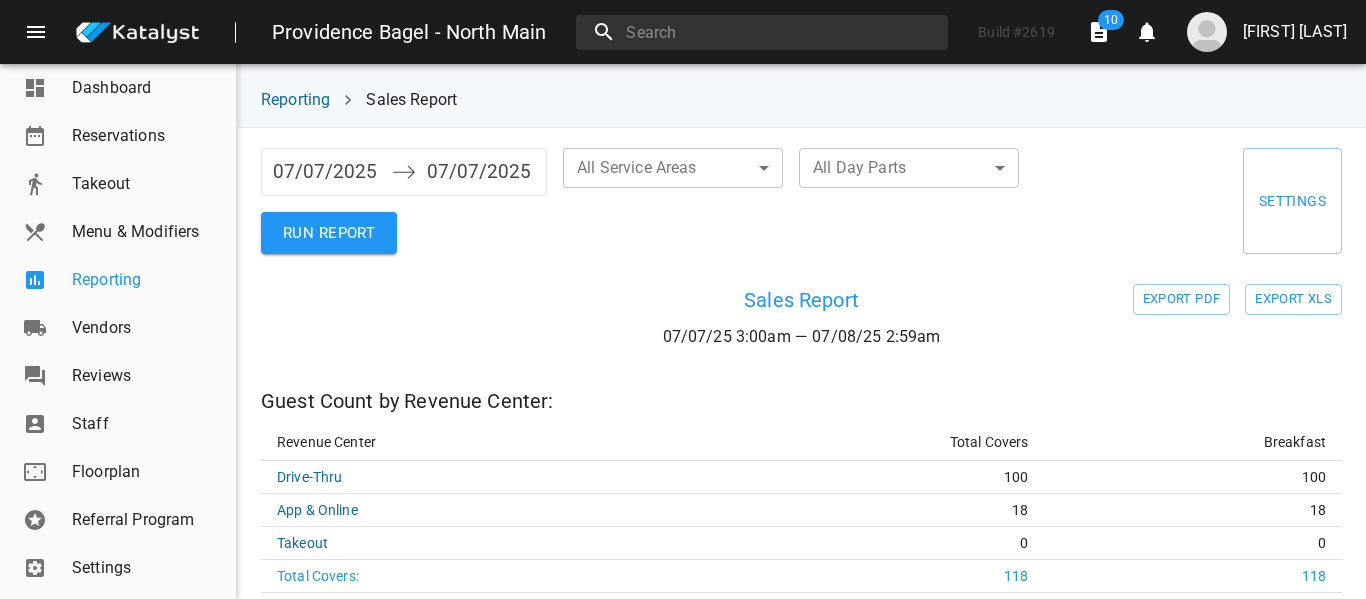 click on "Reporting" at bounding box center [146, 280] 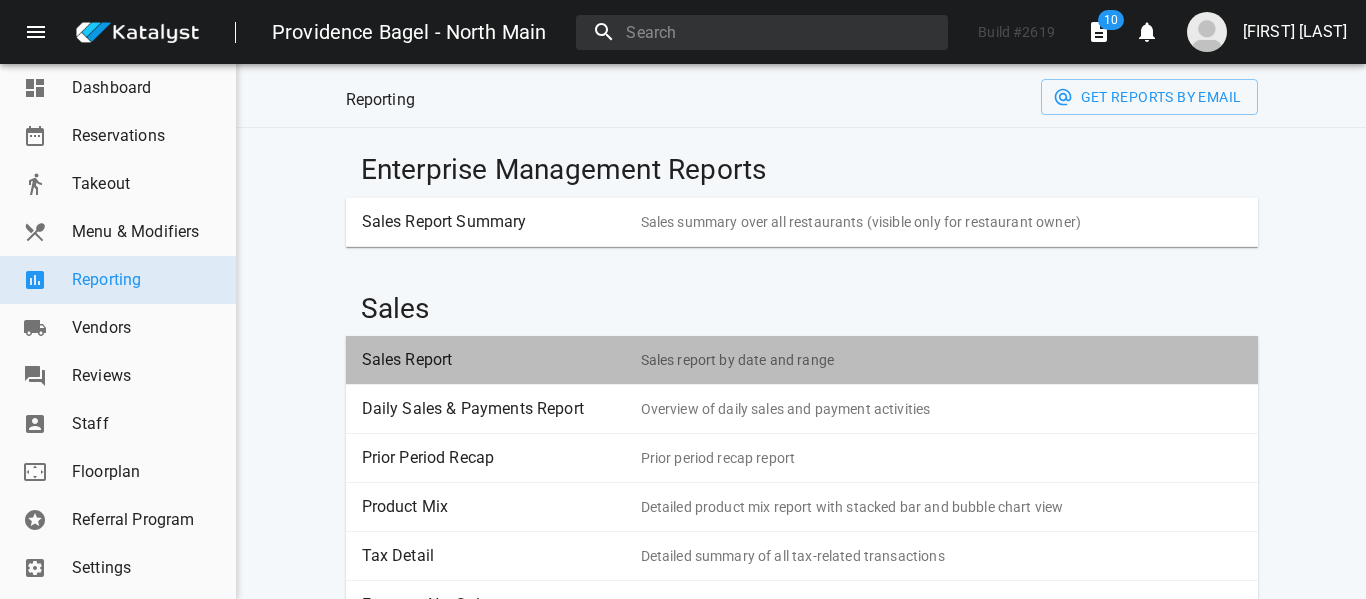 click on "Sales Report Sales report by date and range" at bounding box center [802, 360] 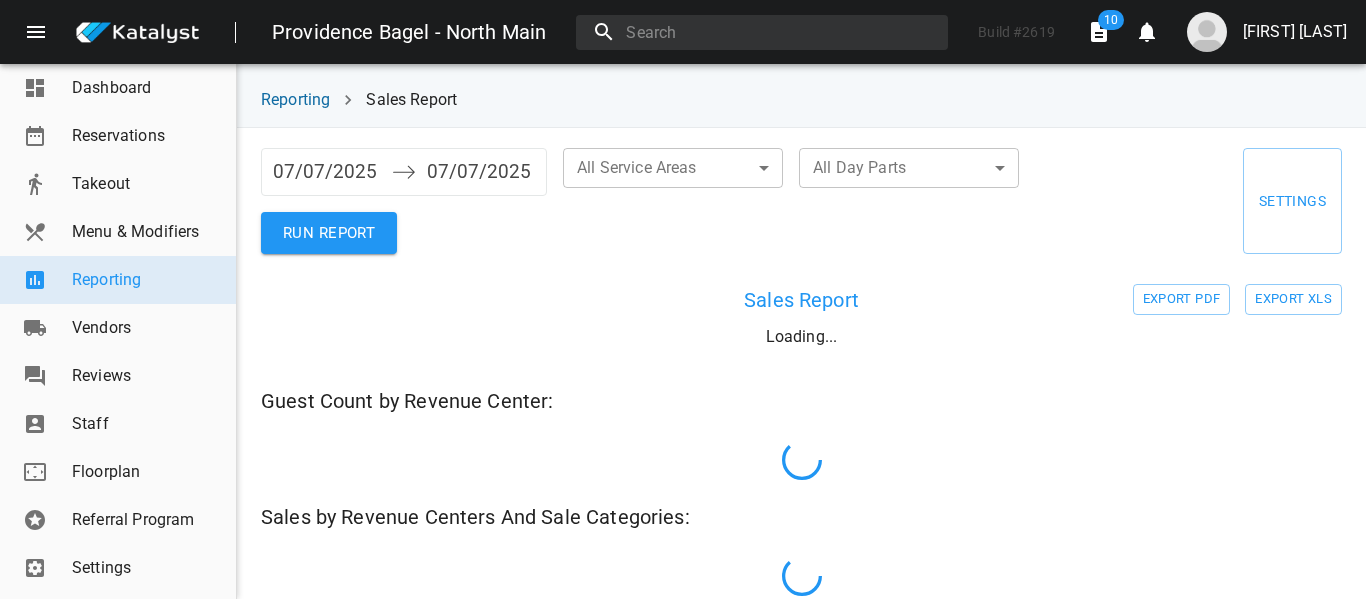 click on "07/07/2025" at bounding box center (327, 172) 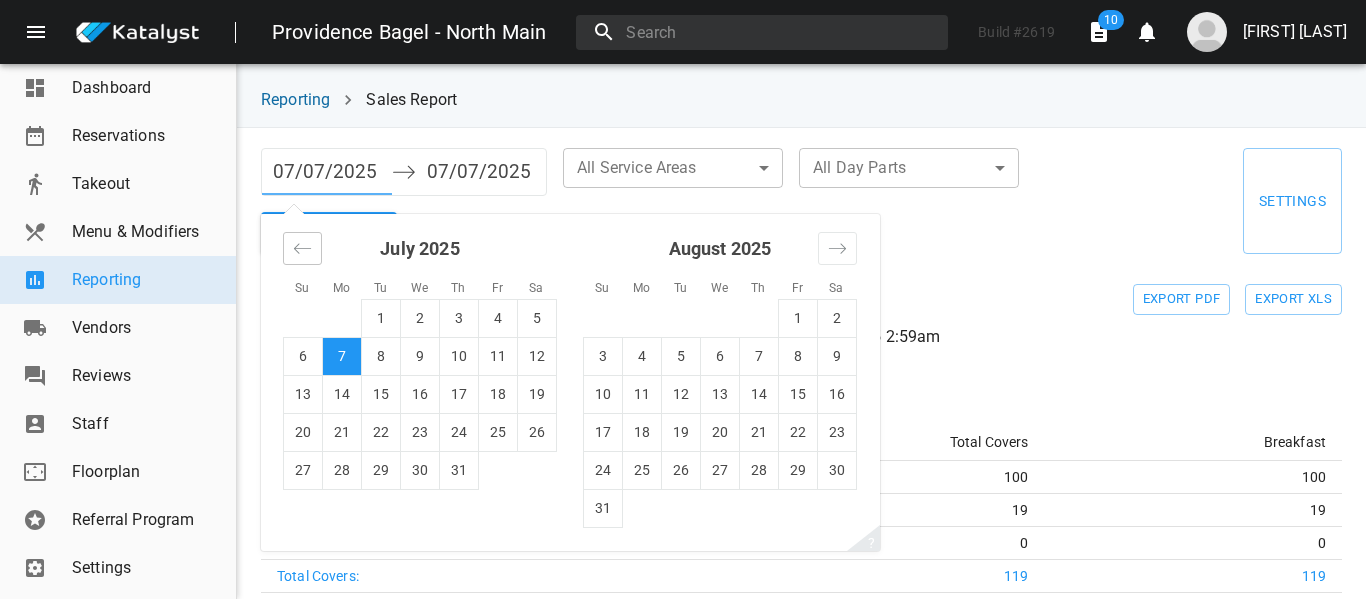 click at bounding box center (302, 248) 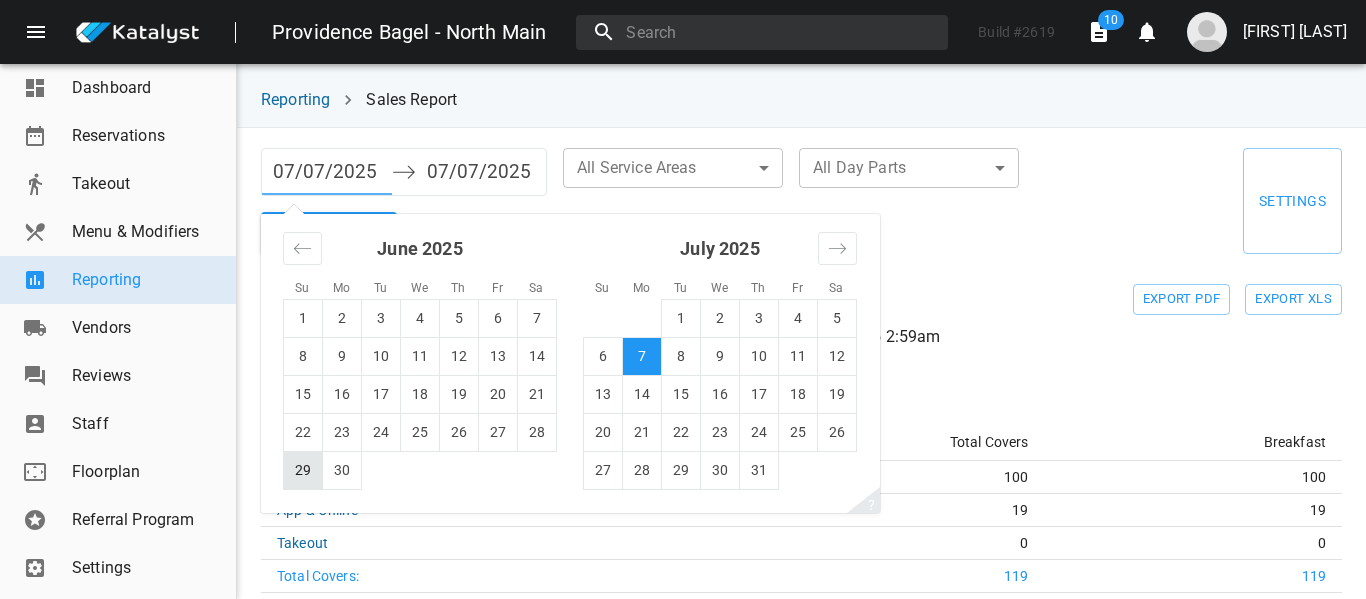 click on "29" at bounding box center [303, 470] 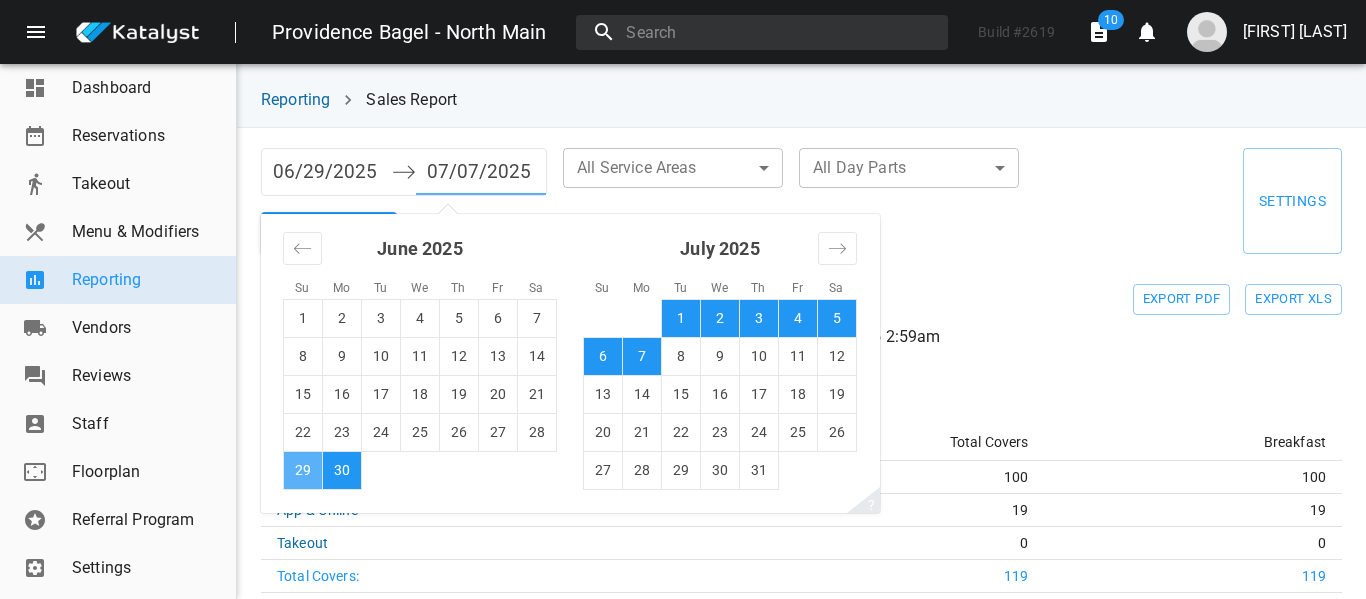 click on "29" at bounding box center [303, 470] 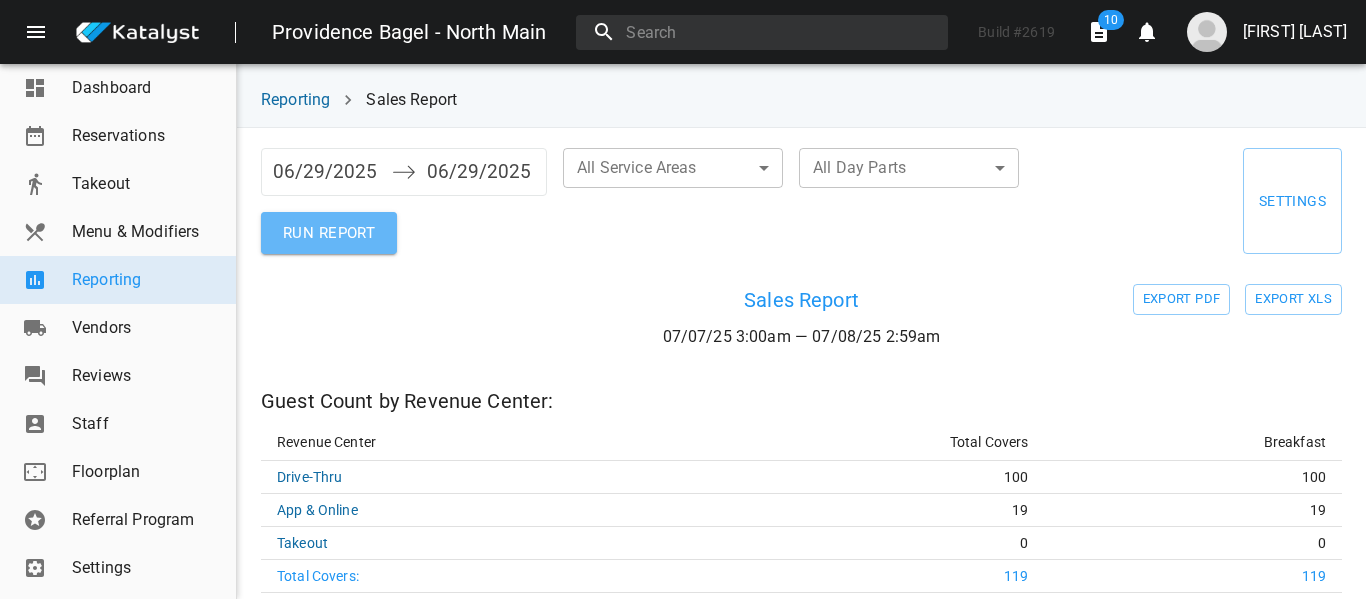 click on "RUN REPORT" at bounding box center [329, 233] 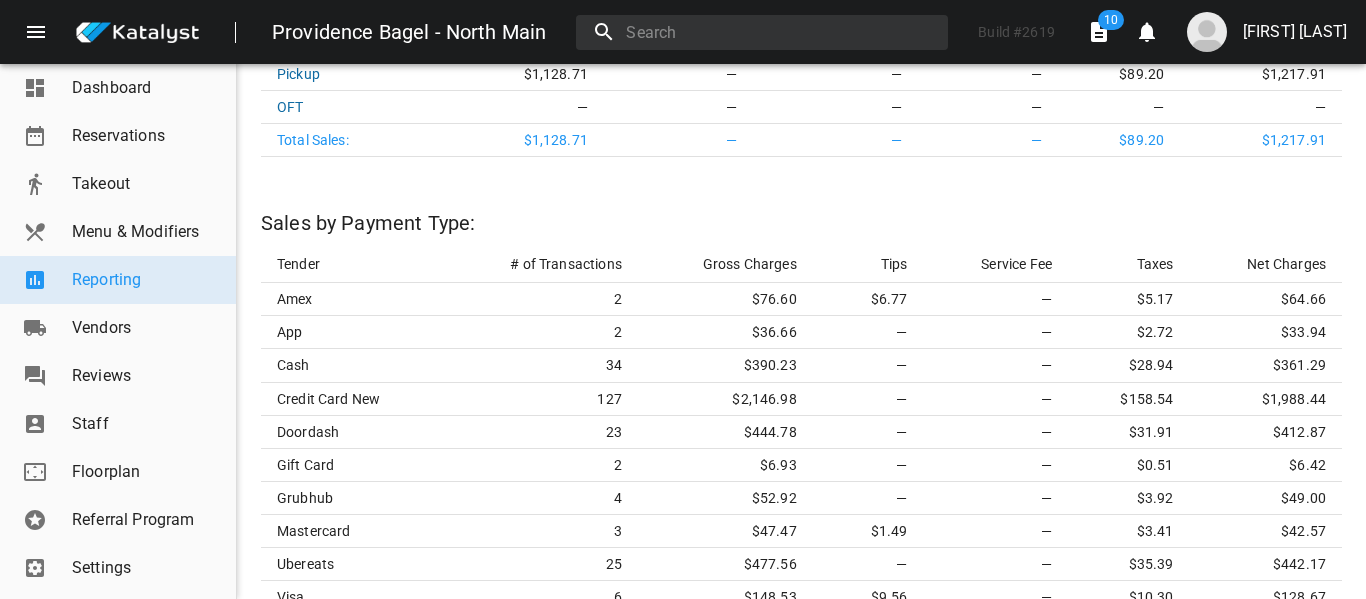 scroll, scrollTop: 2806, scrollLeft: 0, axis: vertical 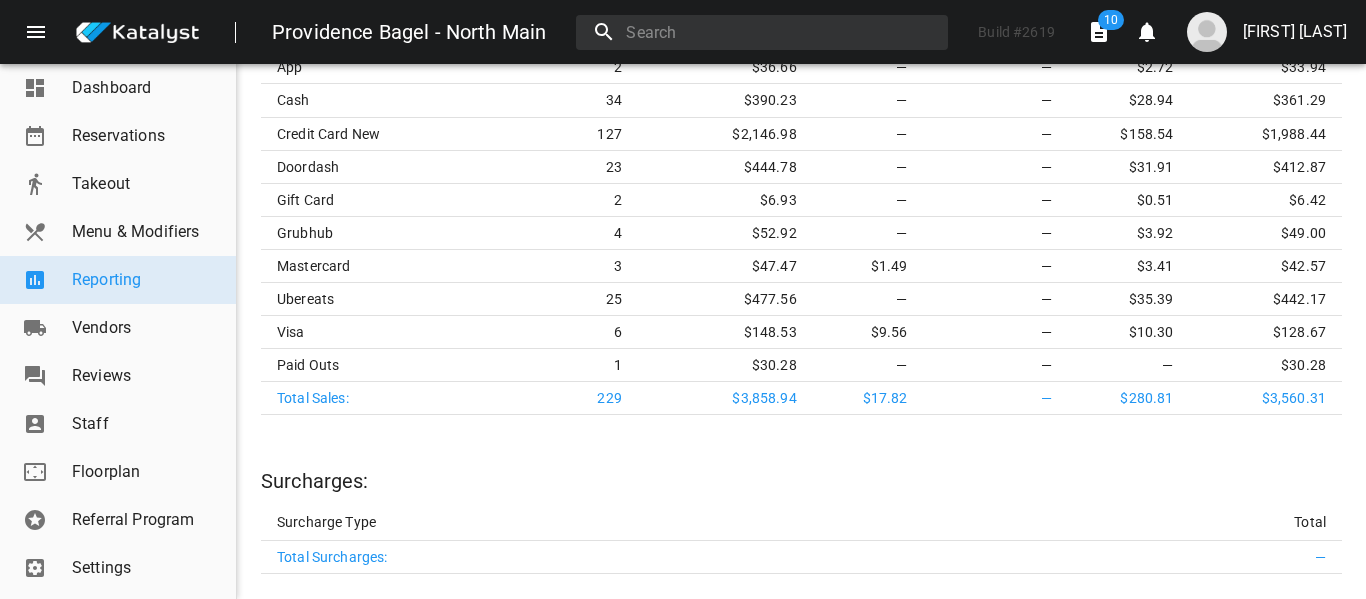 type 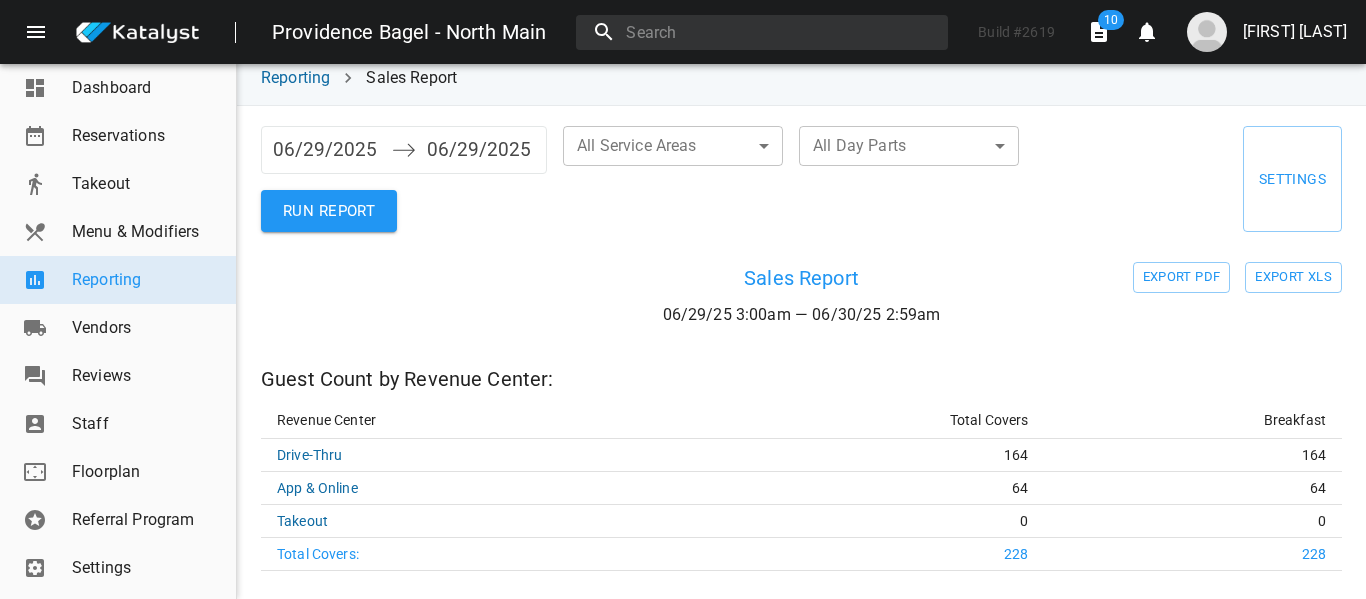 scroll, scrollTop: 0, scrollLeft: 0, axis: both 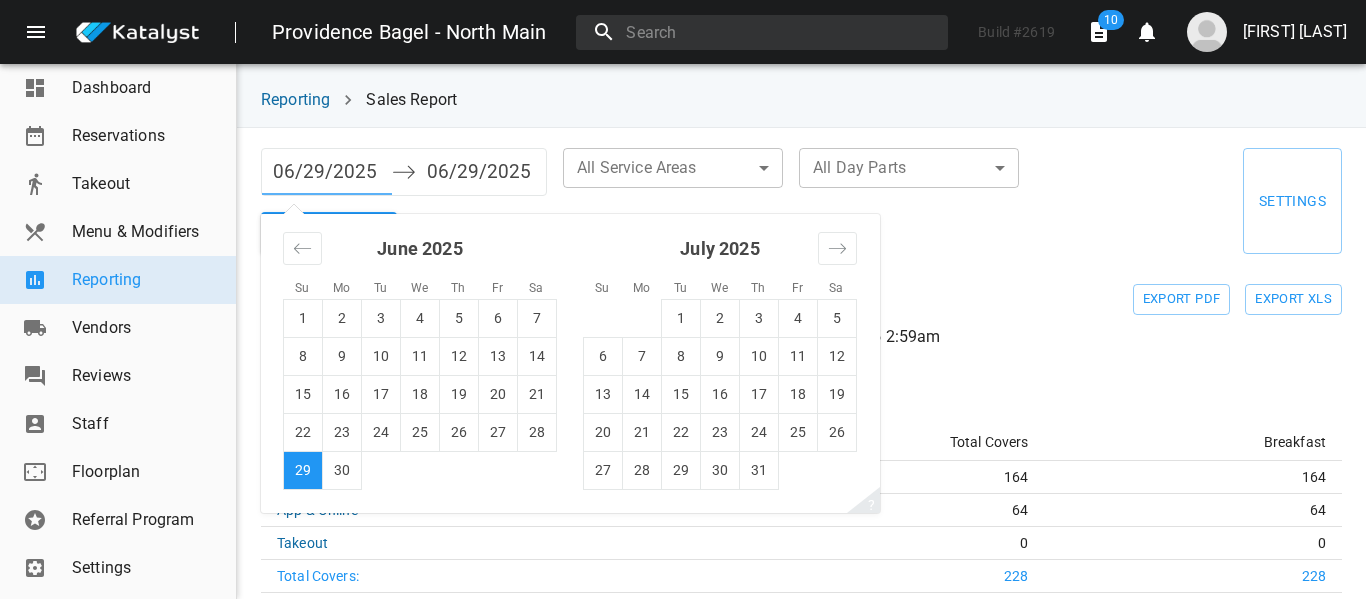 click on "06/29/2025" at bounding box center (327, 172) 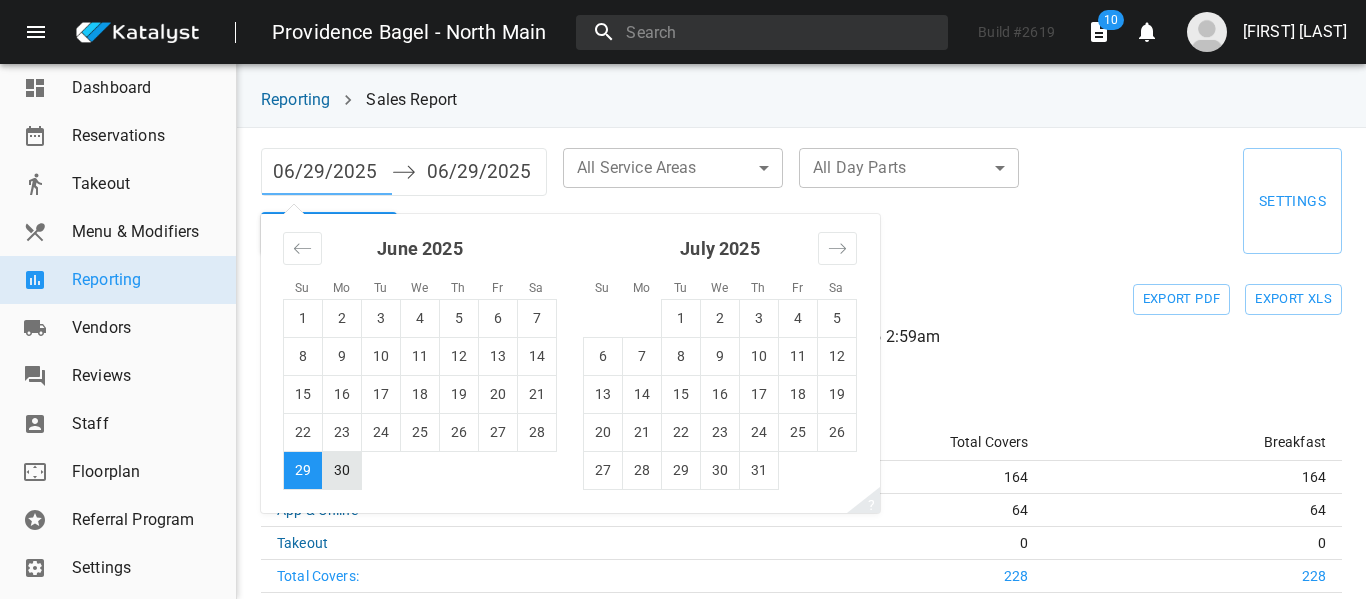 click on "30" at bounding box center [342, 470] 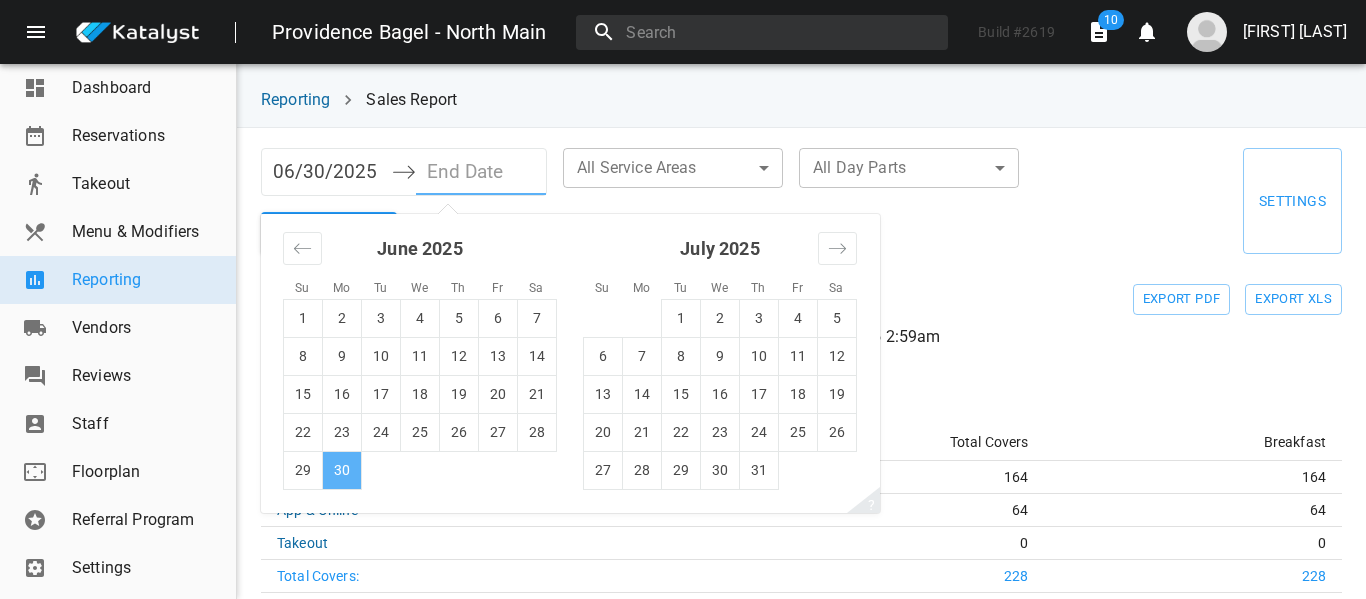 click on "30" at bounding box center (342, 470) 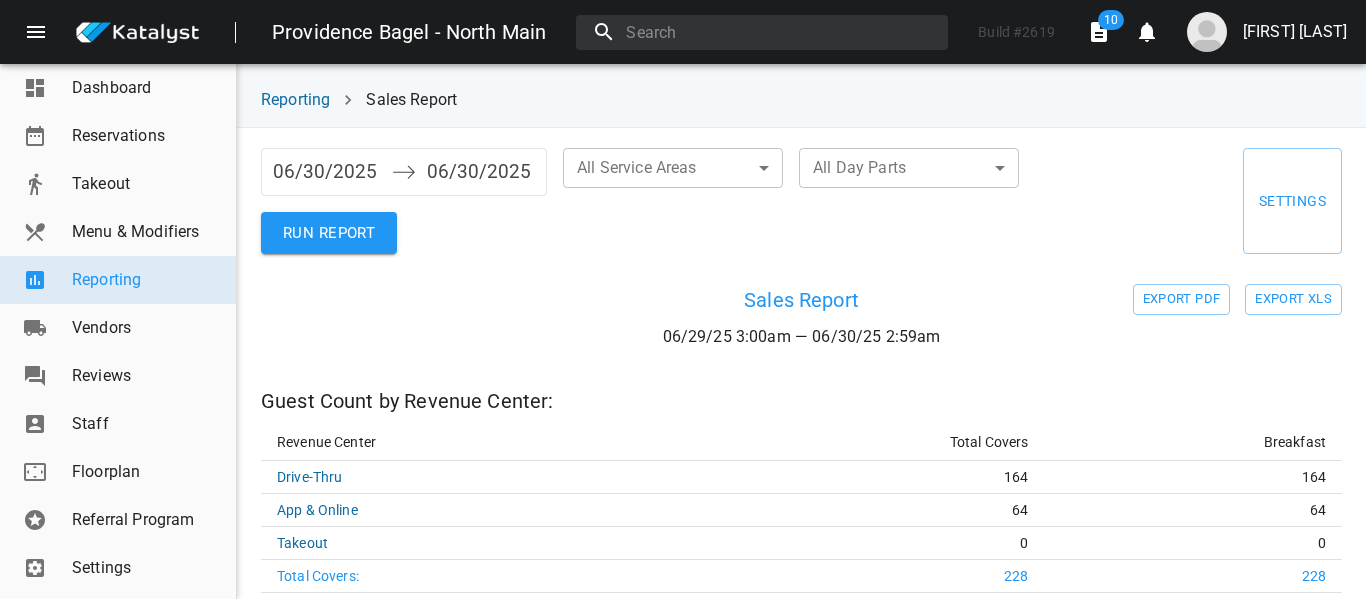 click on "RUN REPORT" at bounding box center (329, 233) 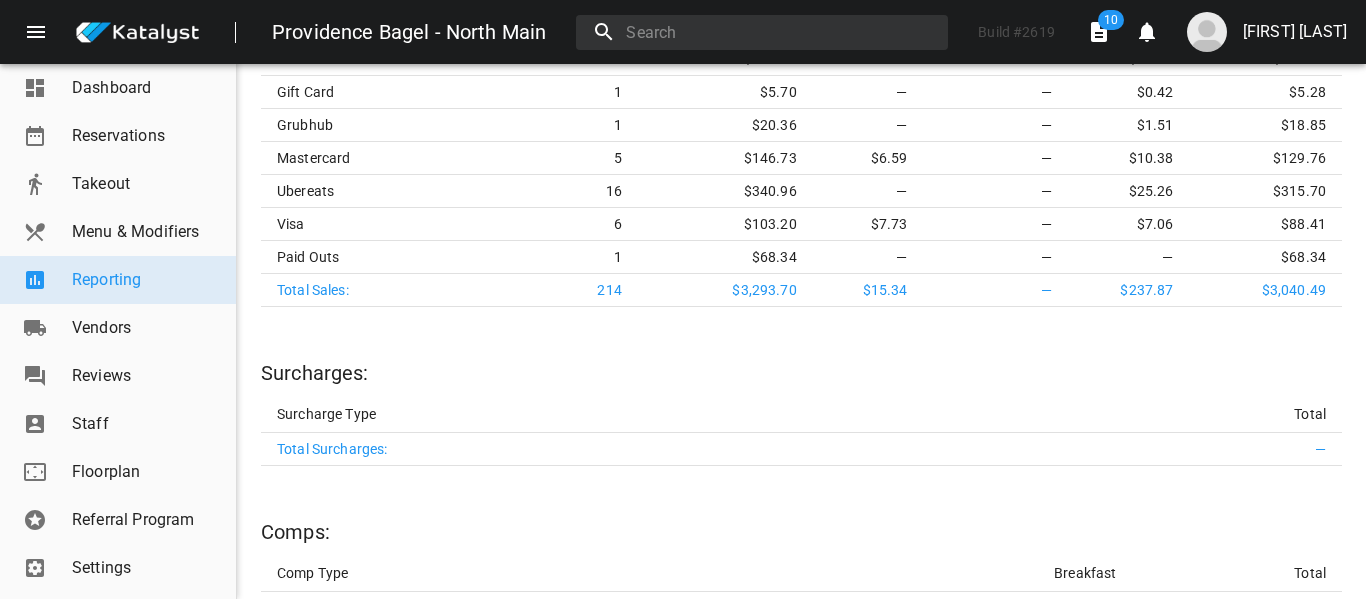 scroll, scrollTop: 3085, scrollLeft: 0, axis: vertical 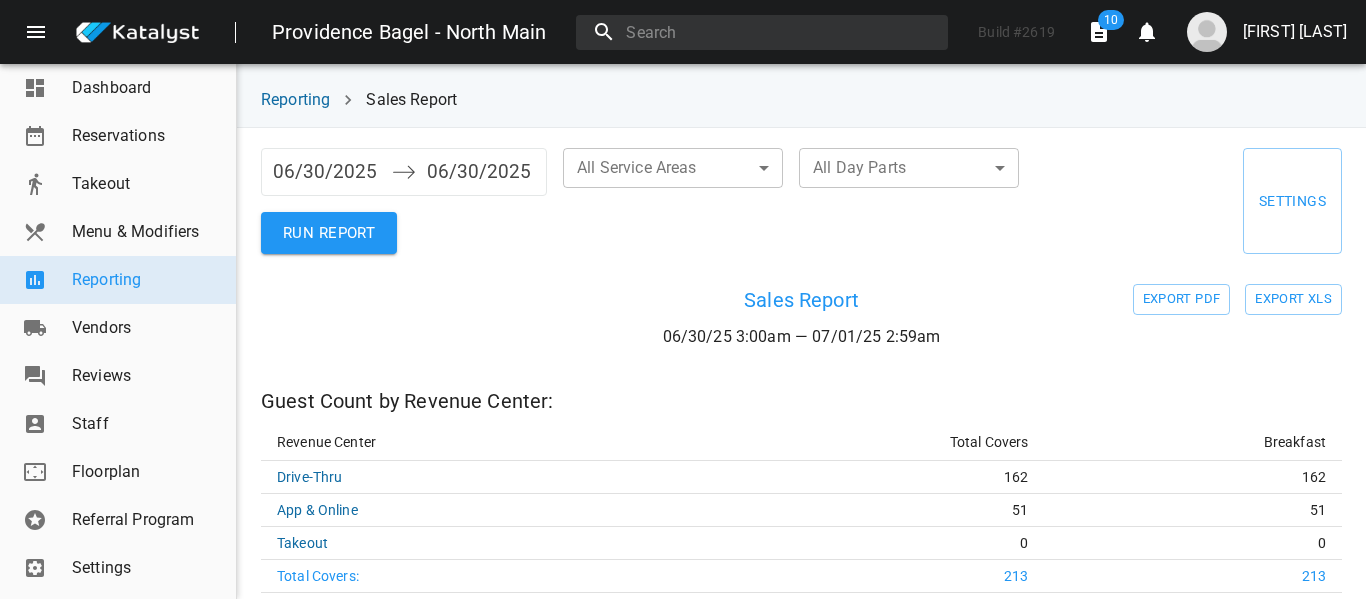 click on "06/30/2025" at bounding box center [327, 172] 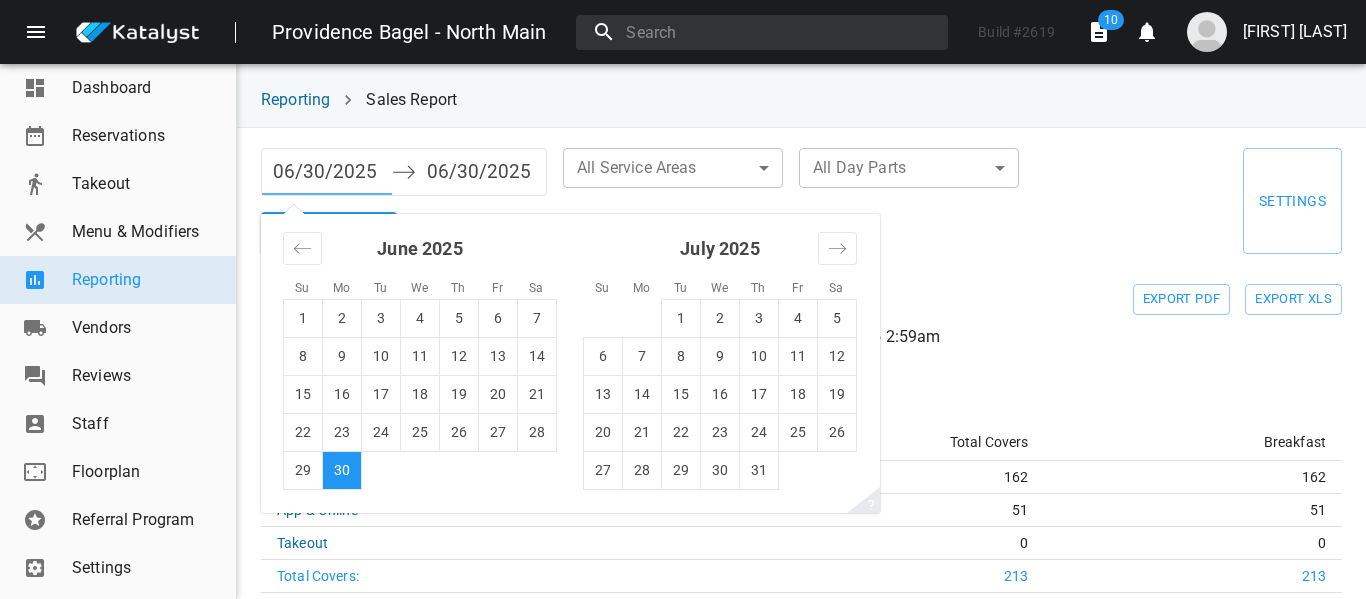 click on "06/30/2025" at bounding box center (327, 172) 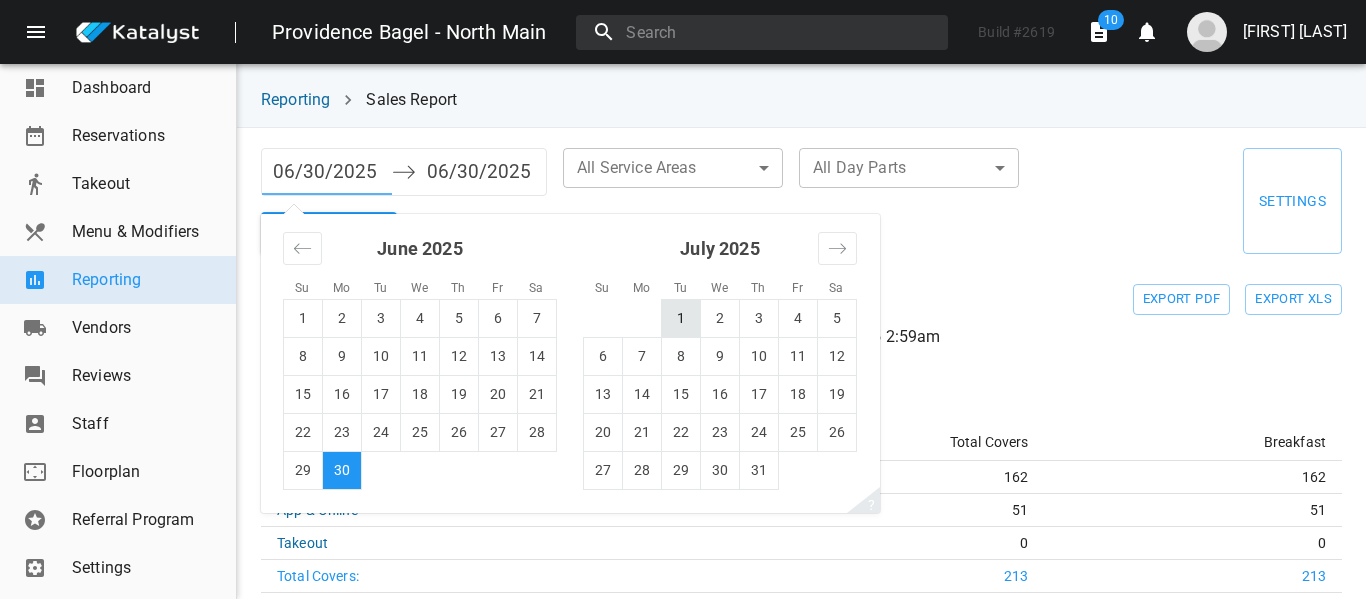 click on "1" at bounding box center [681, 318] 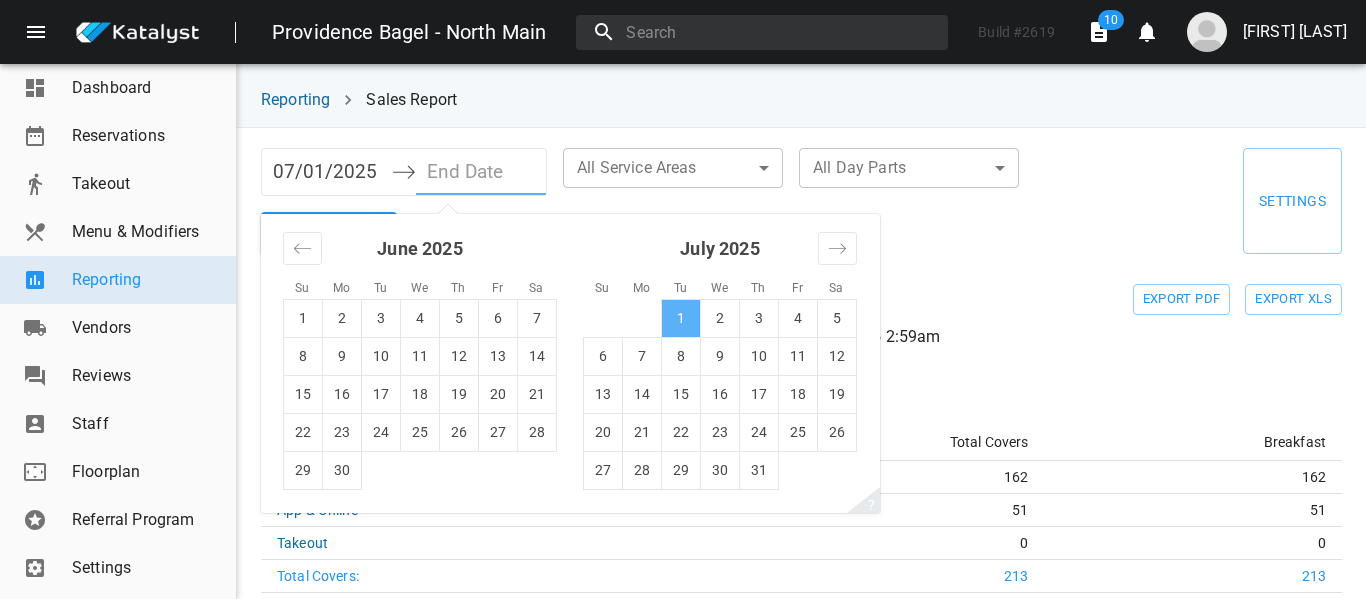 click on "1" at bounding box center (681, 318) 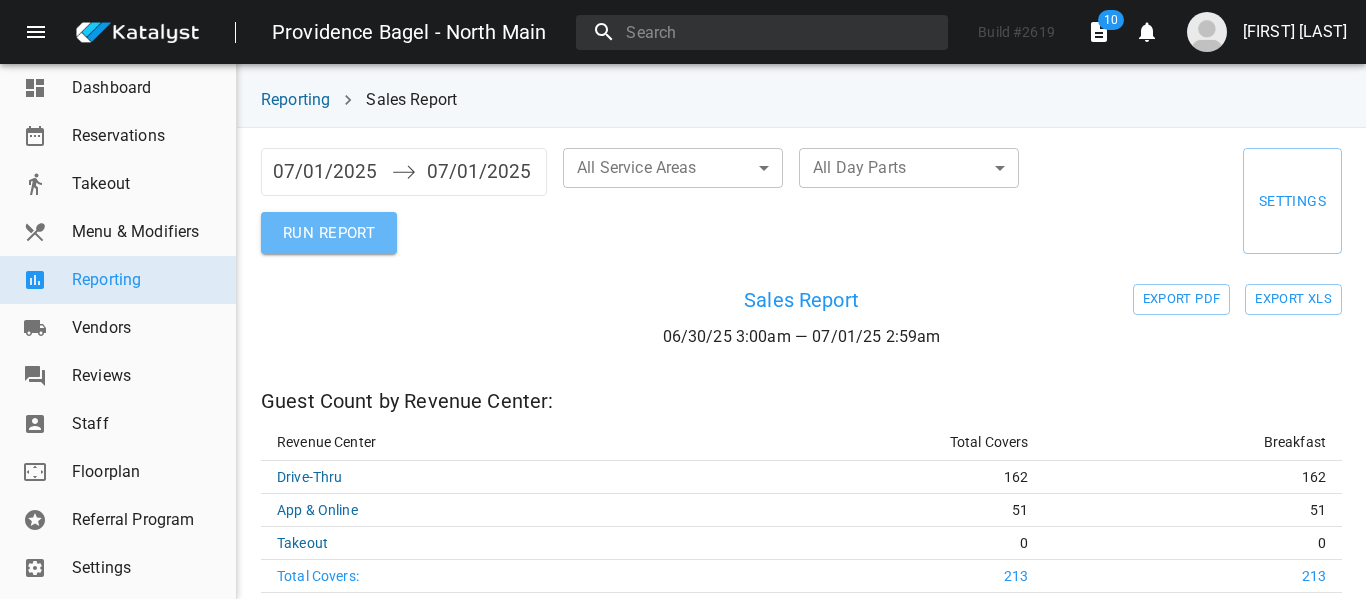 click on "RUN REPORT" at bounding box center [329, 233] 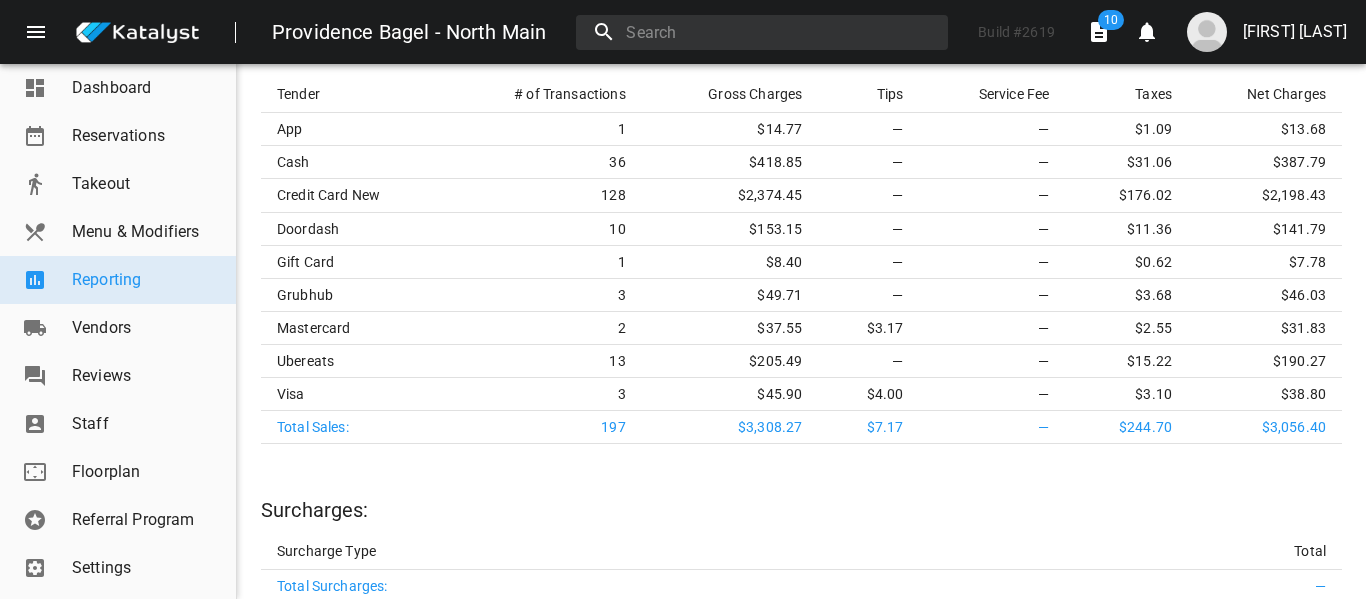 scroll, scrollTop: 2941, scrollLeft: 0, axis: vertical 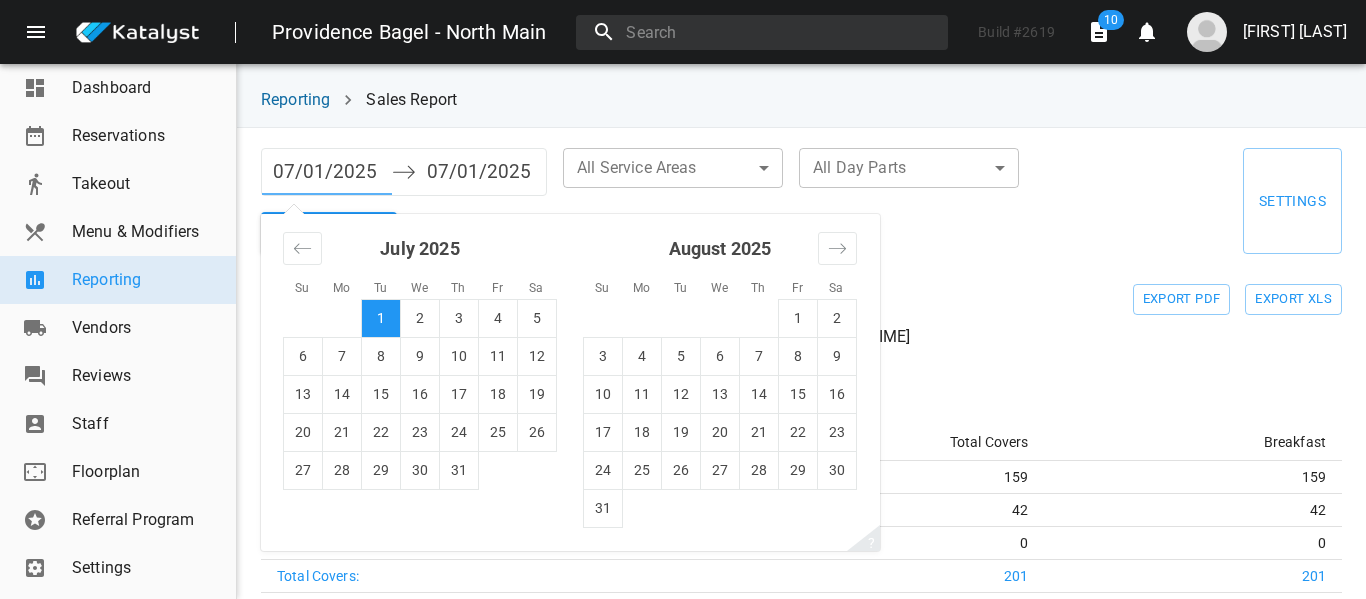 click on "07/01/2025" at bounding box center (327, 172) 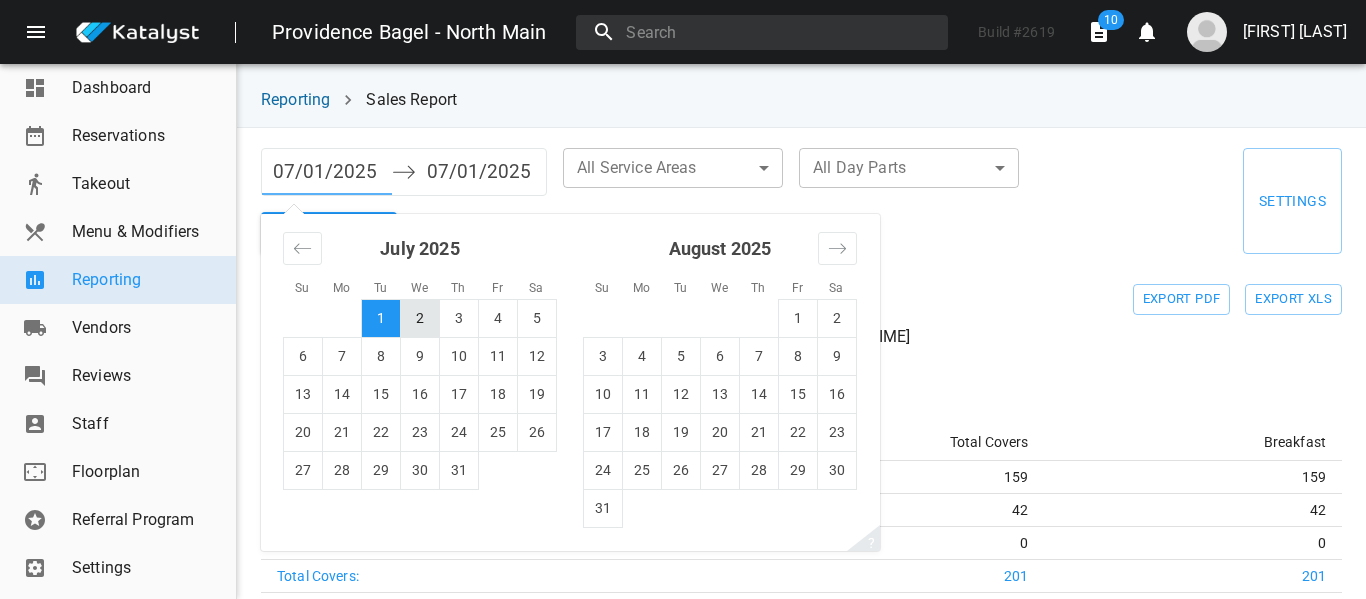 click on "2" at bounding box center (420, 318) 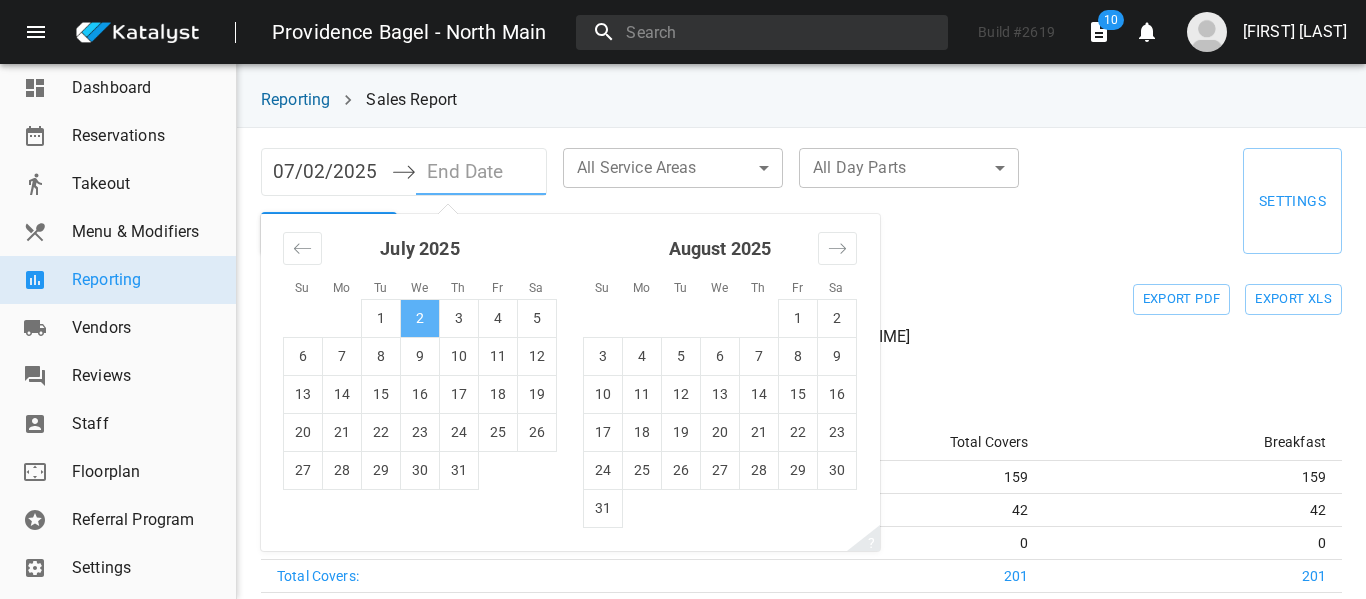 click on "2" at bounding box center (420, 318) 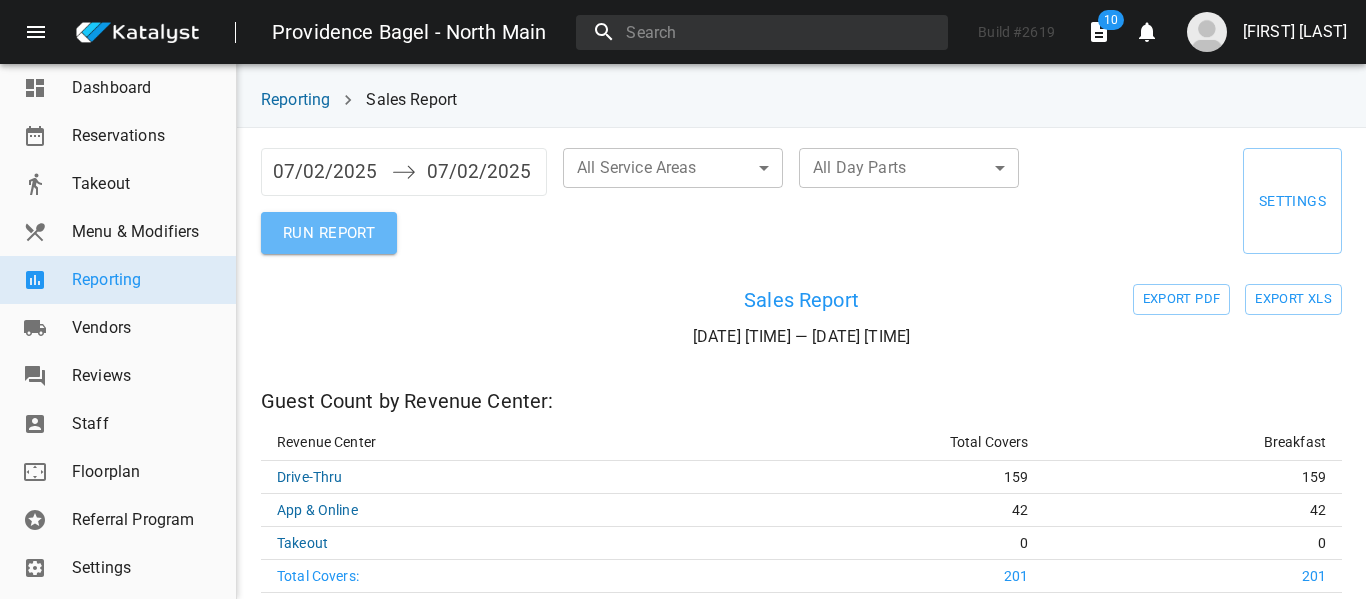 click on "RUN REPORT" at bounding box center (329, 233) 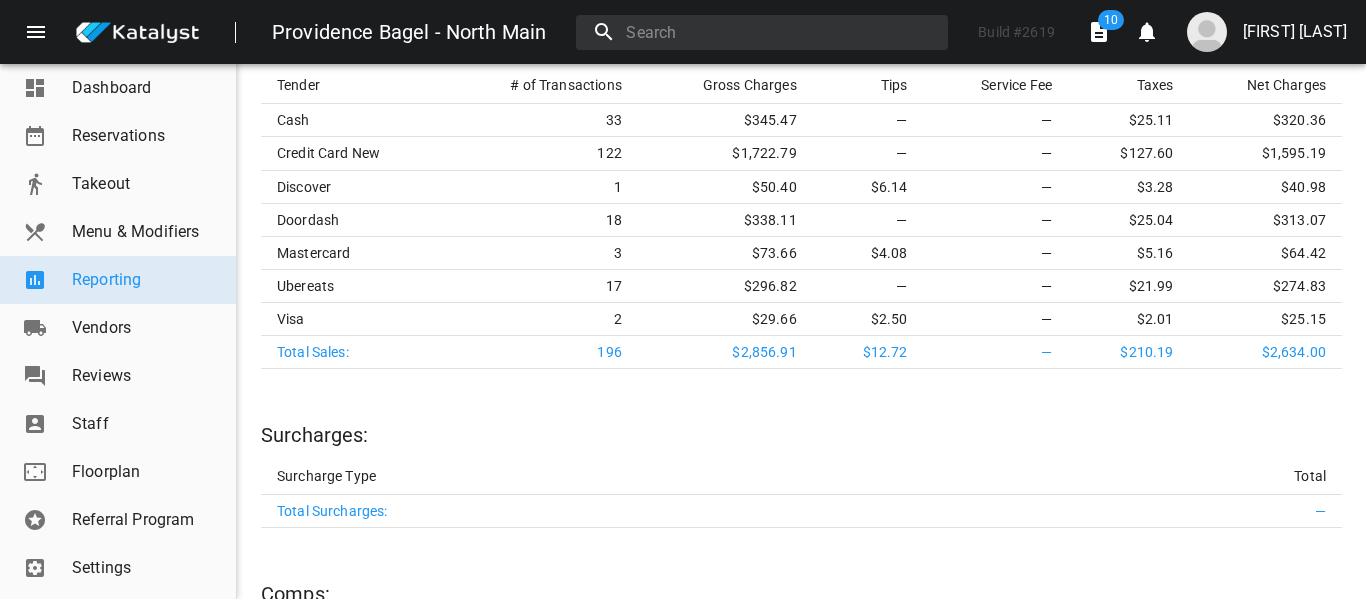 scroll, scrollTop: 2957, scrollLeft: 0, axis: vertical 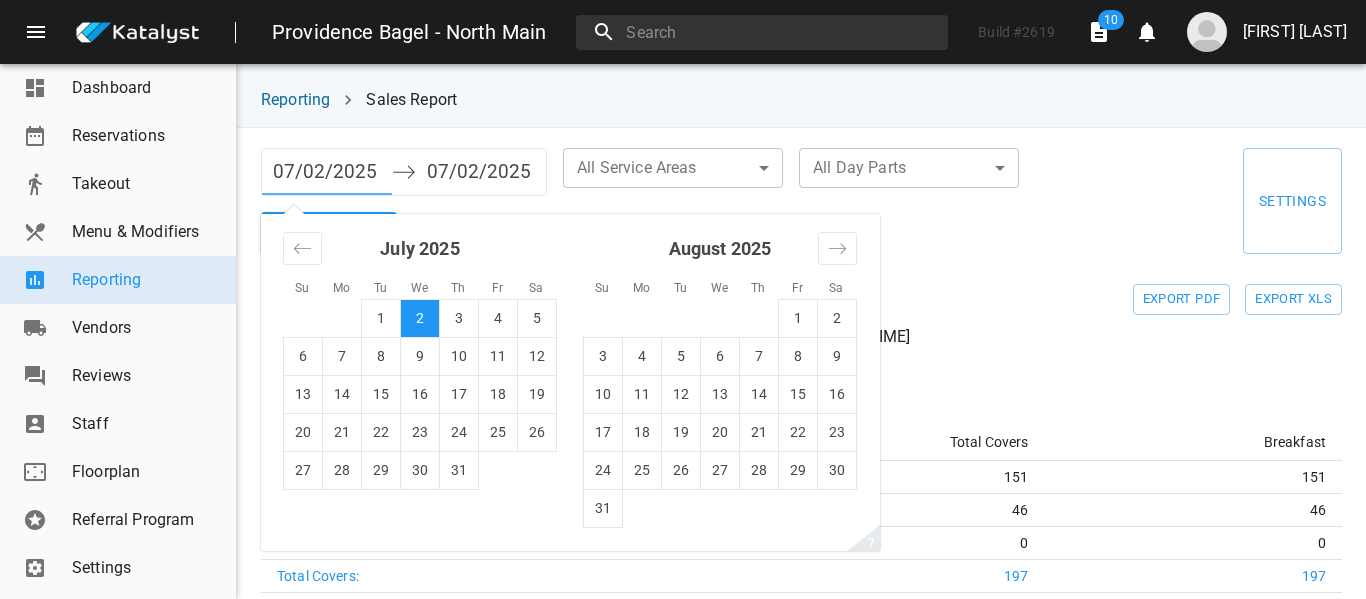 click on "07/02/2025" at bounding box center (327, 172) 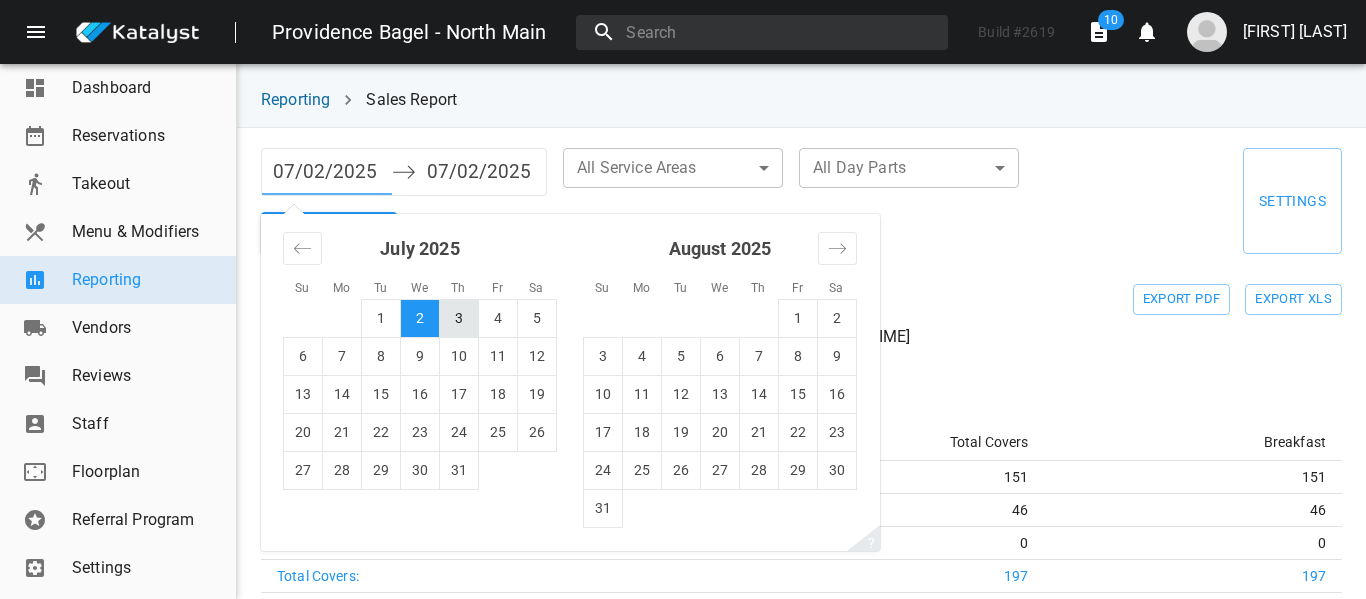 click on "3" at bounding box center (459, 318) 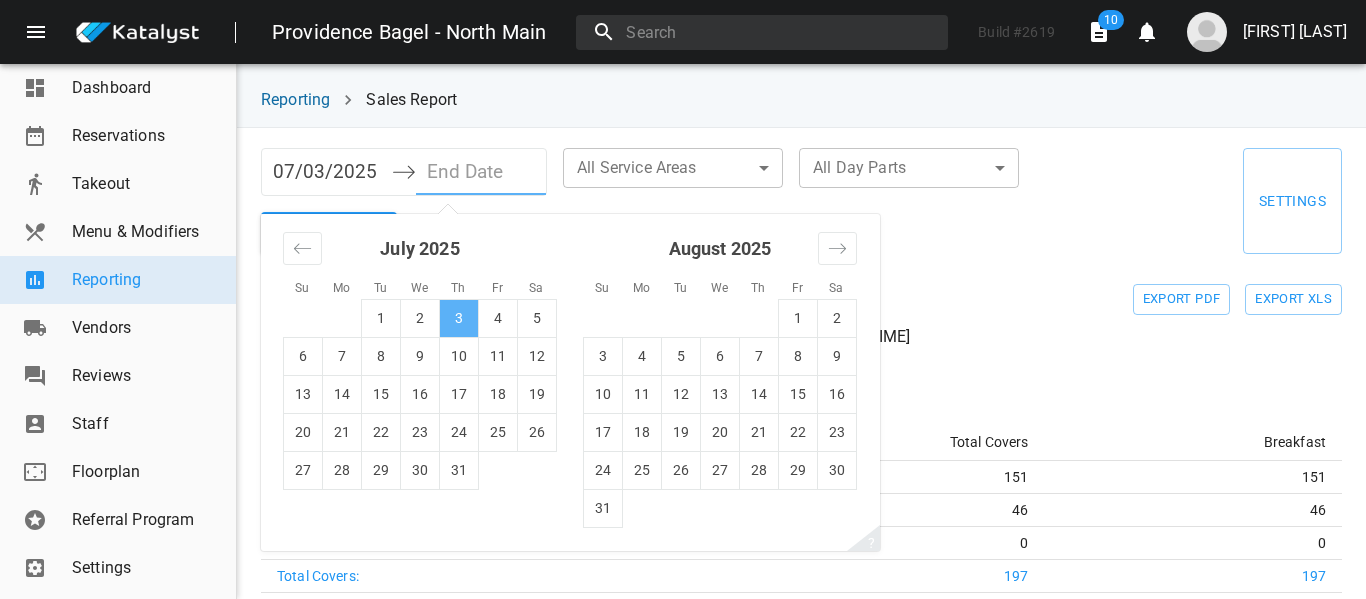 click on "3" at bounding box center [459, 318] 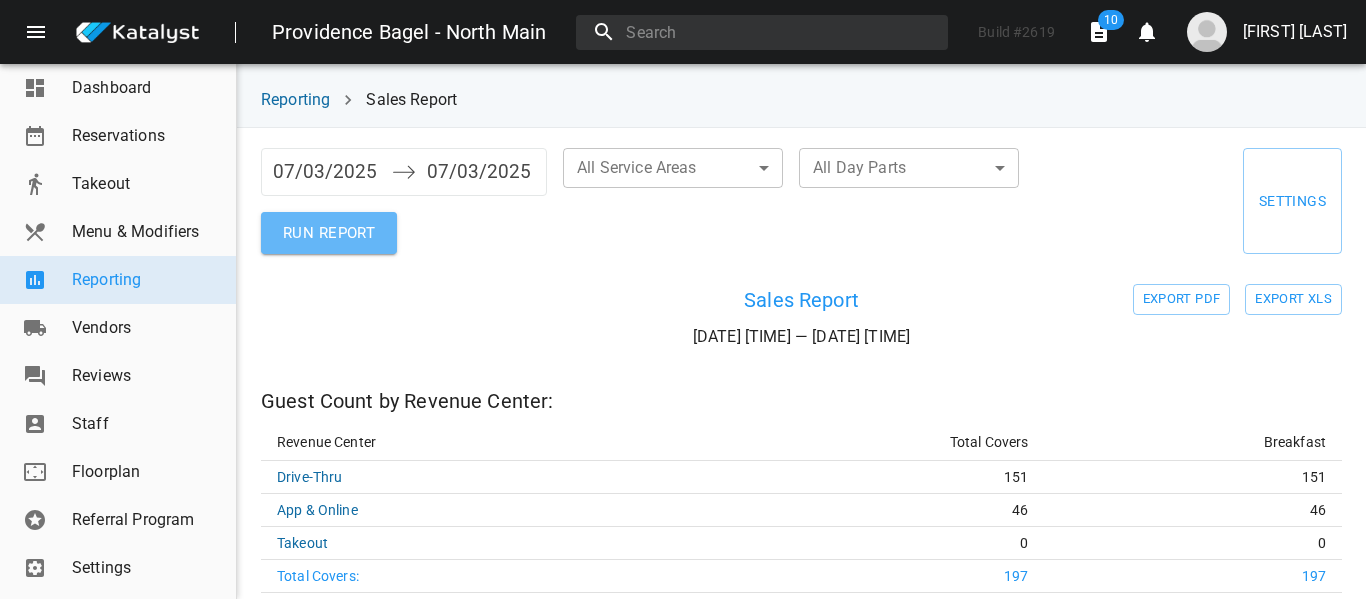 click on "RUN REPORT" at bounding box center [329, 233] 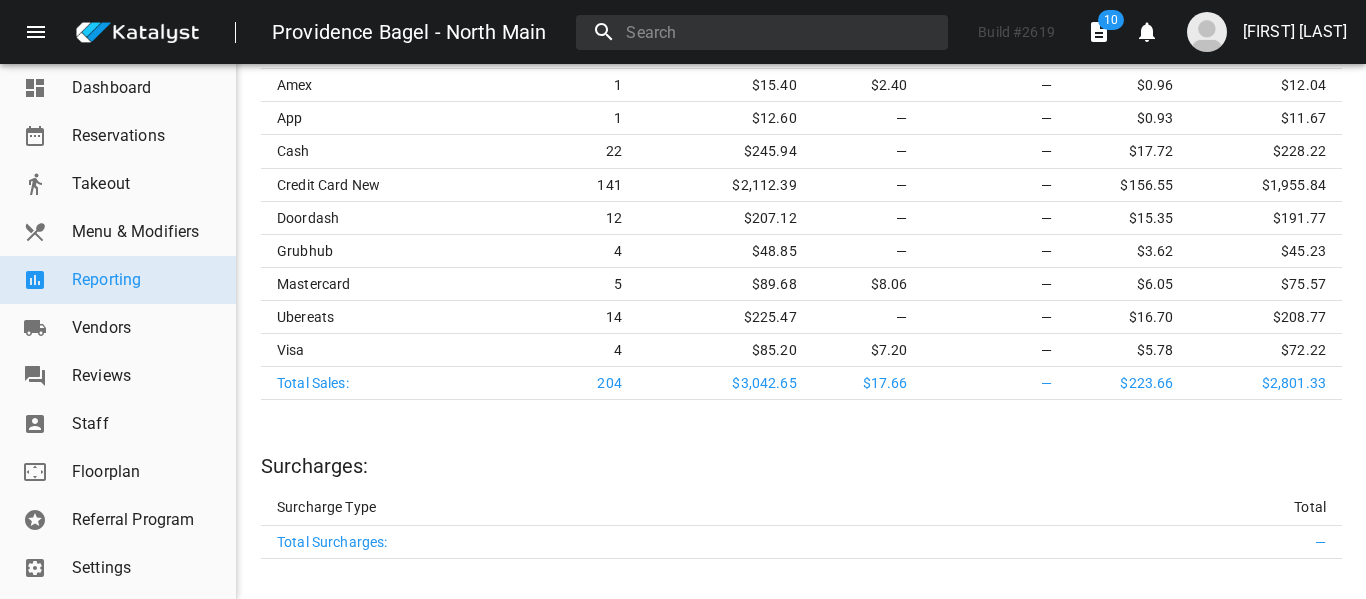scroll, scrollTop: 2880, scrollLeft: 0, axis: vertical 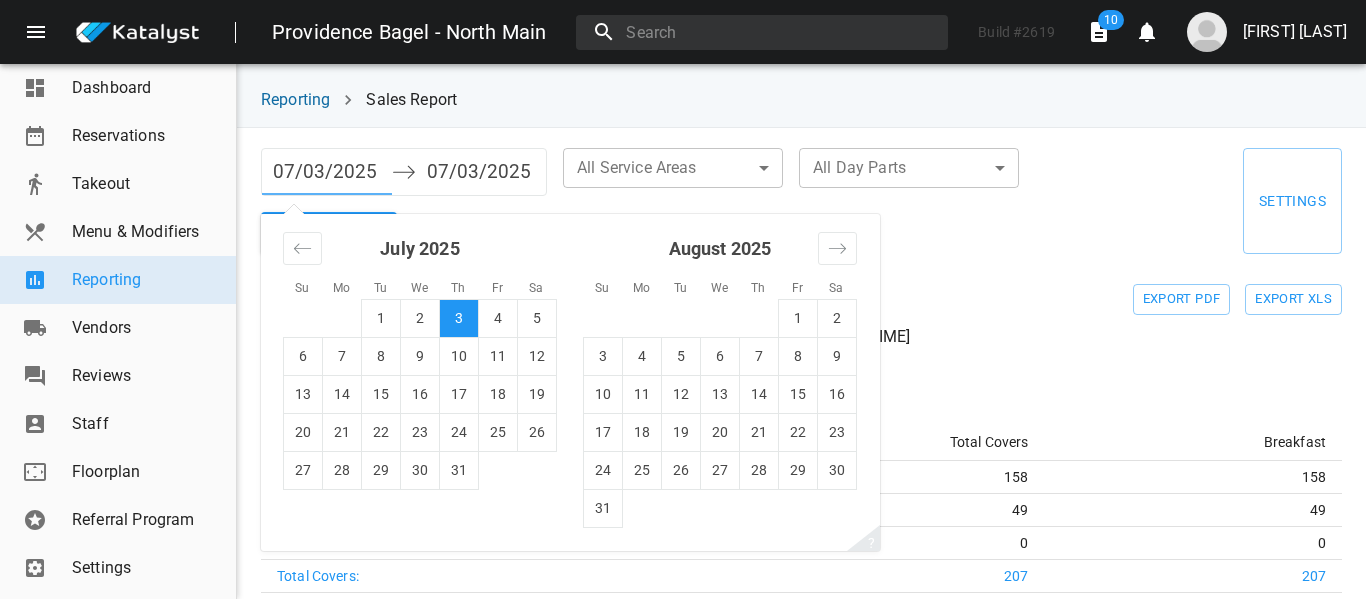 click on "07/03/2025" at bounding box center (327, 172) 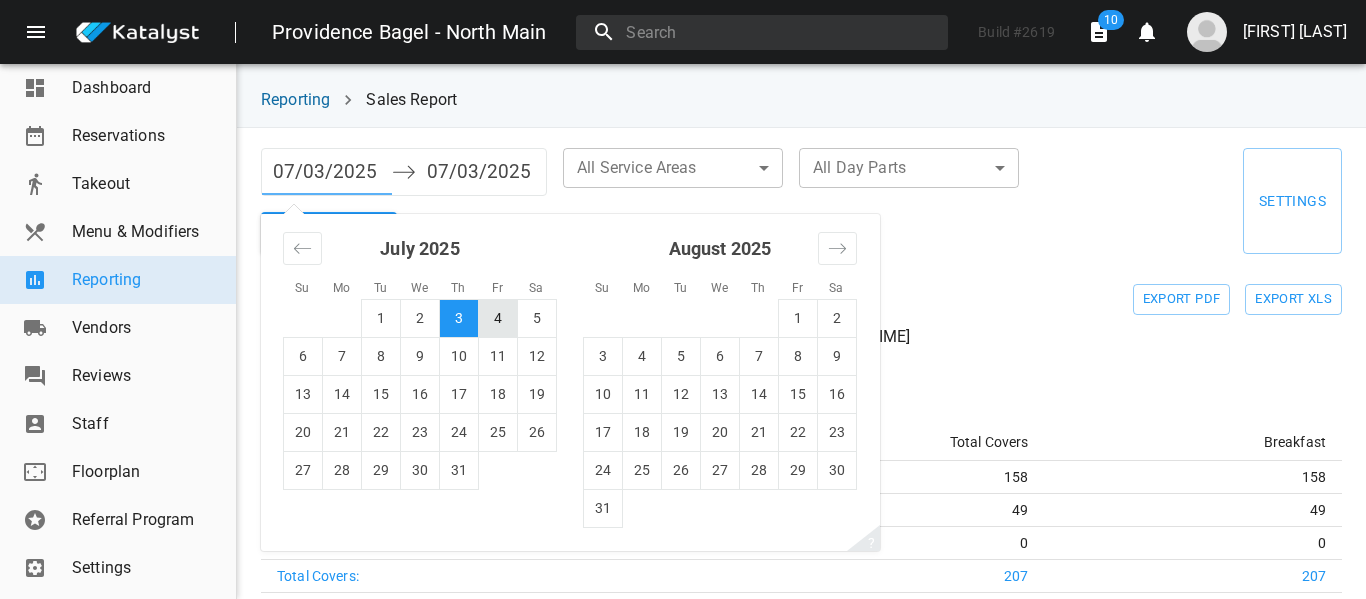 click on "4" at bounding box center (498, 318) 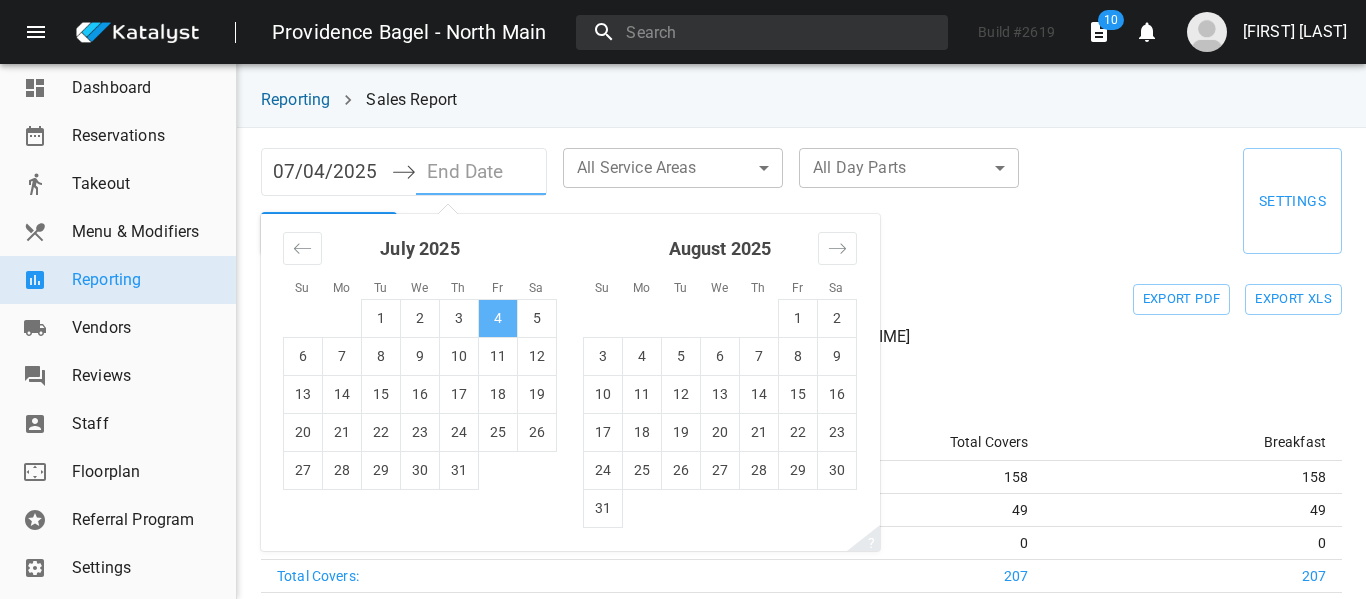 click on "4" at bounding box center [498, 318] 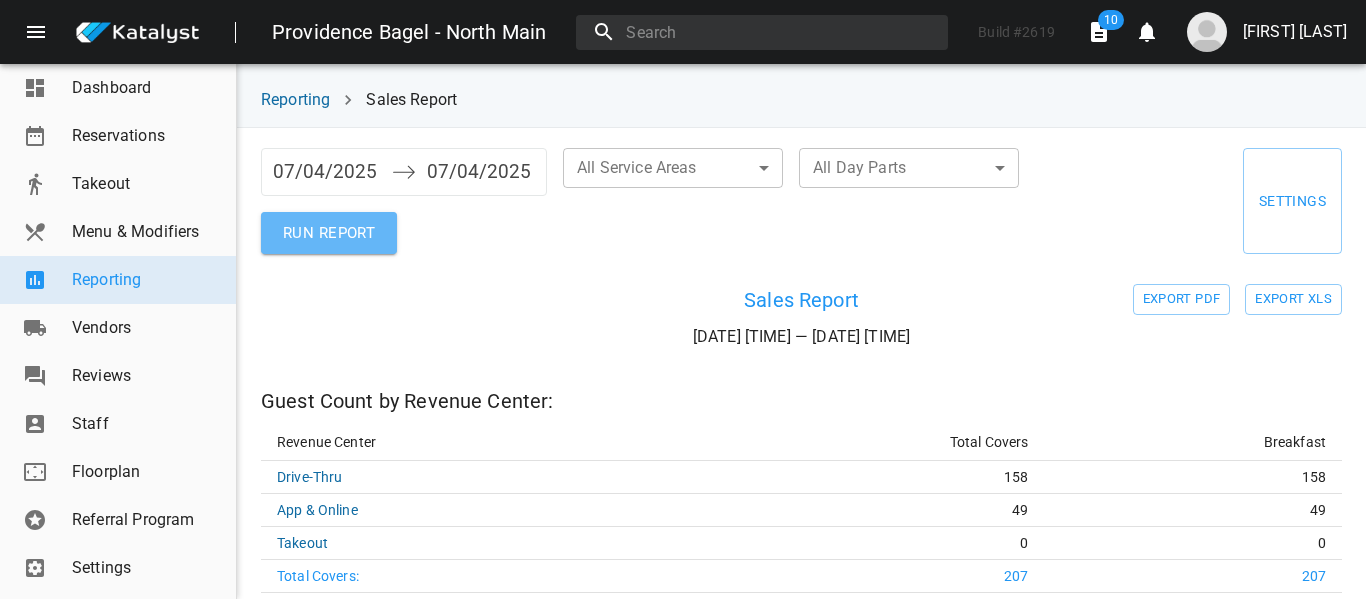 click on "RUN REPORT" at bounding box center (329, 233) 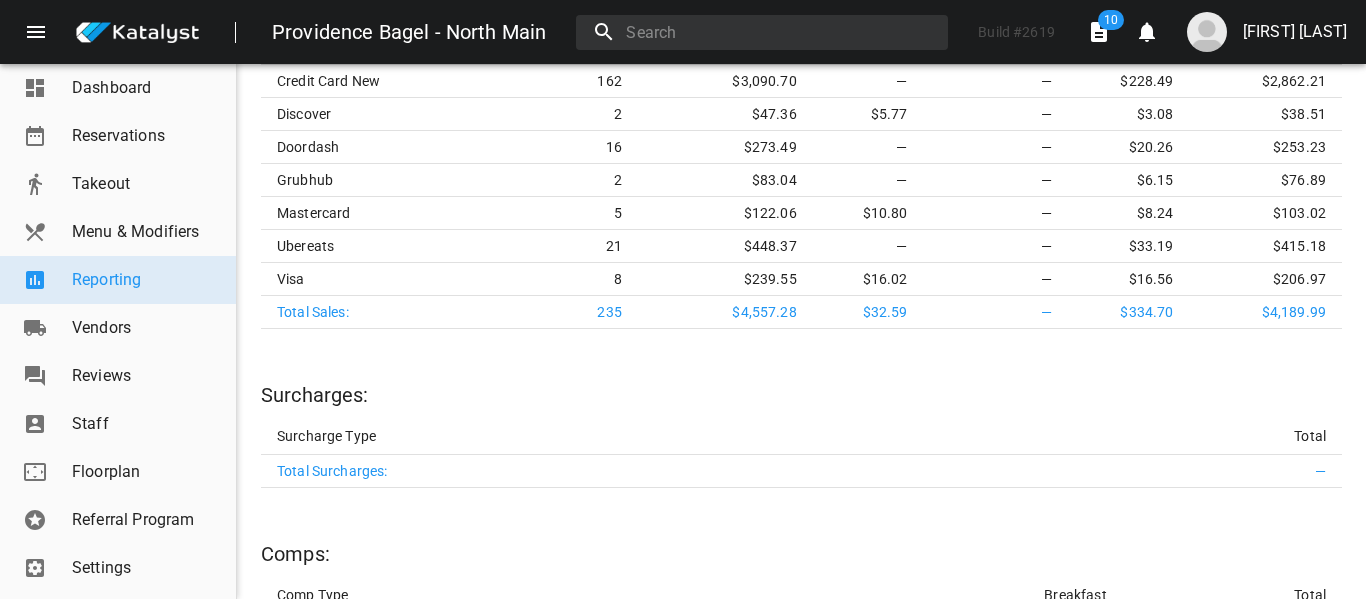 scroll, scrollTop: 3054, scrollLeft: 0, axis: vertical 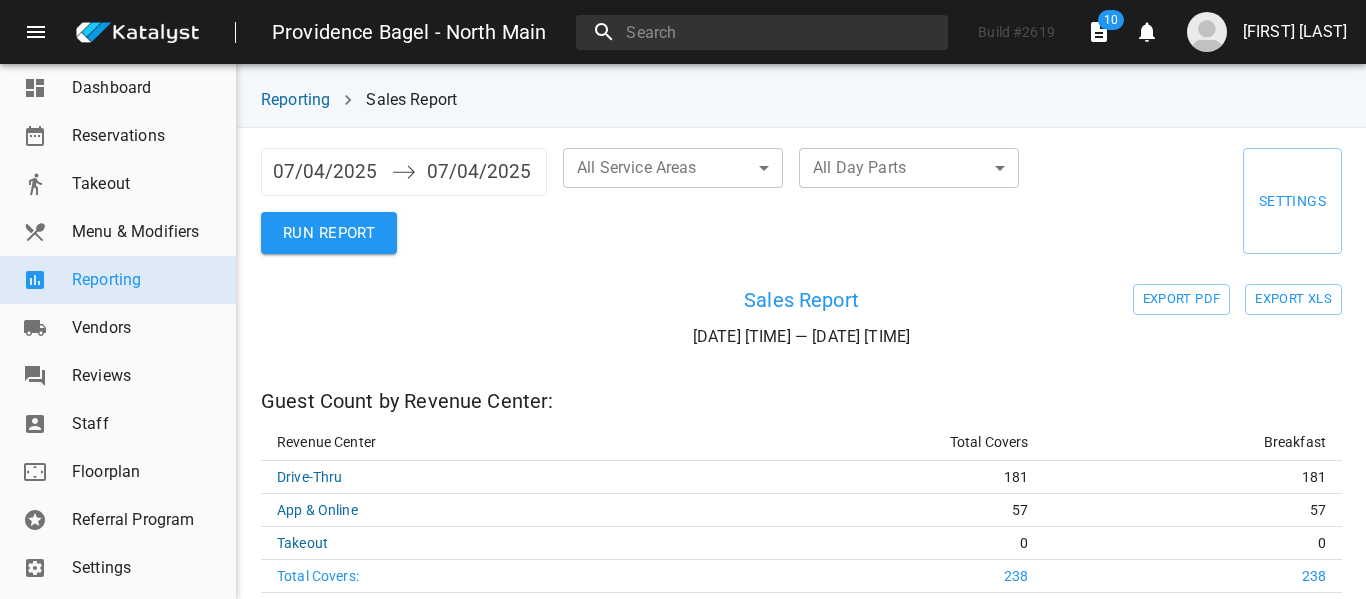 click on "07/04/2025" at bounding box center [327, 172] 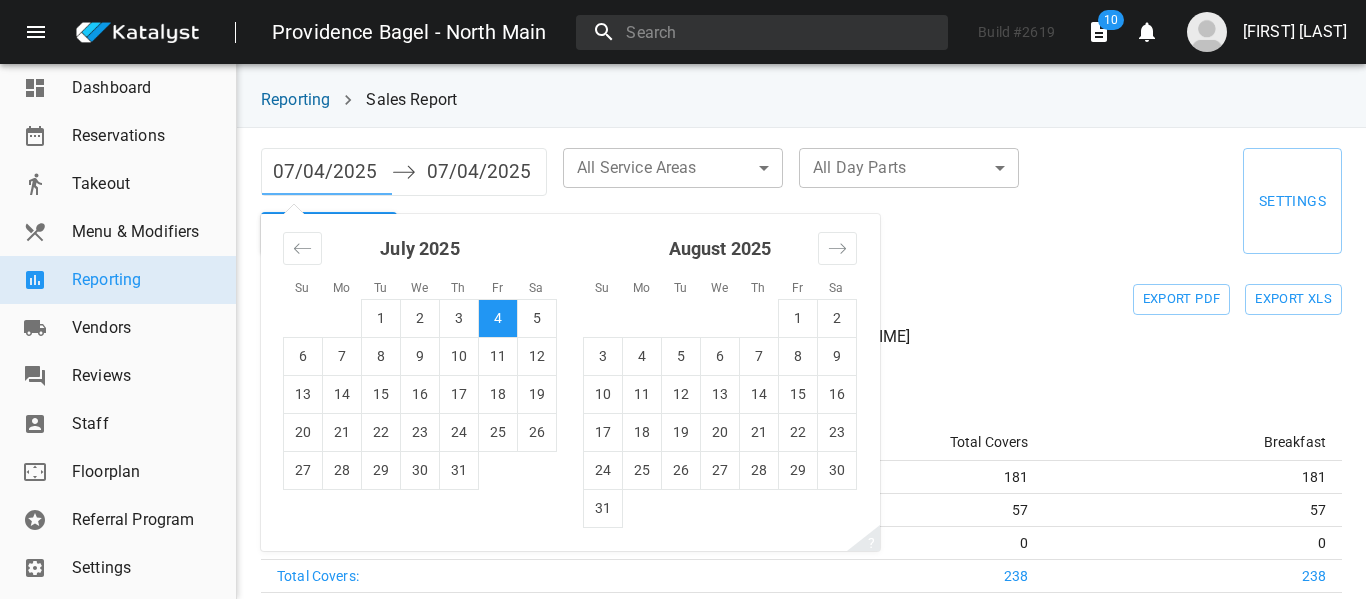 click on "07/04/2025" at bounding box center [327, 172] 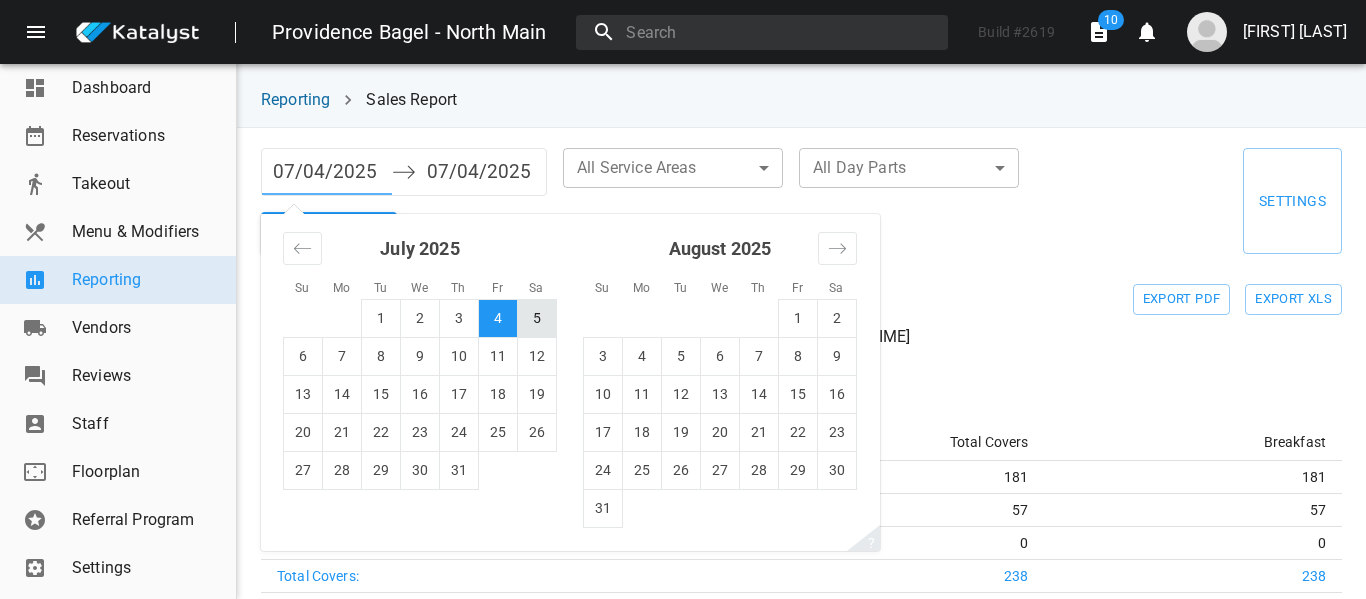 click on "5" at bounding box center [537, 318] 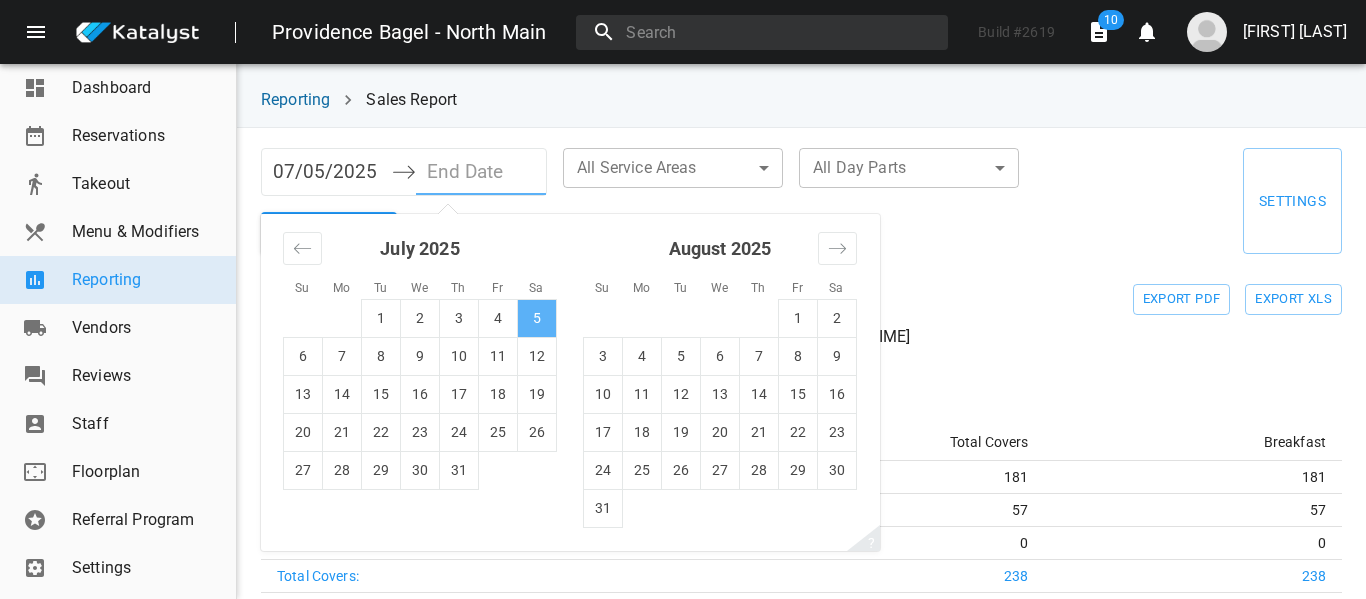click on "5" at bounding box center [537, 318] 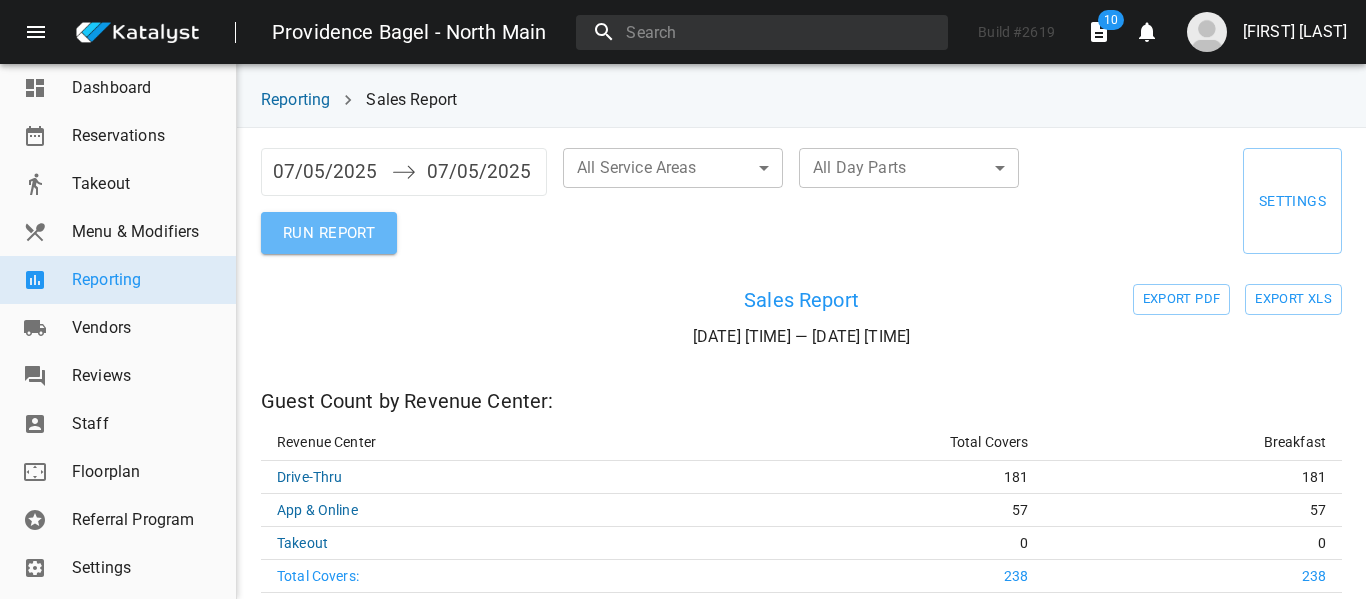 click on "RUN REPORT" at bounding box center [329, 233] 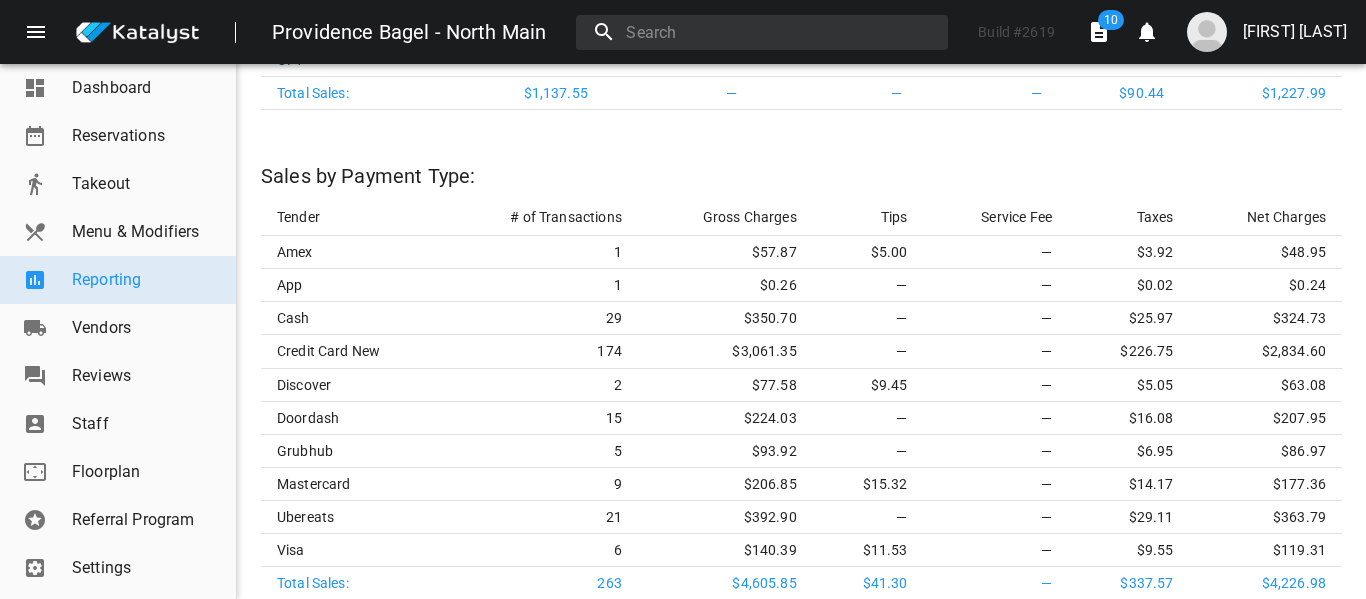 scroll, scrollTop: 2845, scrollLeft: 0, axis: vertical 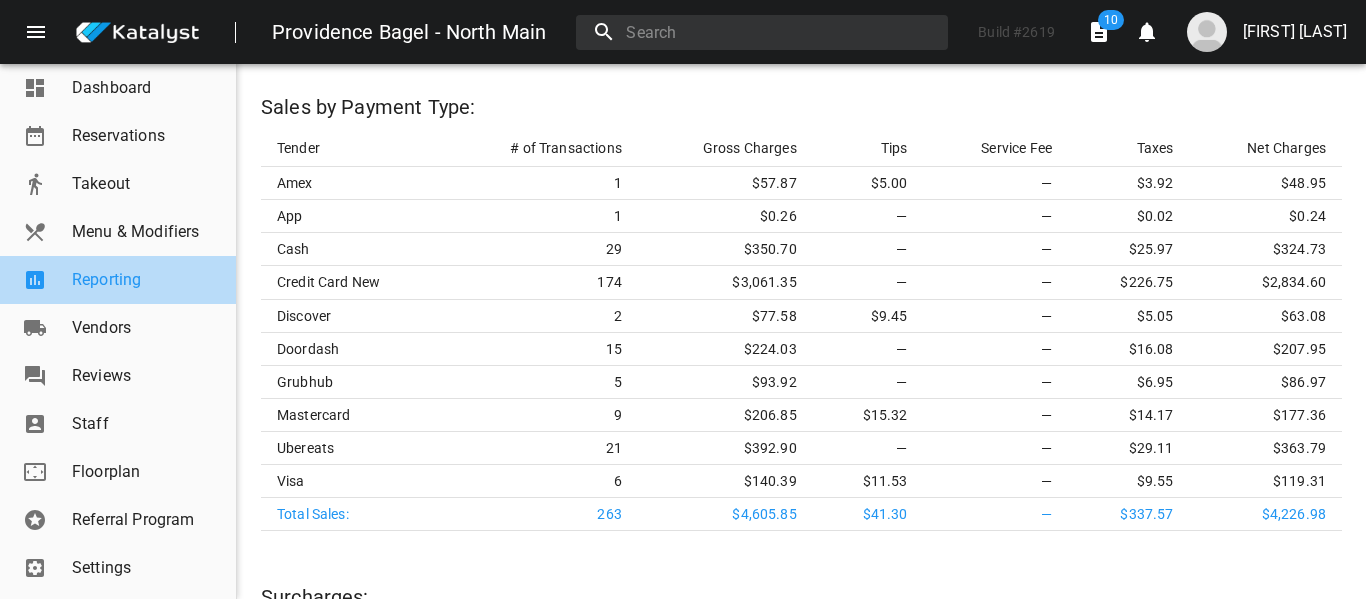 click on "Reporting" at bounding box center (146, 280) 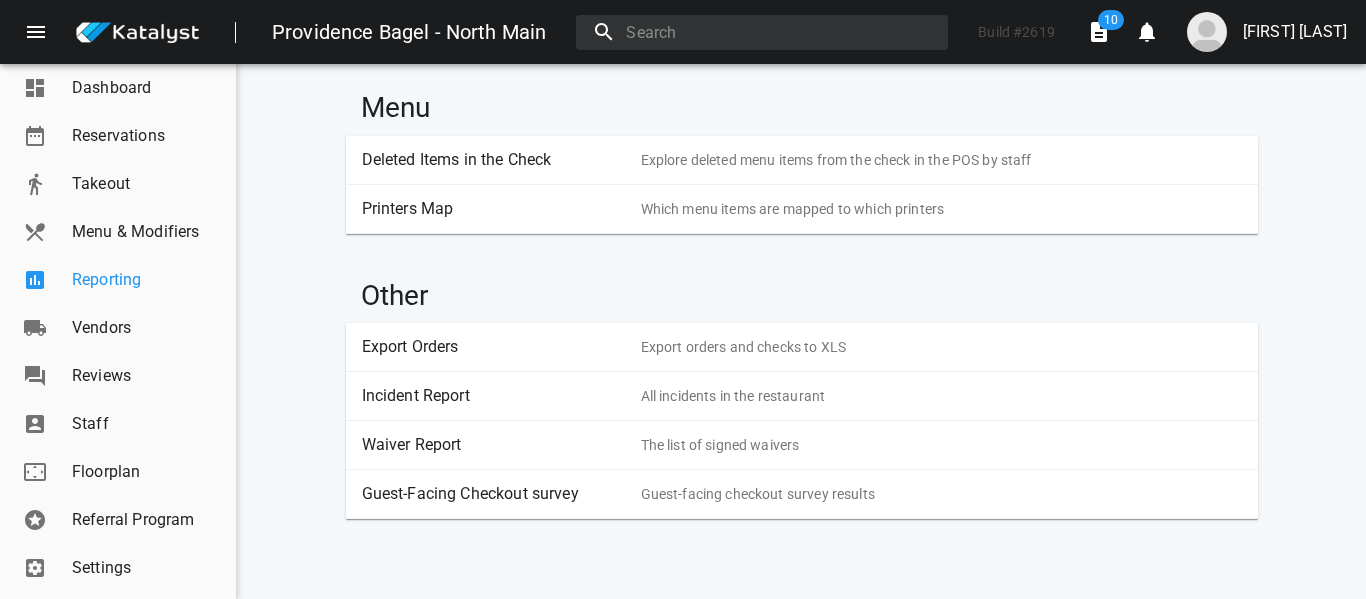 scroll, scrollTop: 2689, scrollLeft: 0, axis: vertical 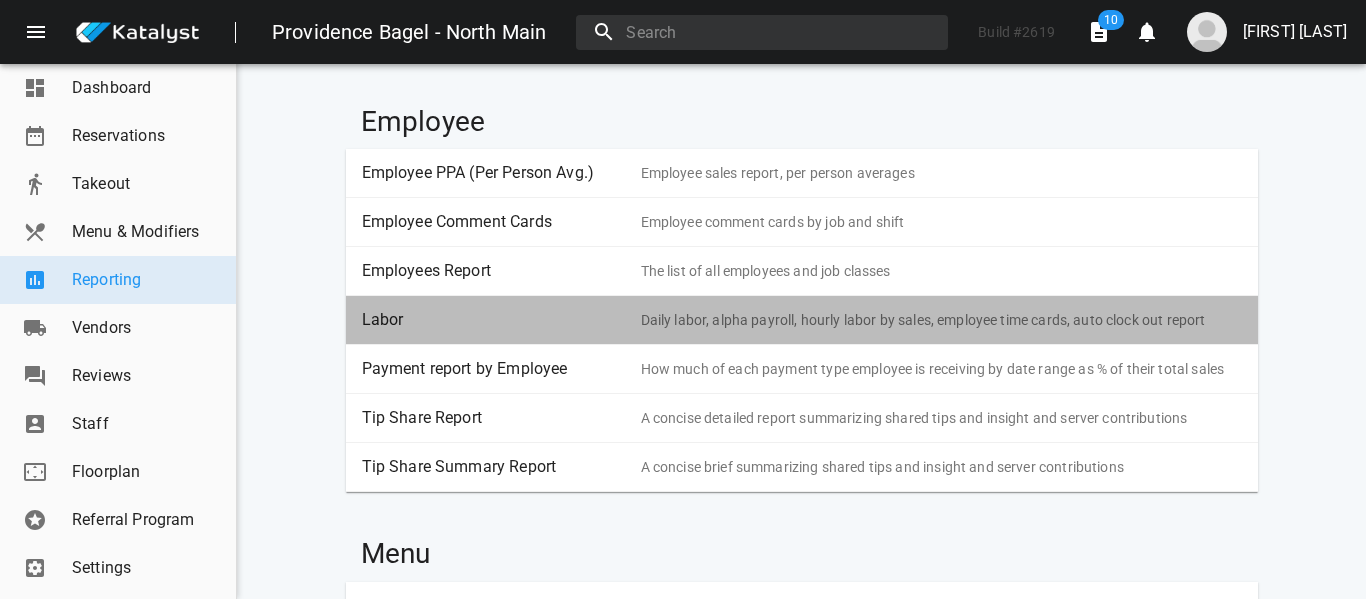 click on "Daily labor, alpha payroll, hourly labor by sales, employee time cards, auto clock out report" at bounding box center (941, 320) 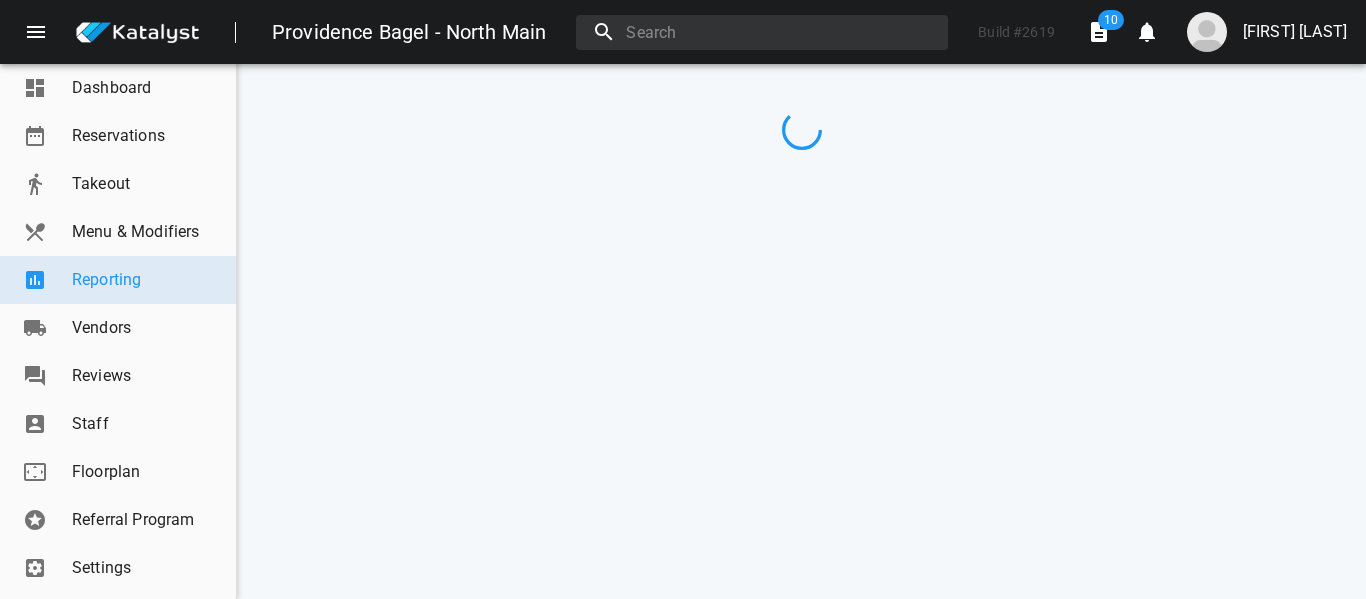 scroll, scrollTop: 0, scrollLeft: 0, axis: both 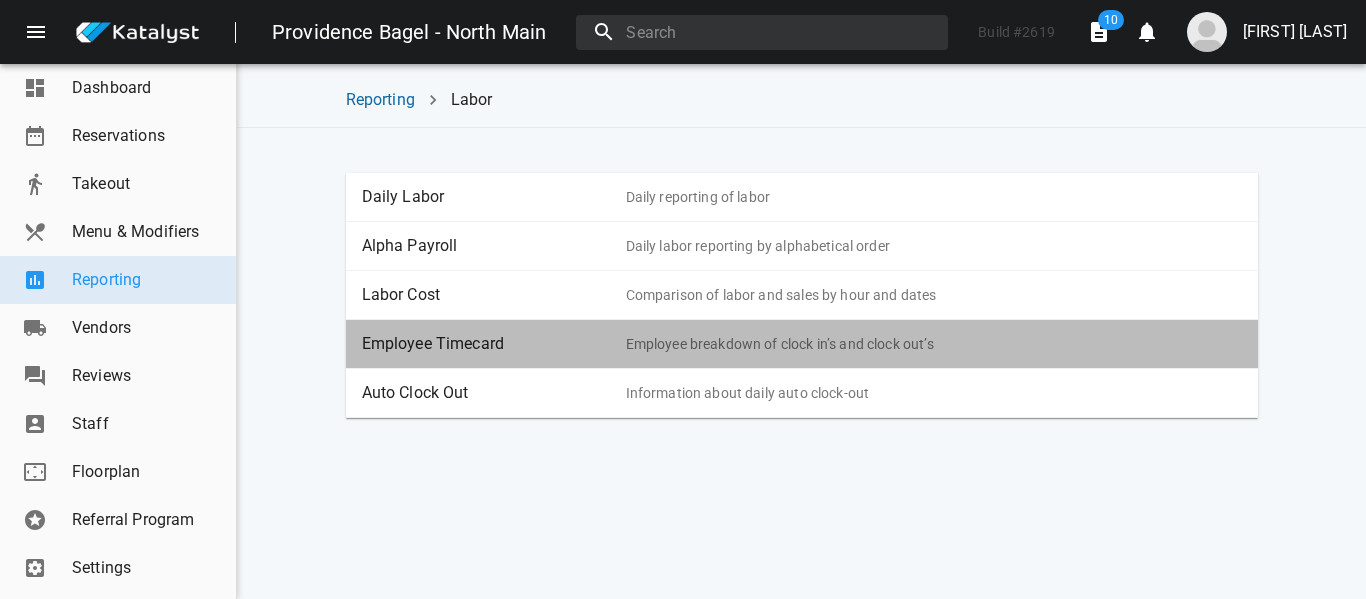 click on "Employee breakdown of clock in’s and clock out’s" at bounding box center (934, 344) 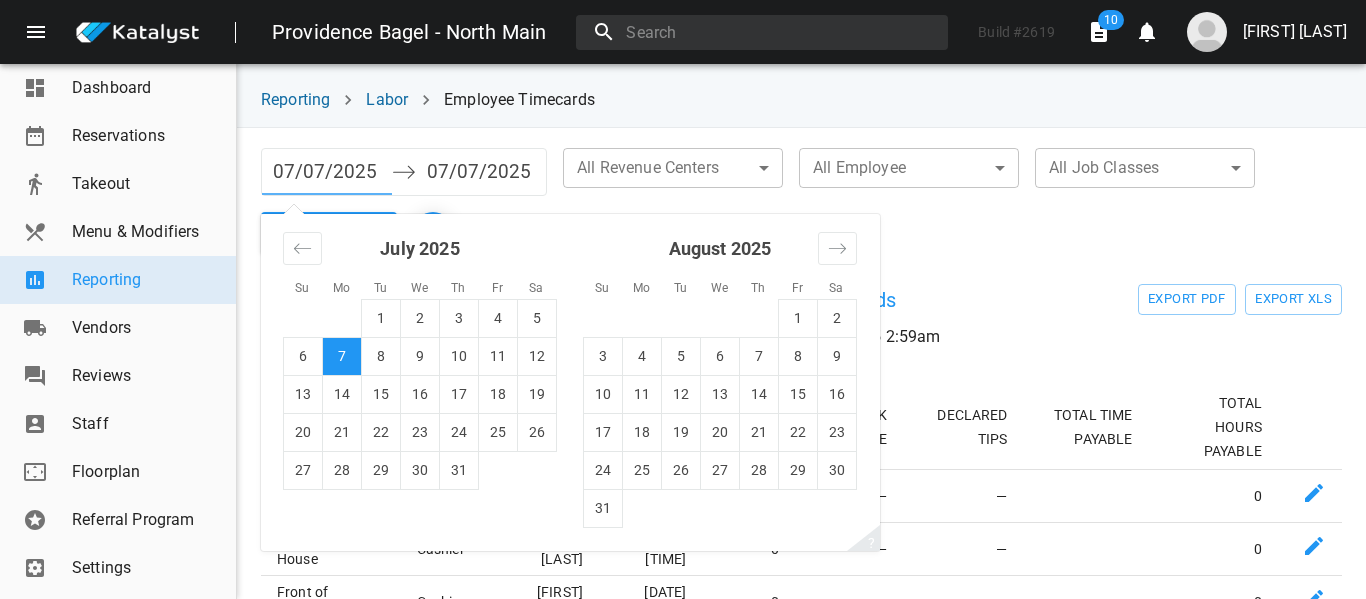 click on "07/07/2025" at bounding box center [327, 172] 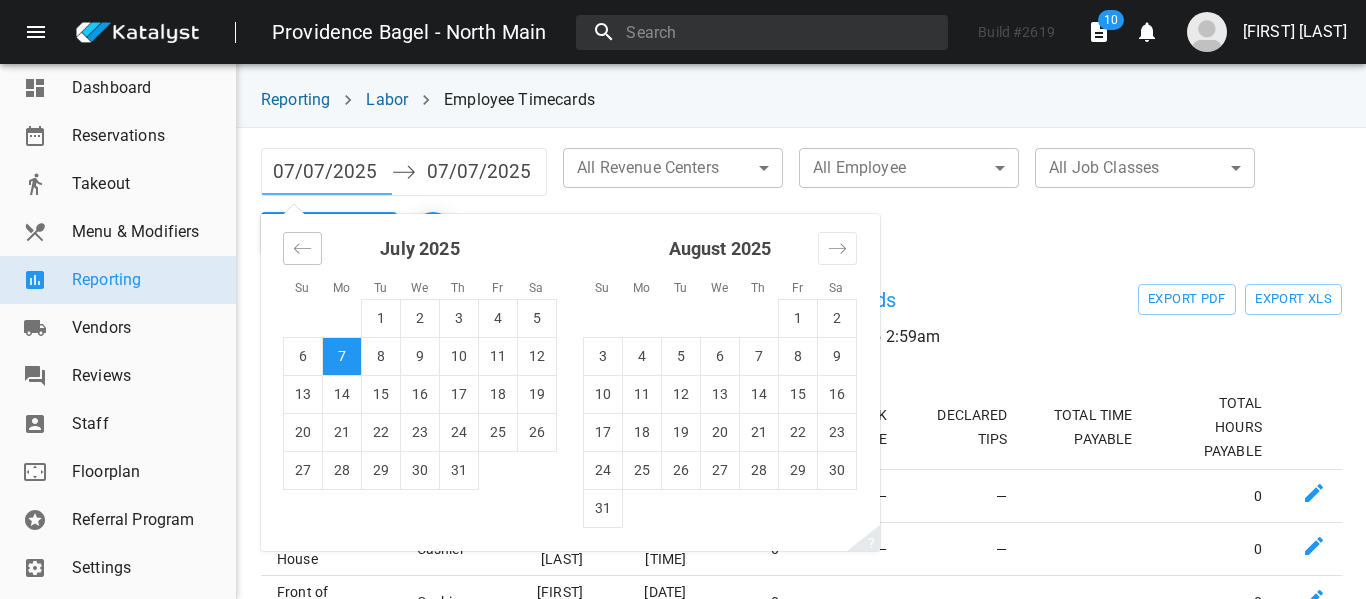 click at bounding box center [302, 248] 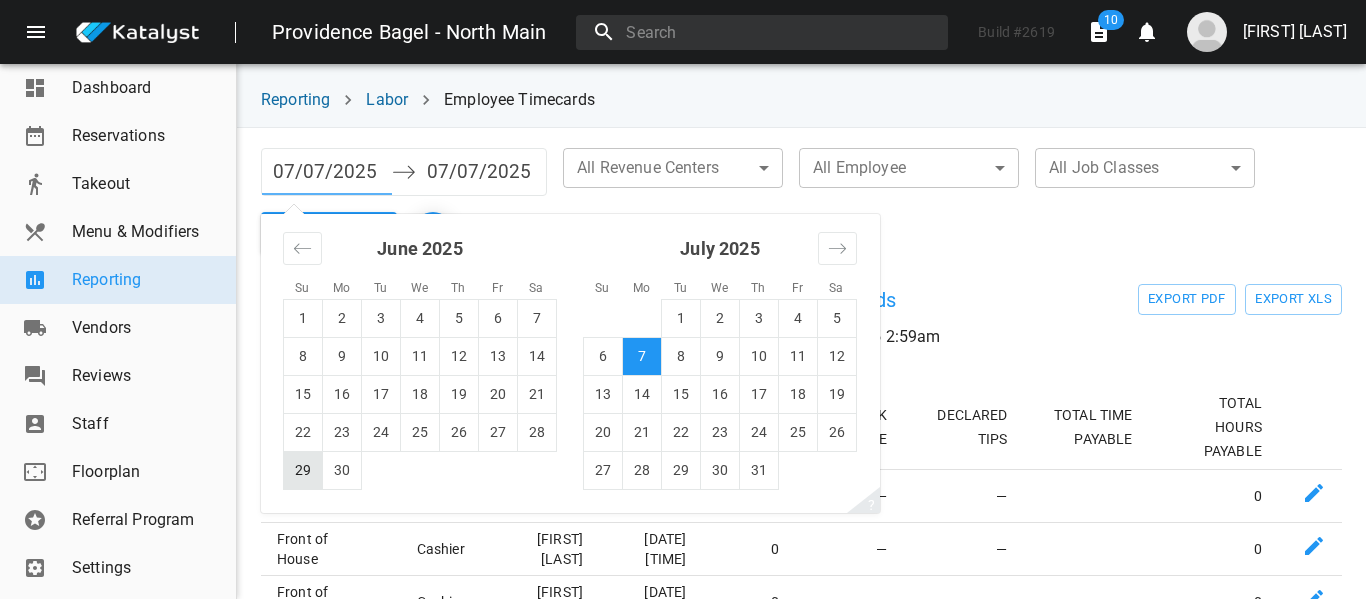 click on "29" at bounding box center (303, 470) 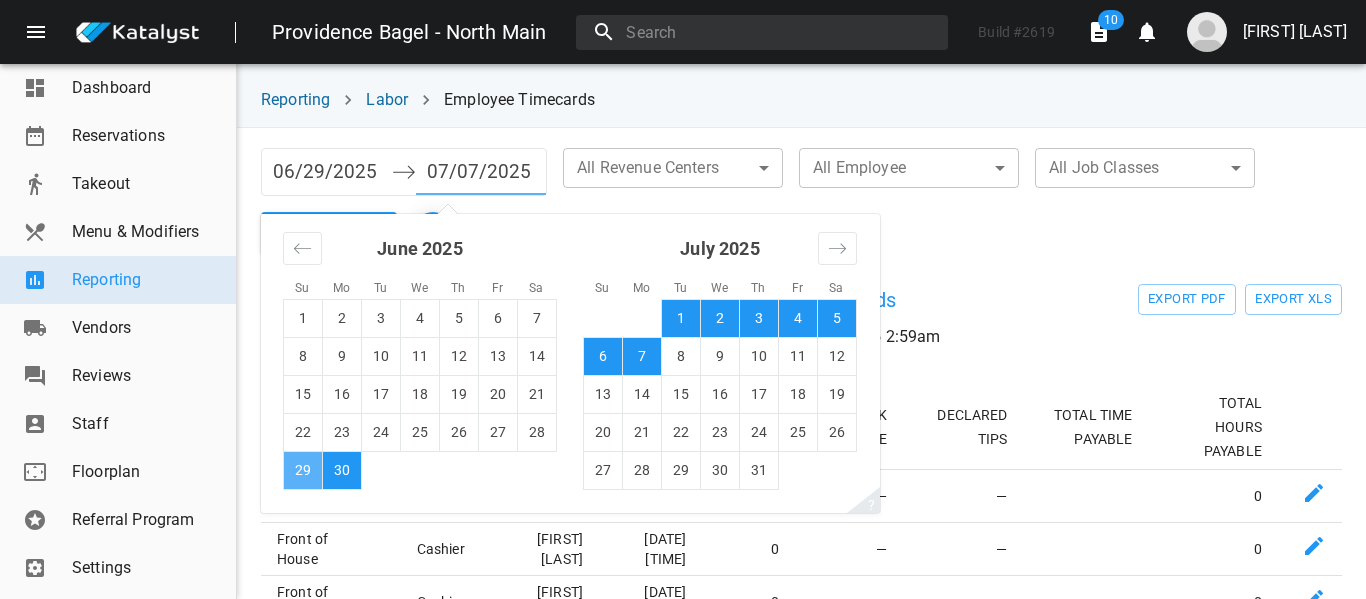 click on "29" at bounding box center (303, 470) 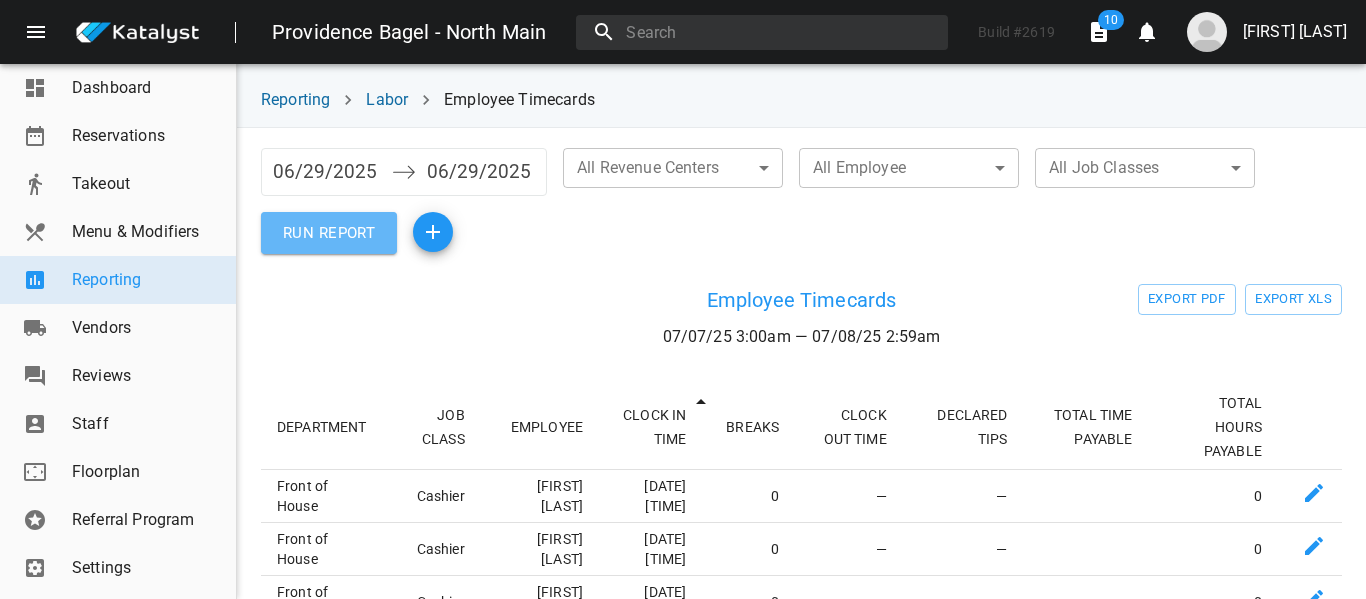 click on "RUN REPORT" at bounding box center (329, 233) 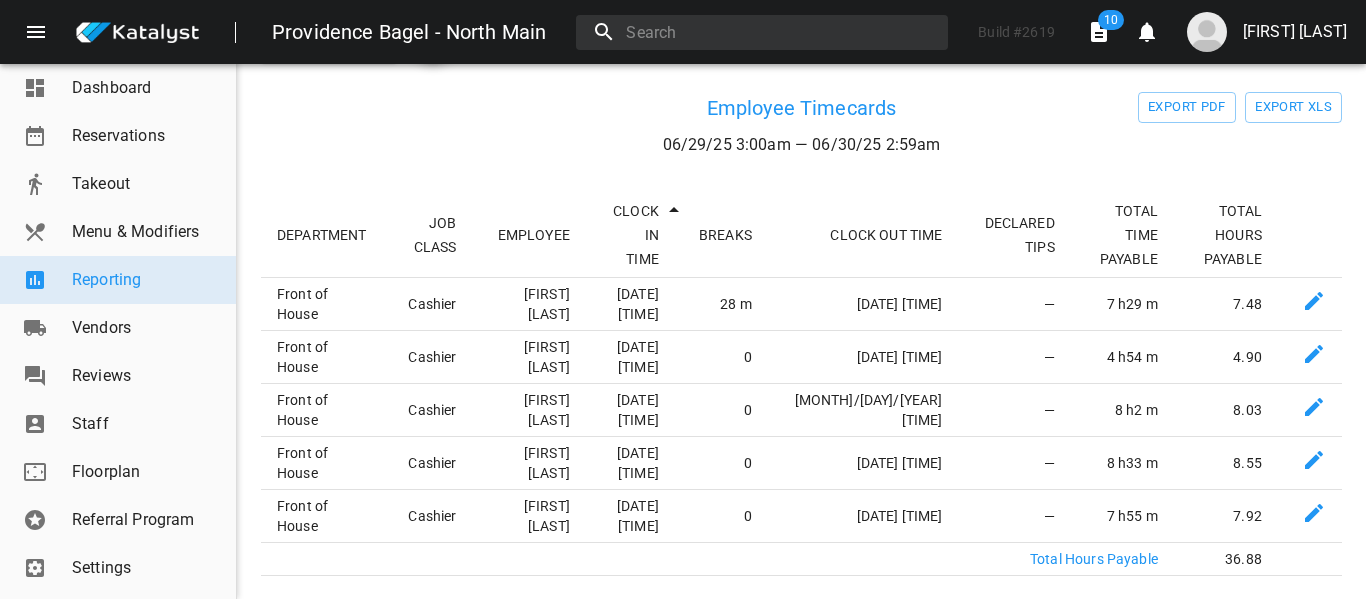 scroll, scrollTop: 193, scrollLeft: 0, axis: vertical 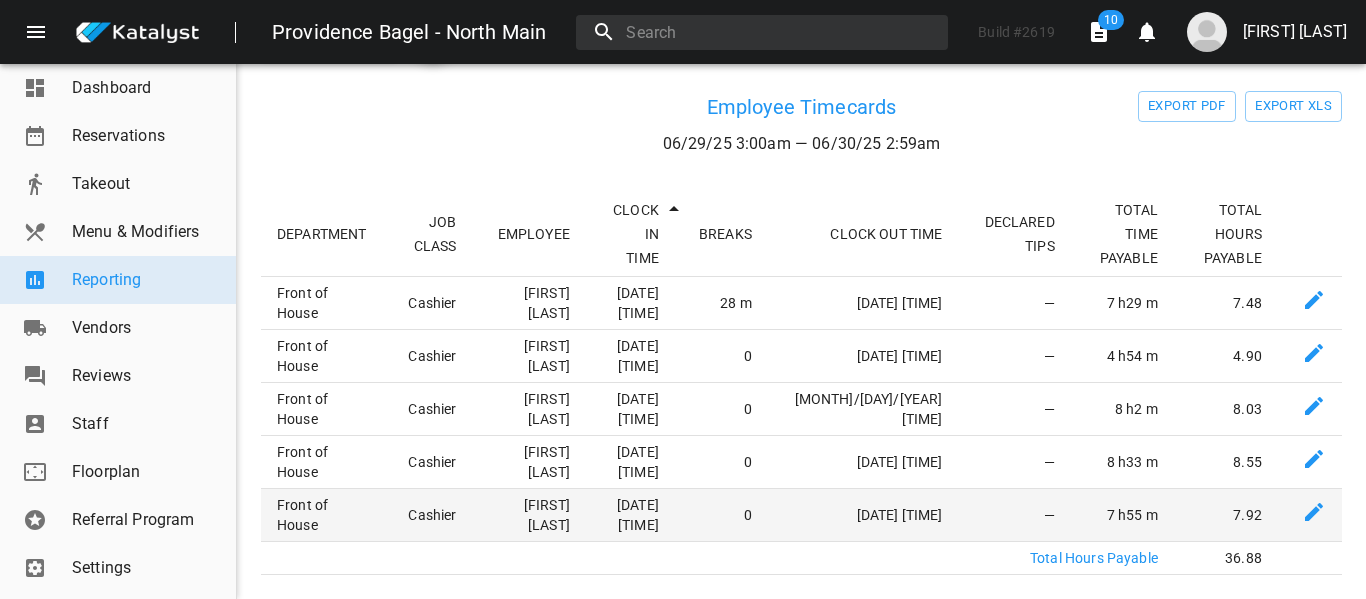 click at bounding box center [1314, 300] 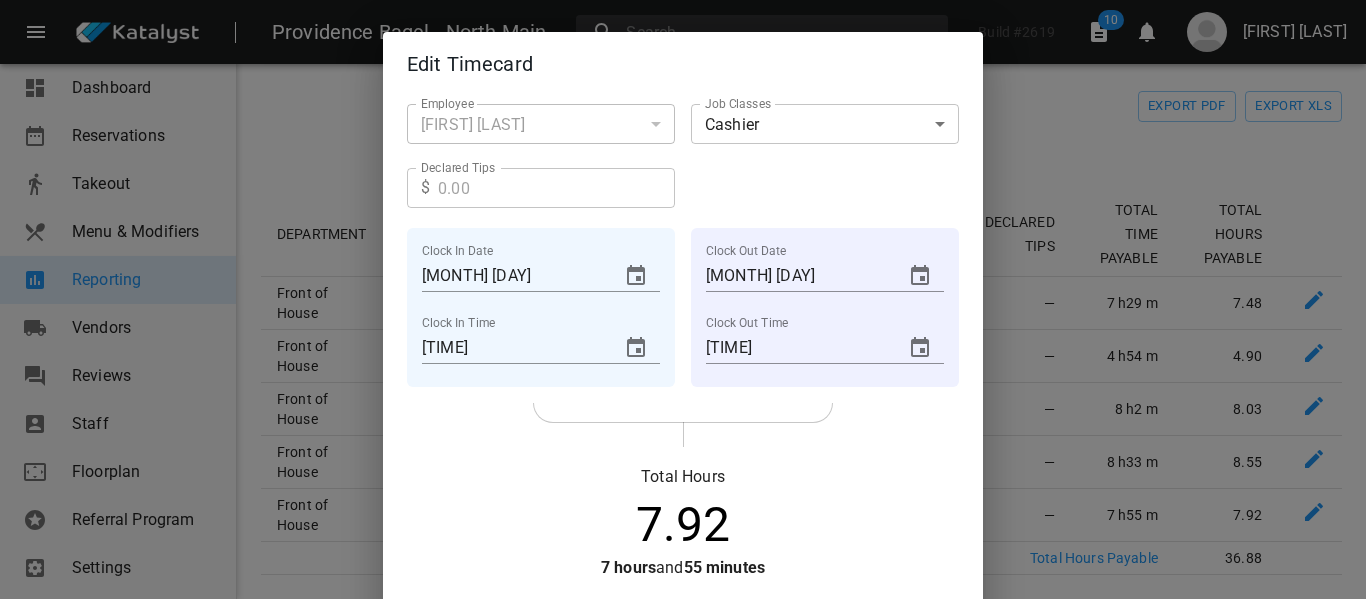 click on "Total Hours 7.92 7   hours  and  55   minutes" at bounding box center (683, 495) 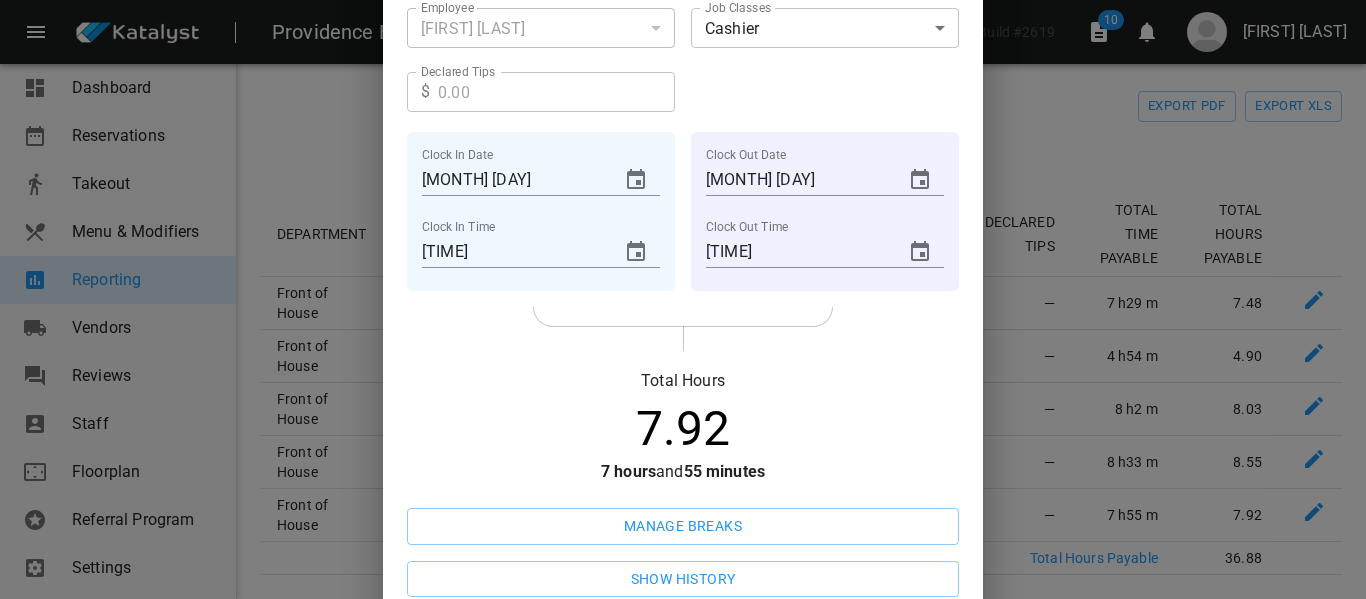 scroll, scrollTop: 187, scrollLeft: 0, axis: vertical 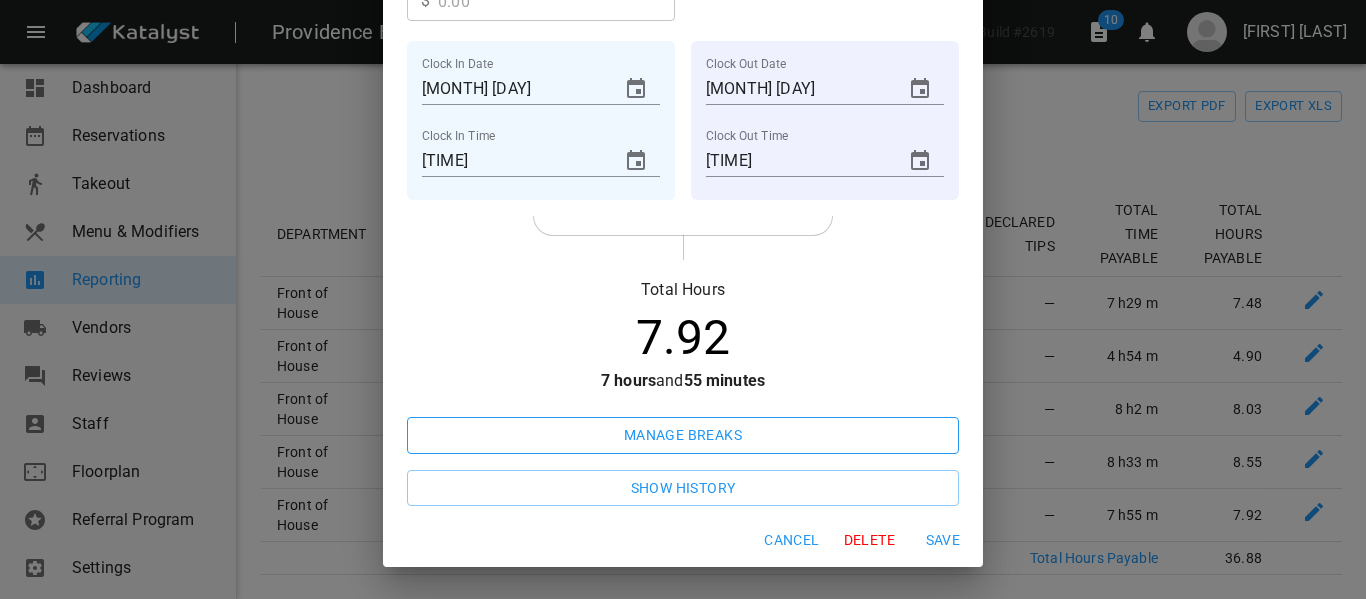 click on "Manage breaks" at bounding box center [683, 435] 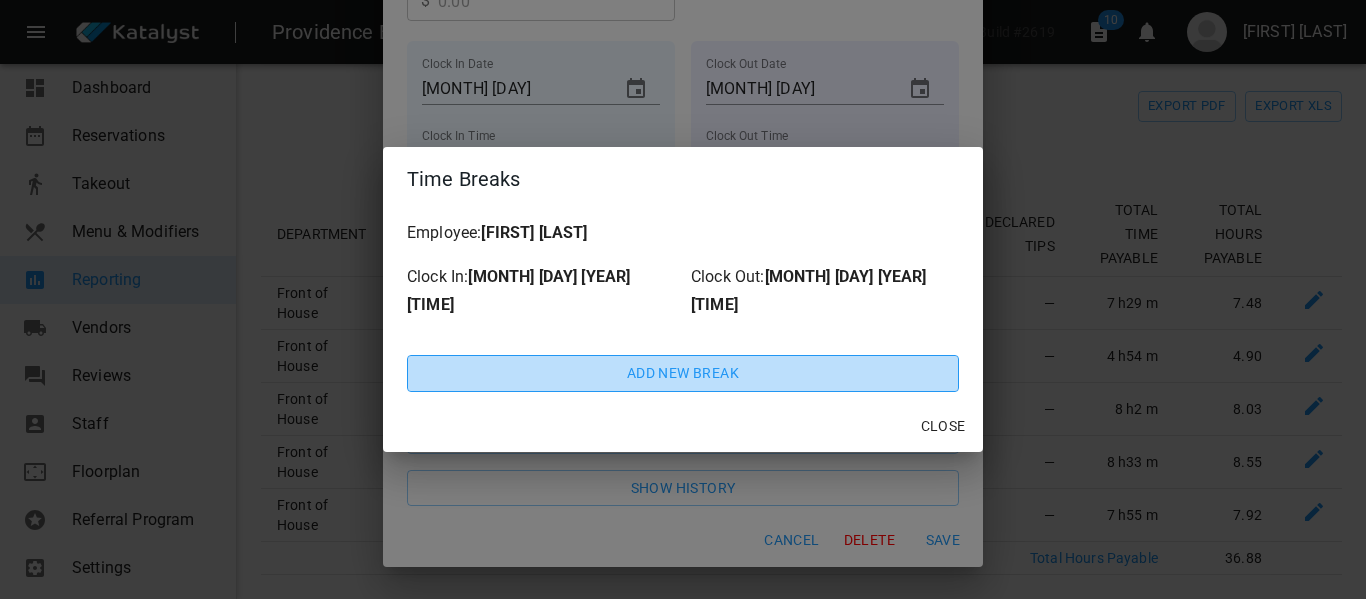 click on "Add new break" at bounding box center (683, 435) 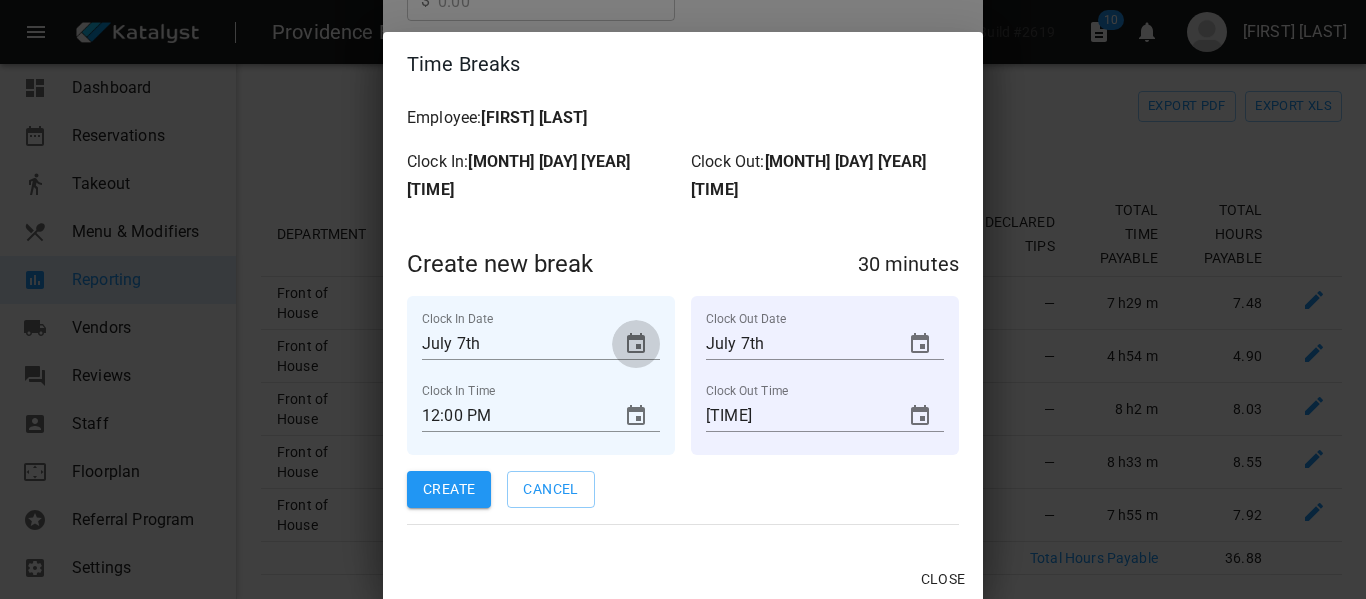 click at bounding box center [636, 343] 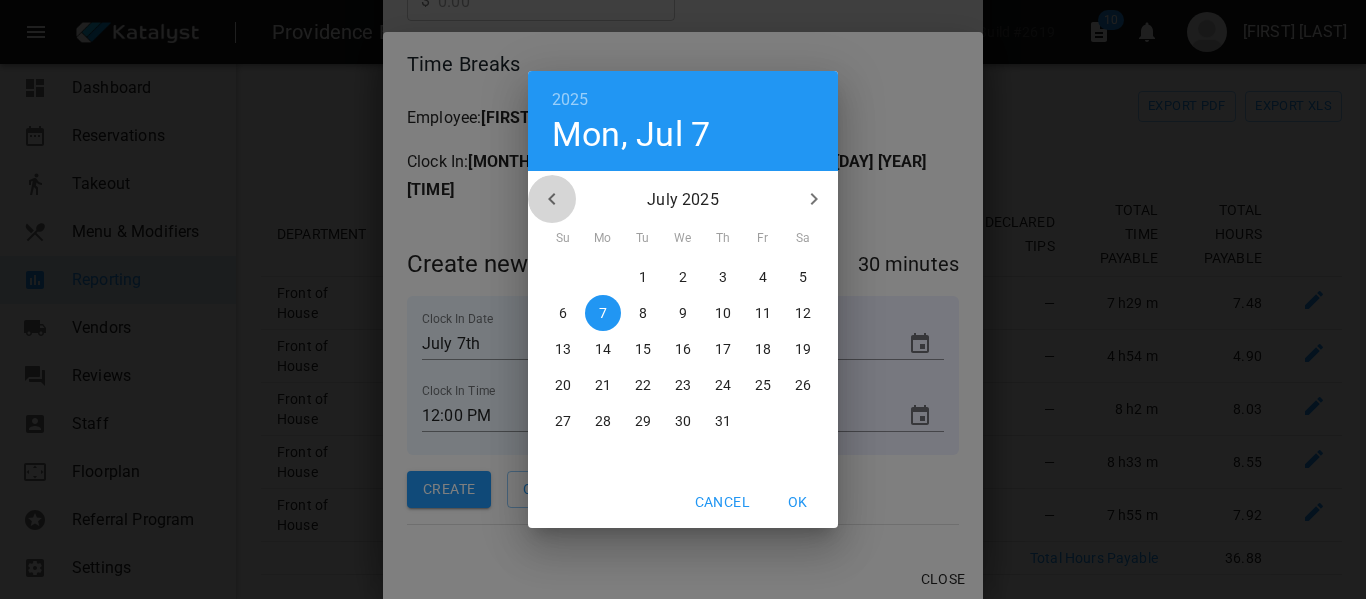 click at bounding box center (552, 199) 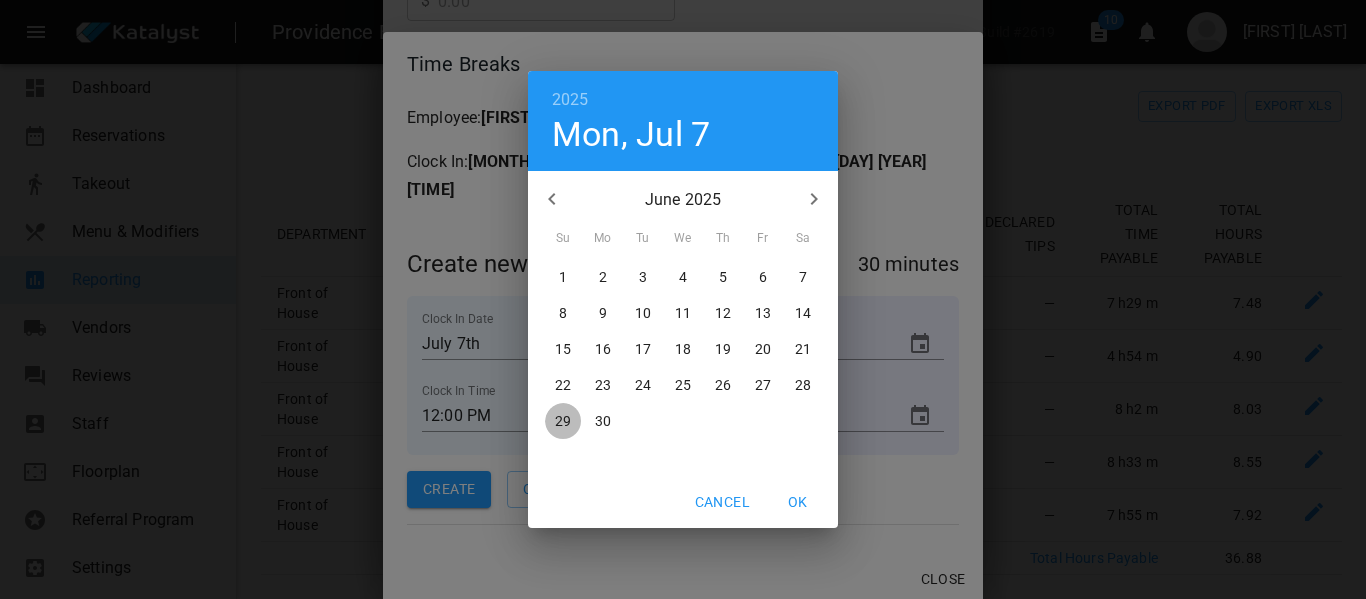 click on "29" at bounding box center (563, 277) 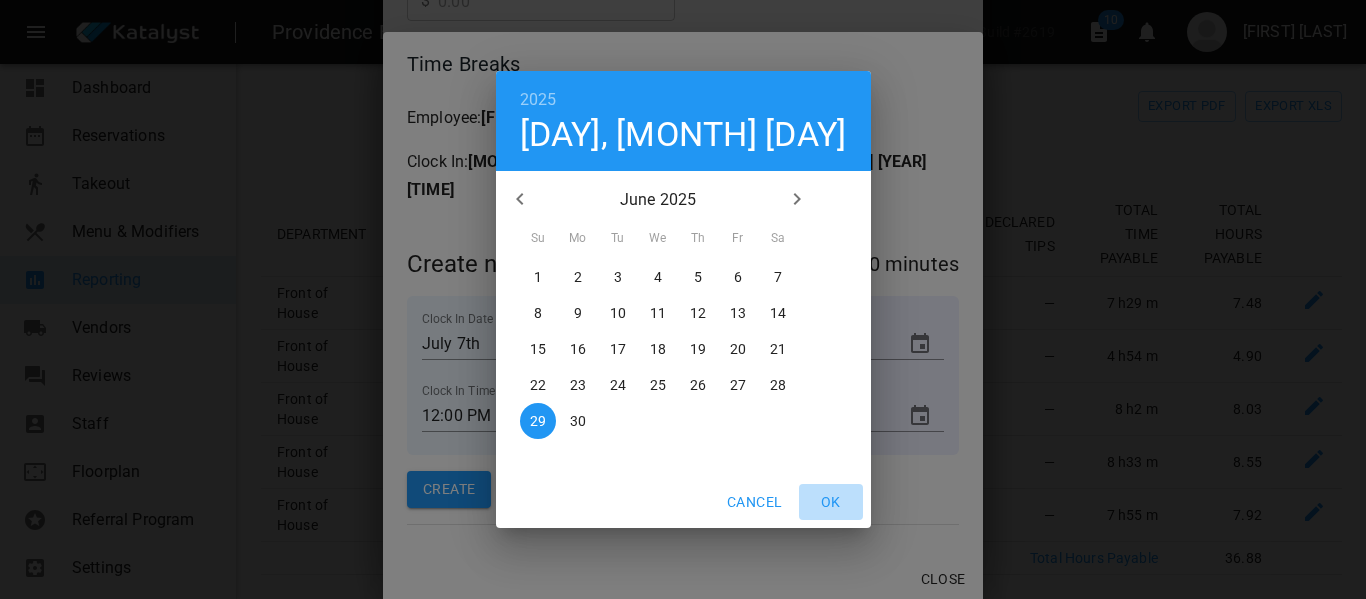 click on "OK" at bounding box center [754, 502] 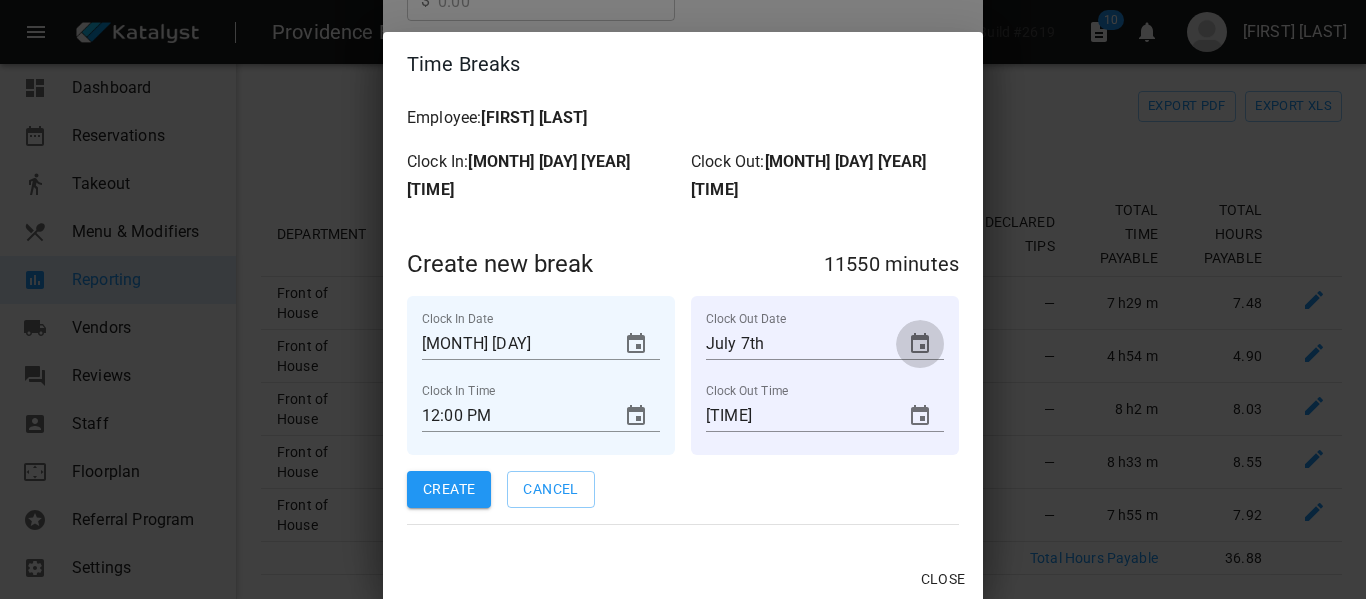 click at bounding box center (920, 343) 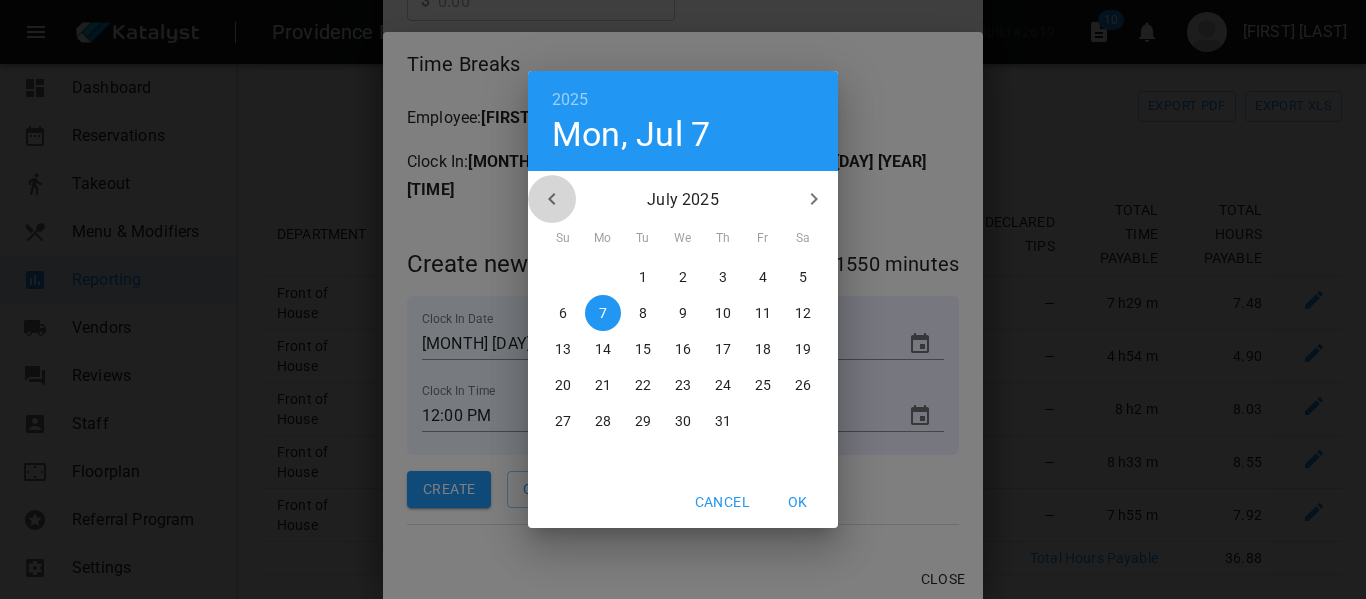 click at bounding box center [552, 199] 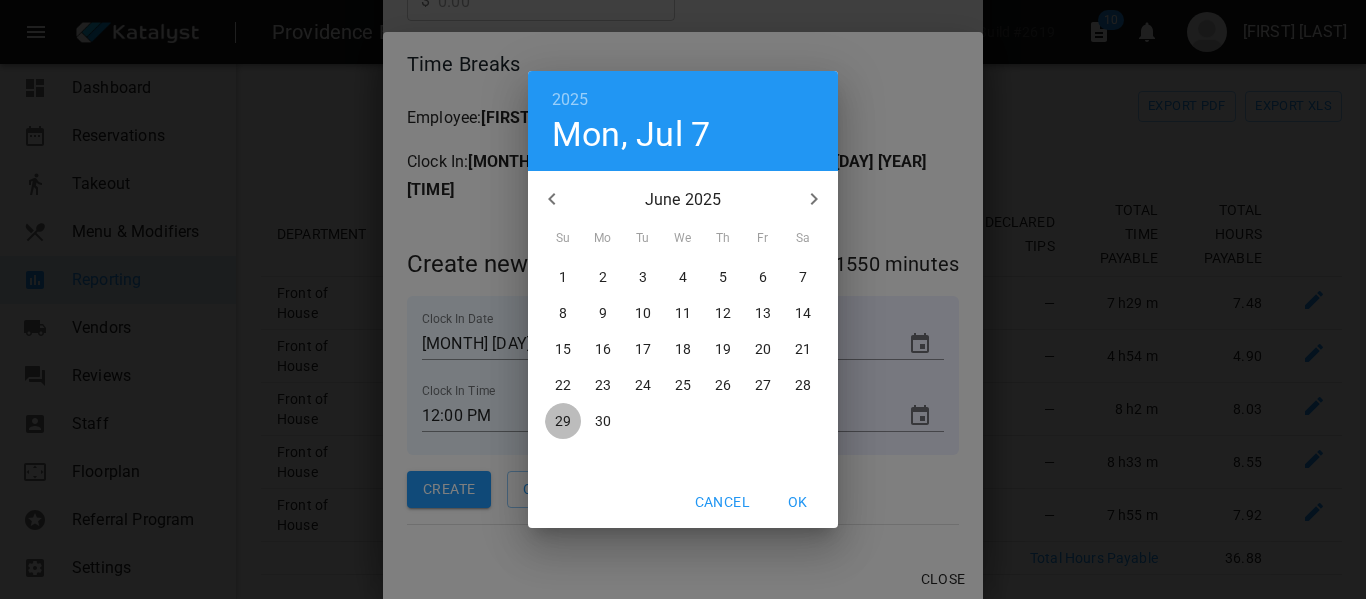 click on "29" at bounding box center (563, 277) 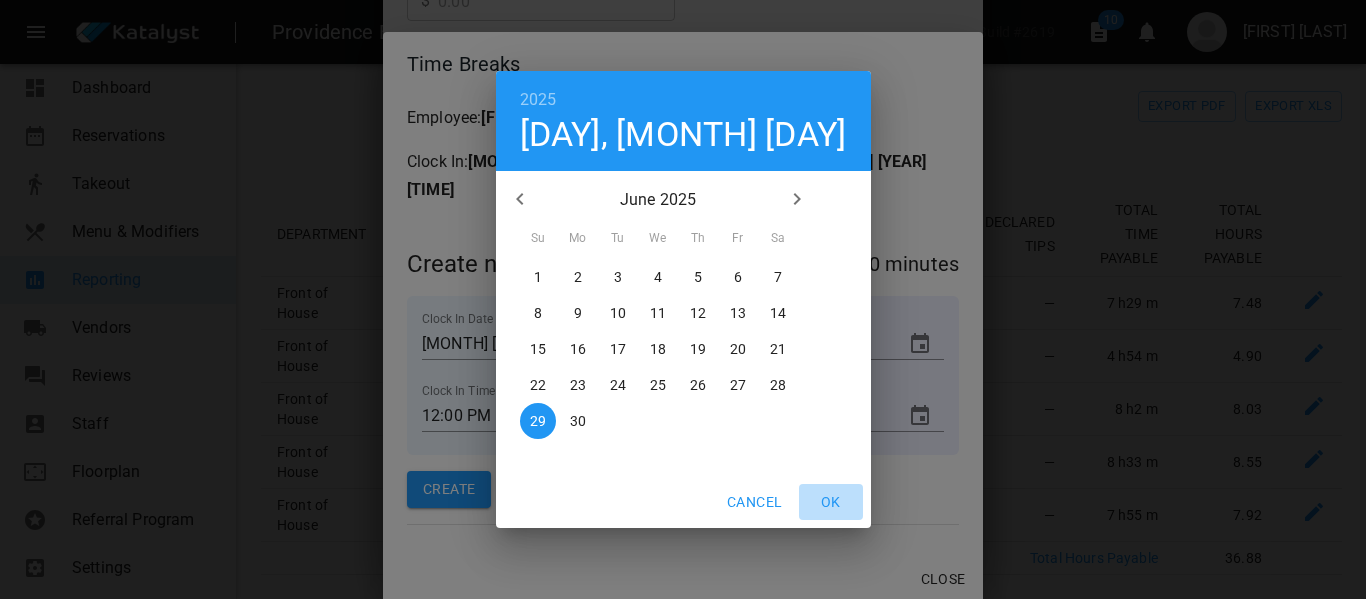click on "OK" at bounding box center [754, 502] 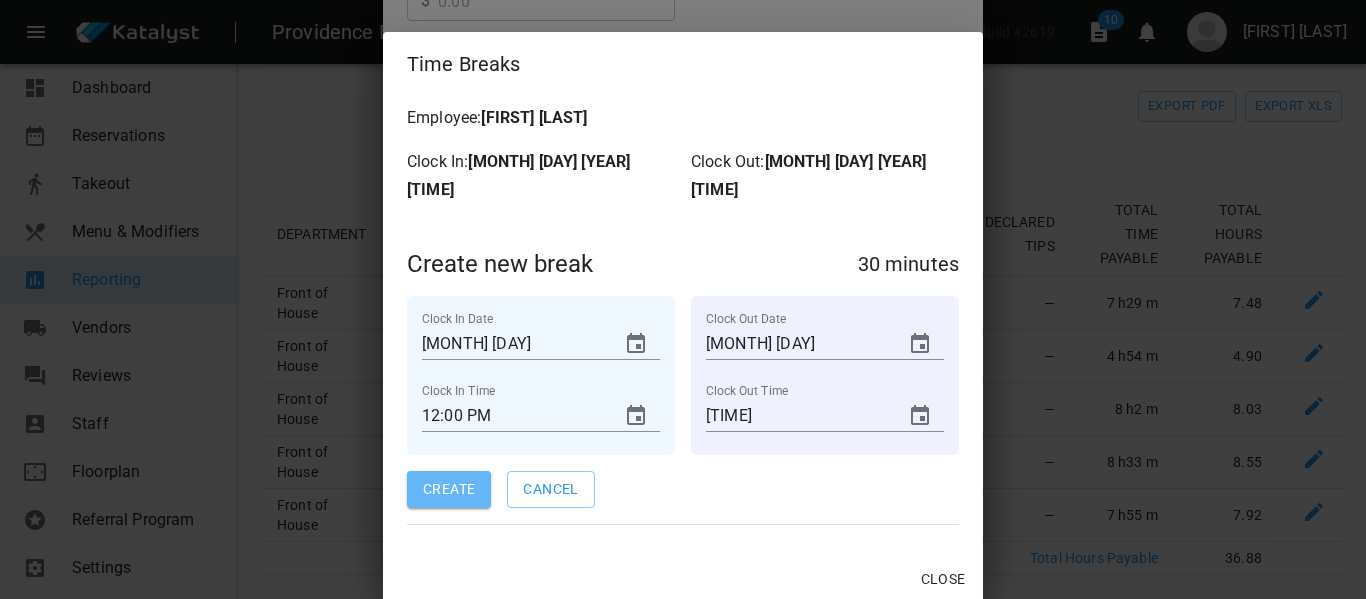 click on "Create" at bounding box center (449, 489) 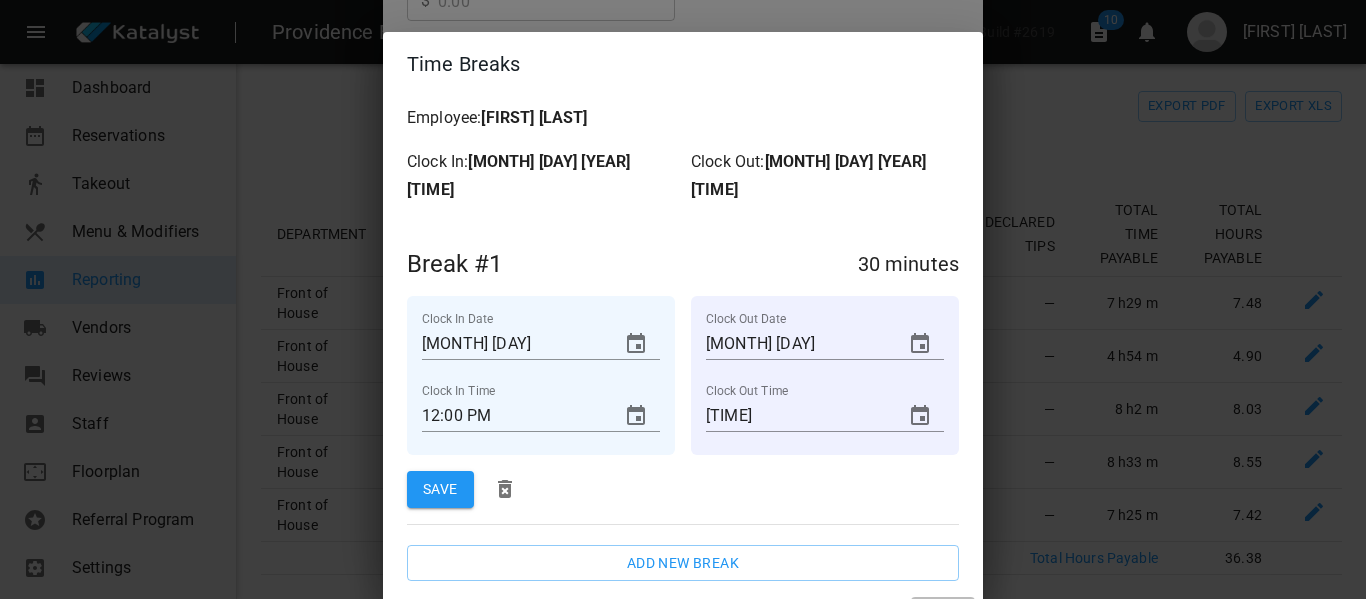 click on "Close" at bounding box center (791, 540) 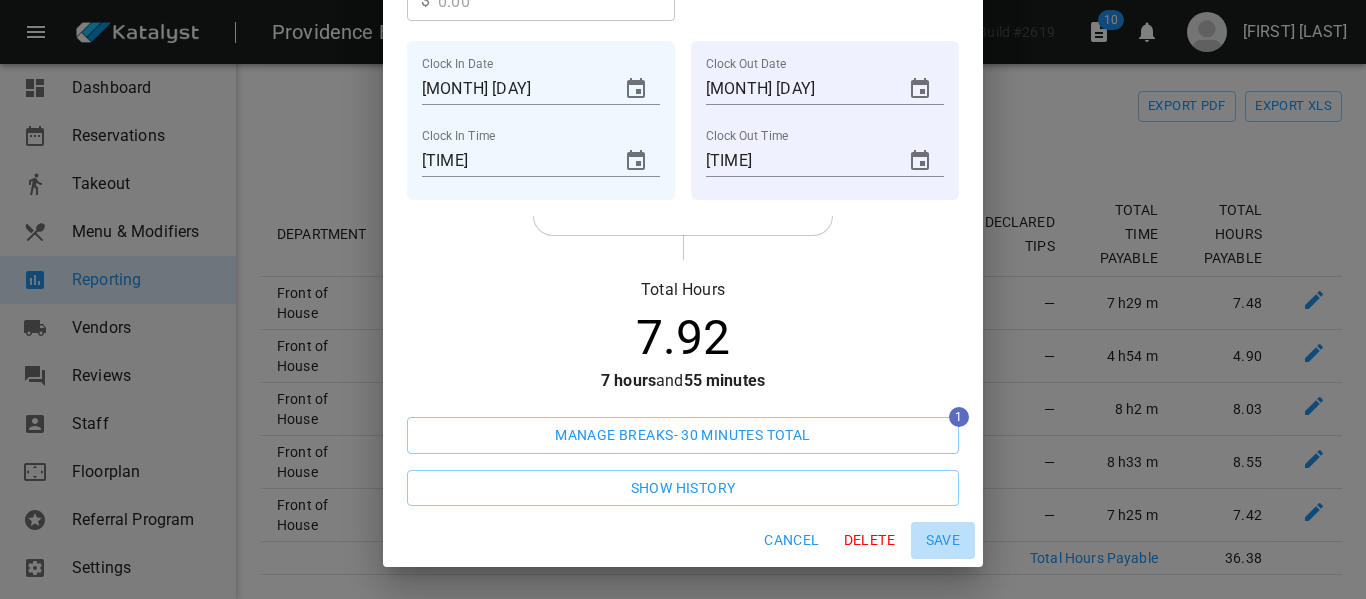 click on "Save" at bounding box center (791, 540) 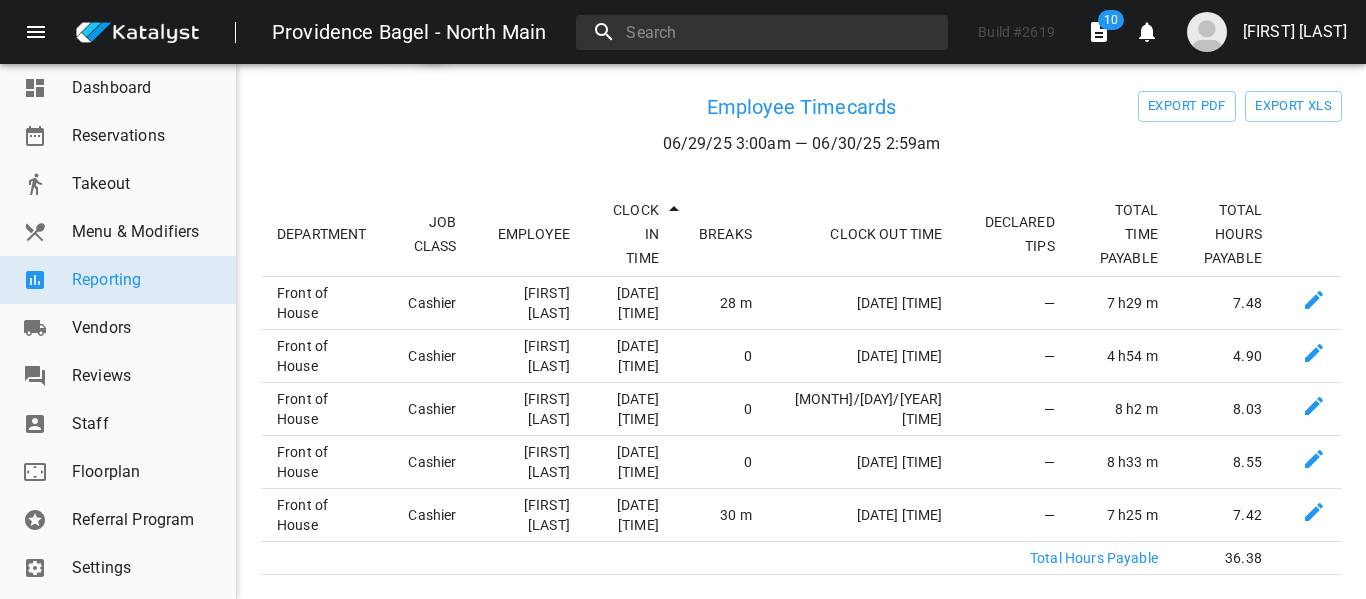 scroll, scrollTop: 196, scrollLeft: 0, axis: vertical 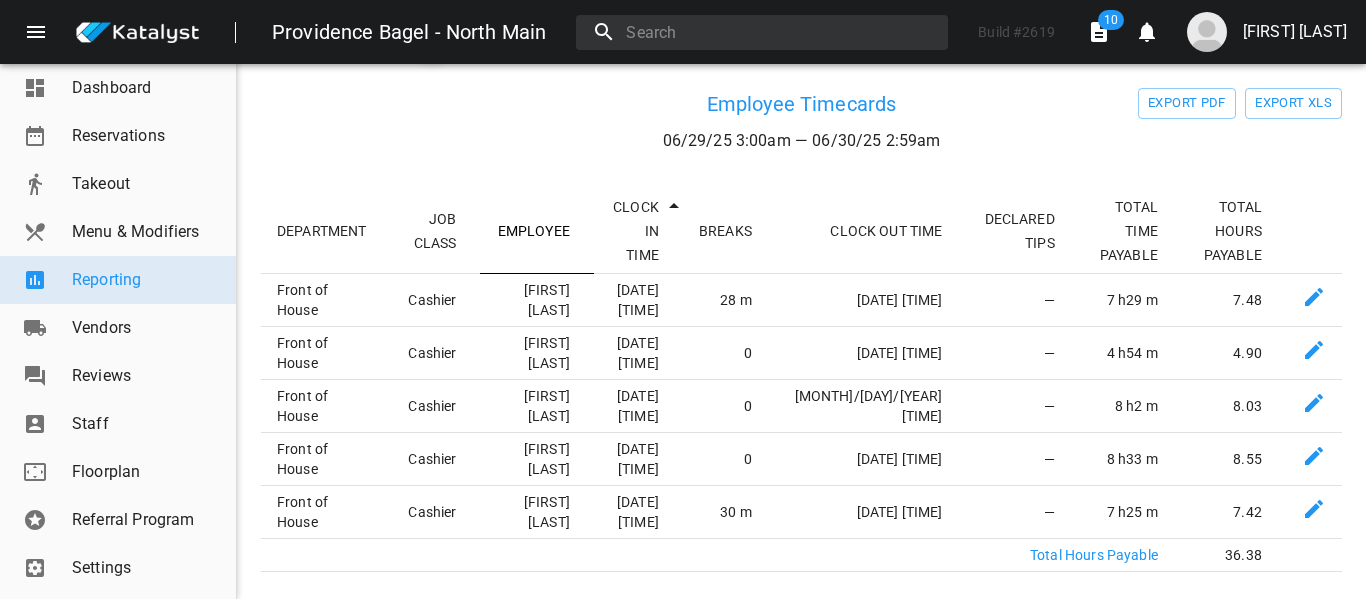 click on "EMPLOYEE" at bounding box center (536, 231) 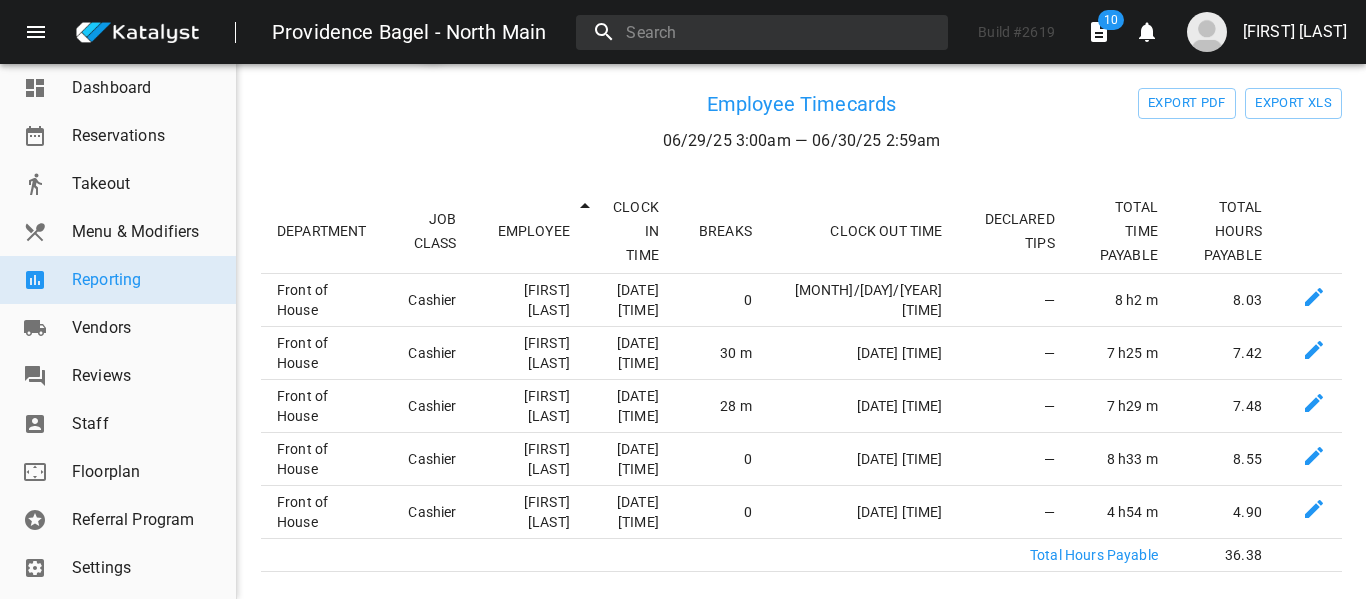 scroll, scrollTop: 0, scrollLeft: 0, axis: both 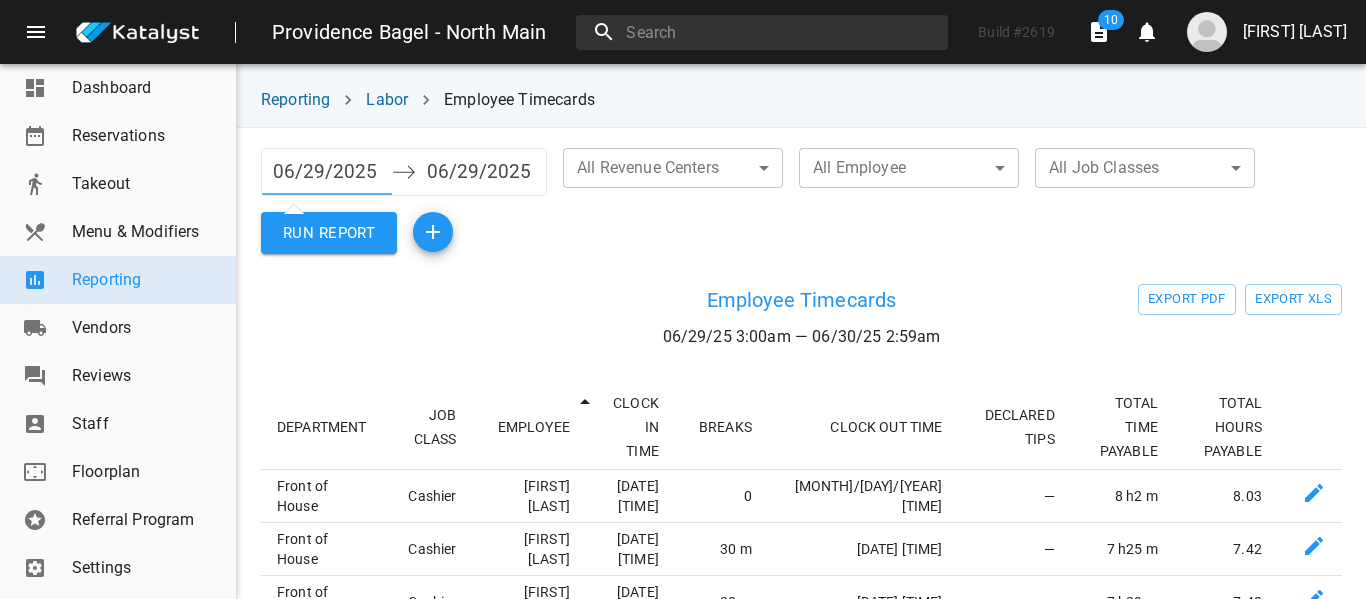 click on "06/29/2025" at bounding box center [327, 172] 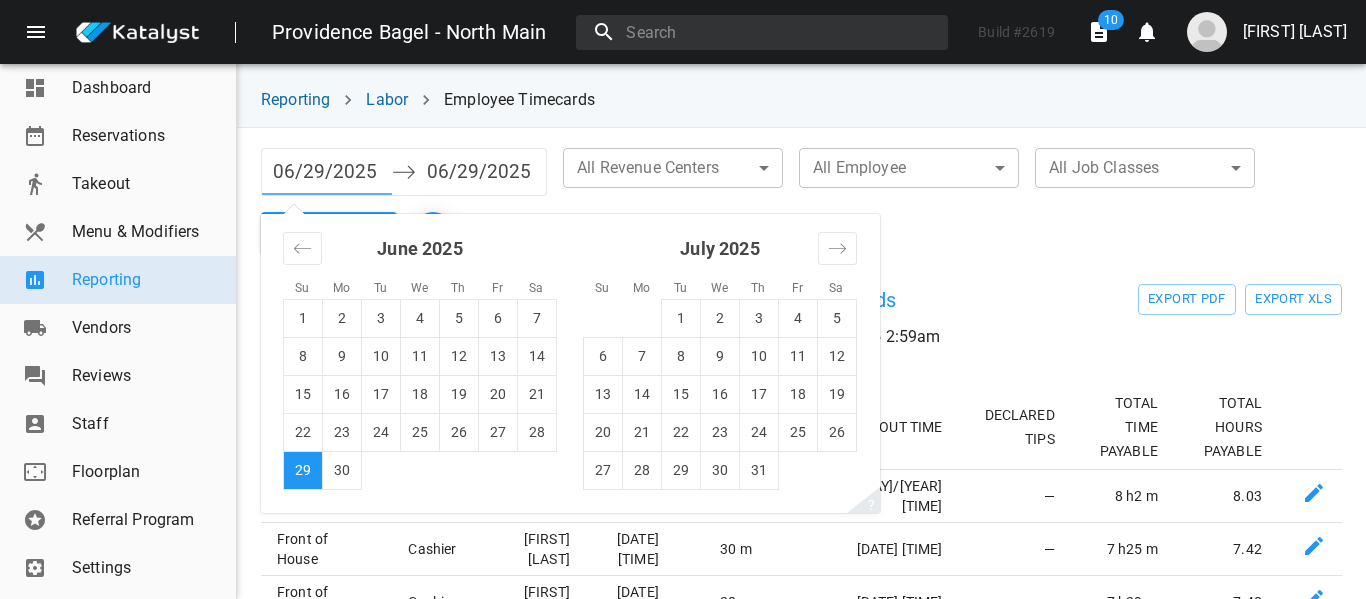 click on "06/29/2025" at bounding box center [327, 172] 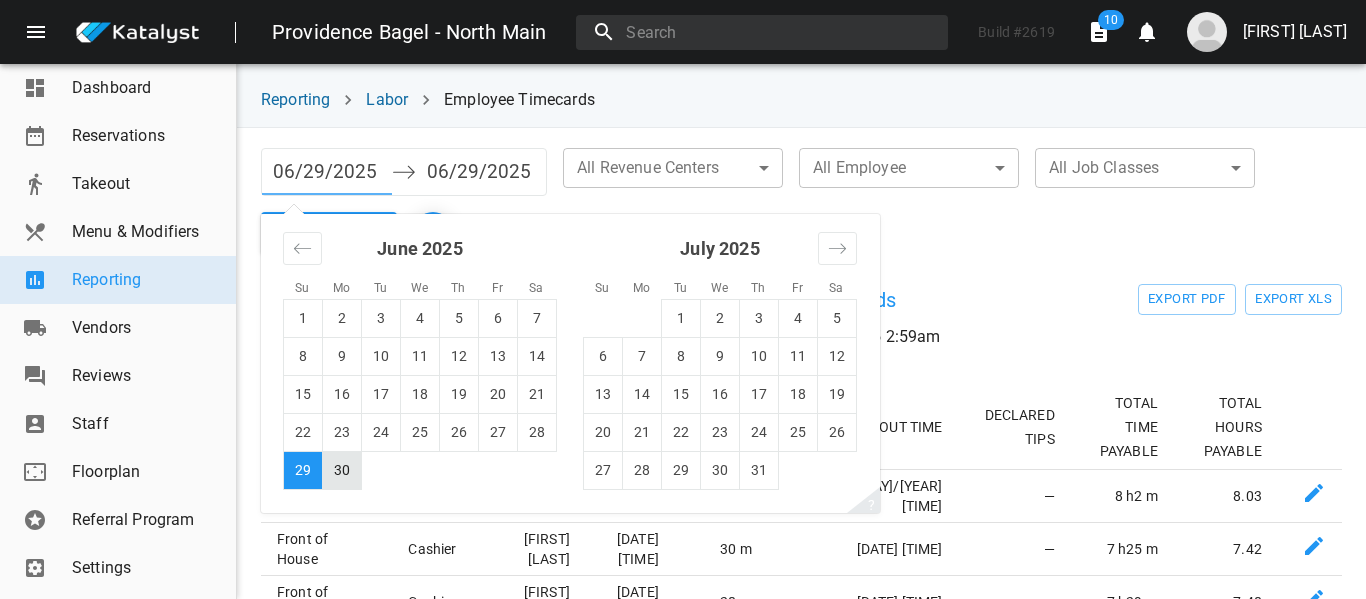 click on "30" at bounding box center [342, 470] 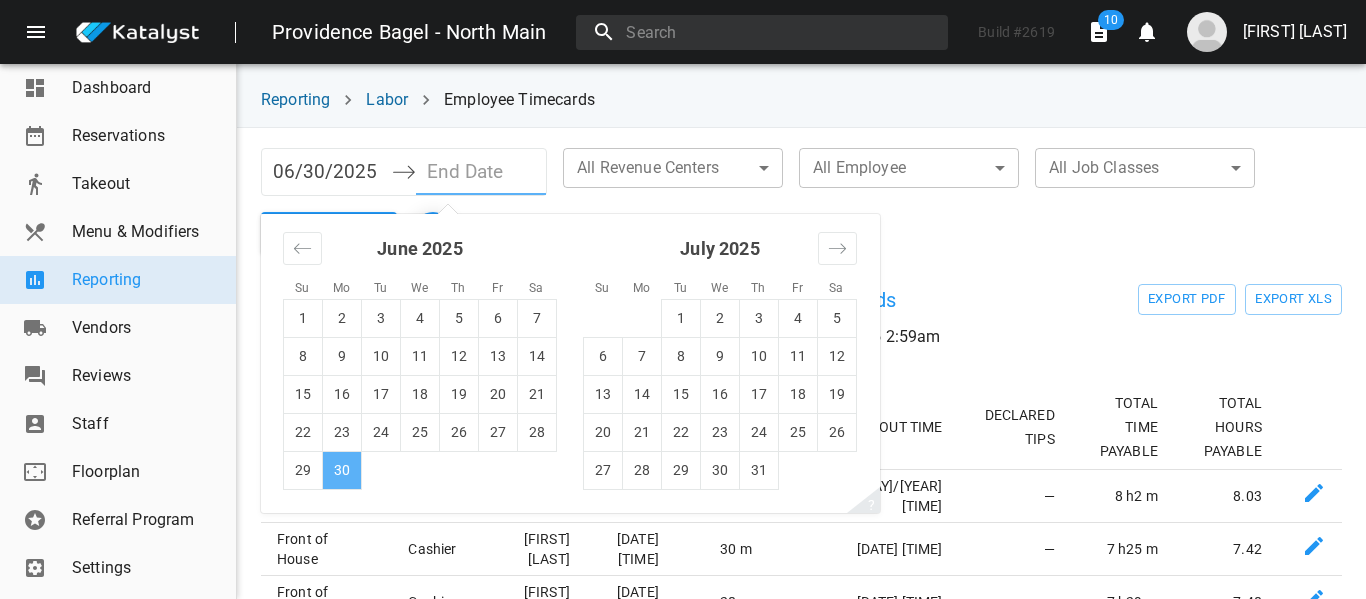 click on "30" at bounding box center (342, 470) 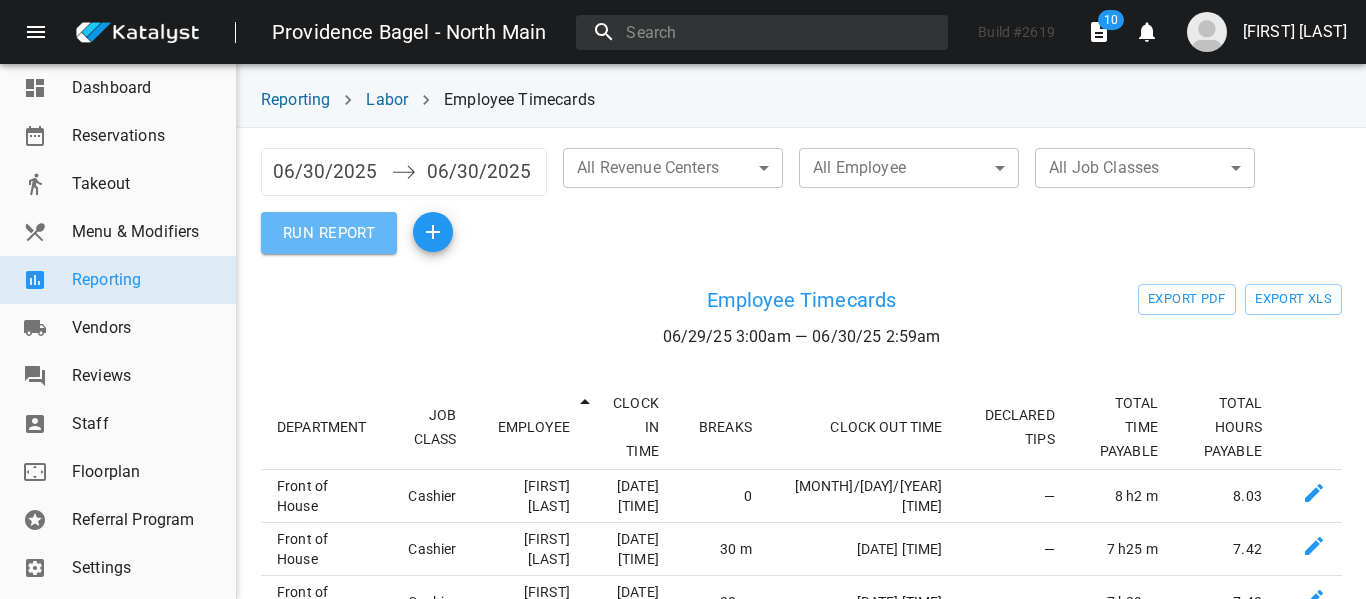 click on "RUN REPORT" at bounding box center (329, 233) 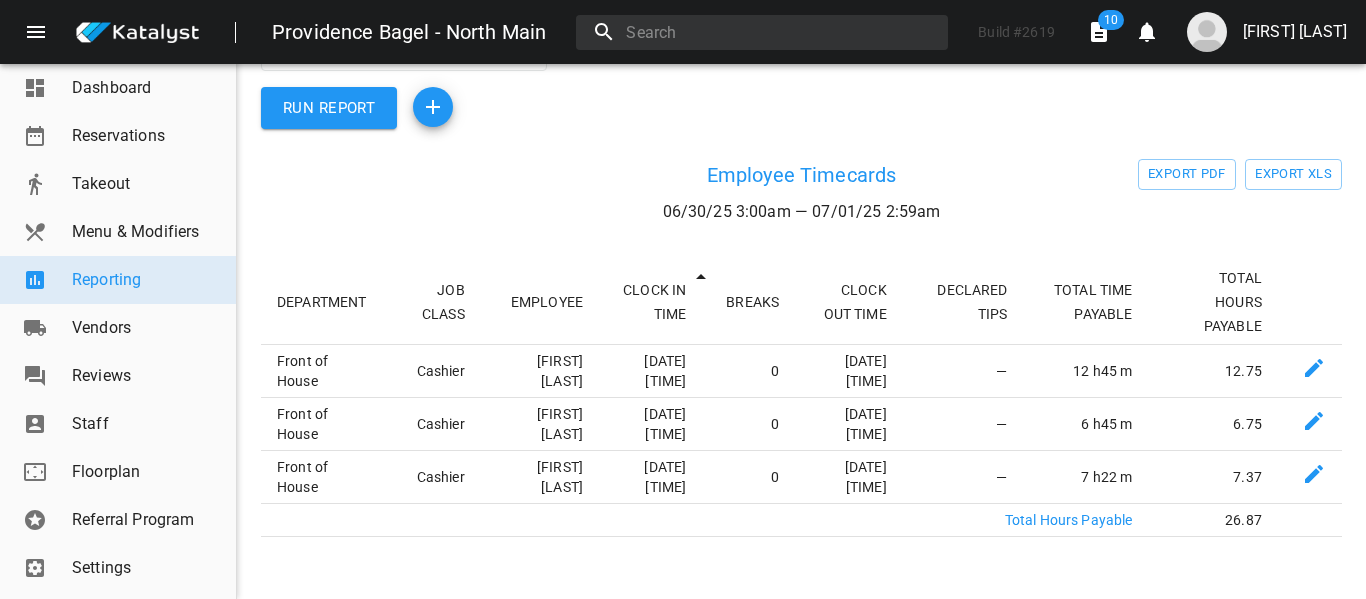 scroll, scrollTop: 170, scrollLeft: 0, axis: vertical 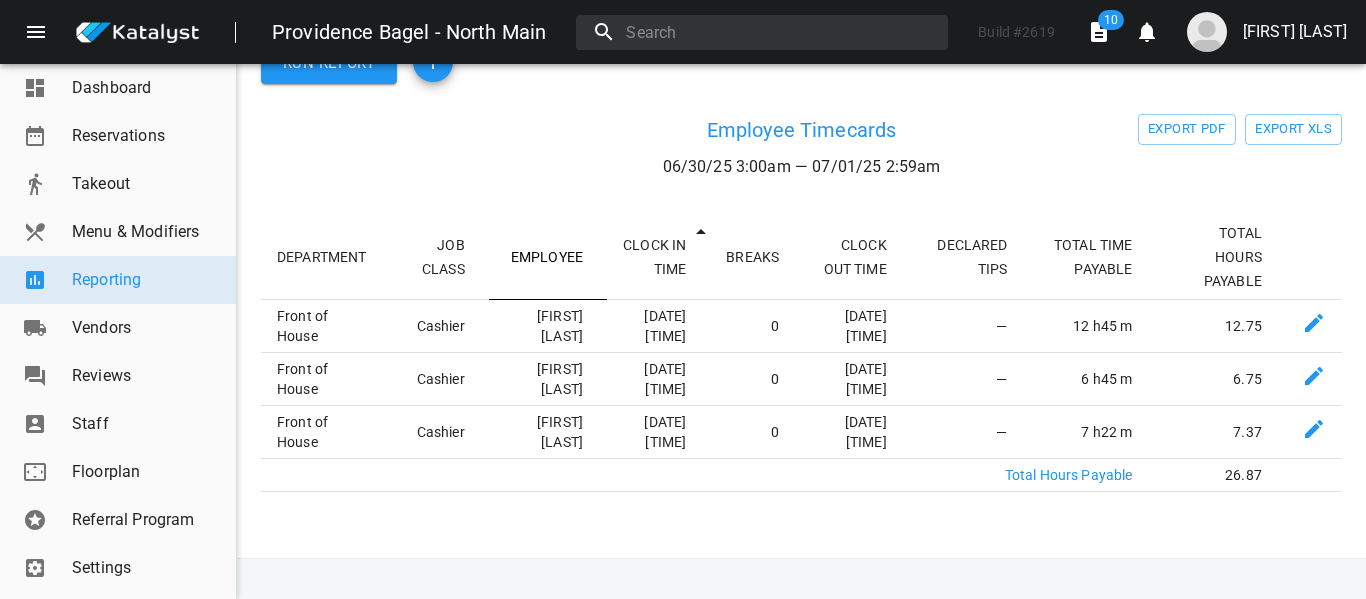 click on "EMPLOYEE" at bounding box center [548, 257] 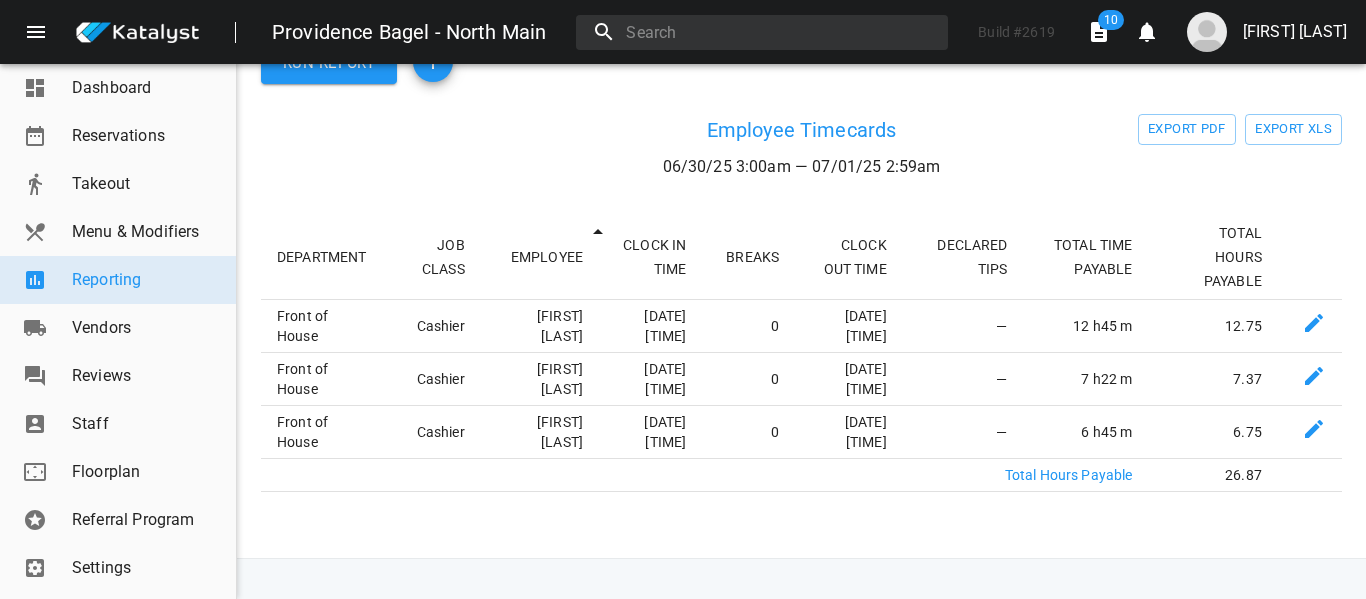 scroll, scrollTop: 0, scrollLeft: 0, axis: both 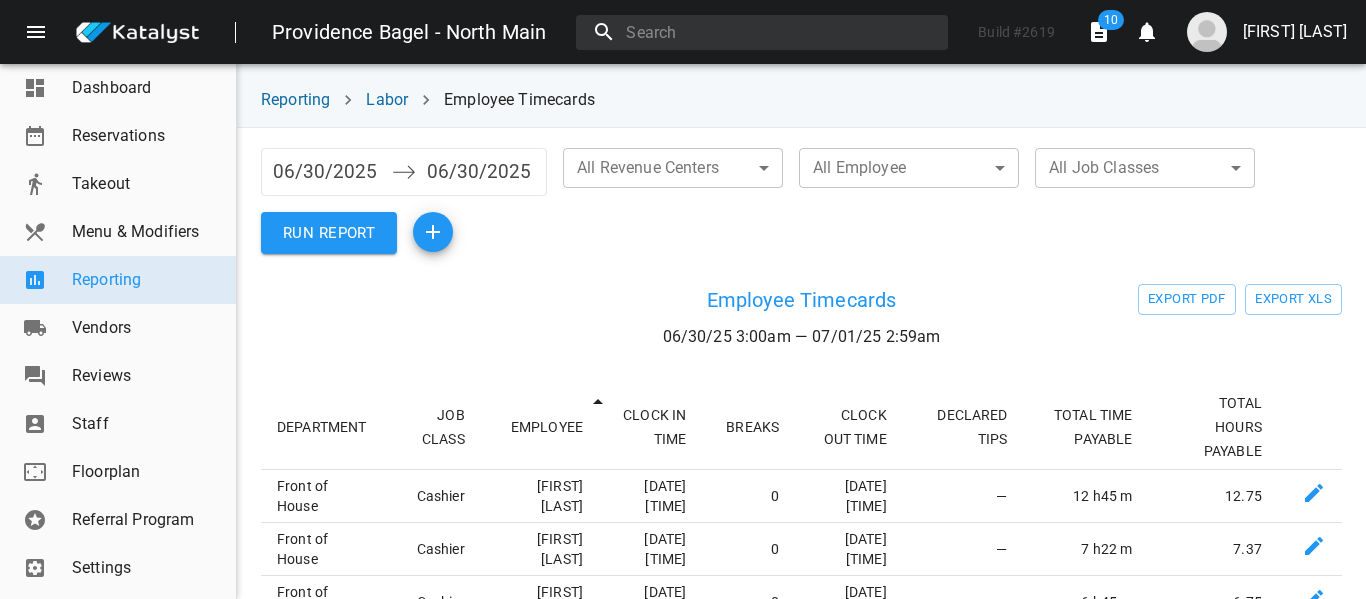 click on "06/30/2025" at bounding box center [327, 172] 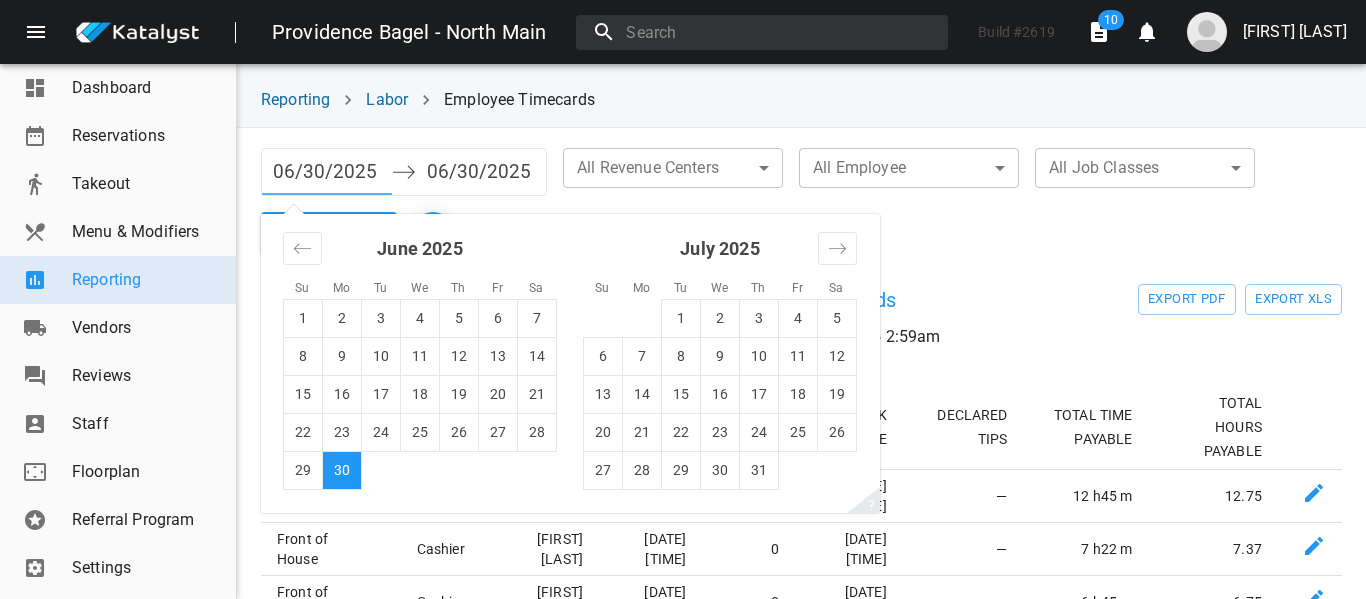 click on "06/30/2025" at bounding box center [327, 172] 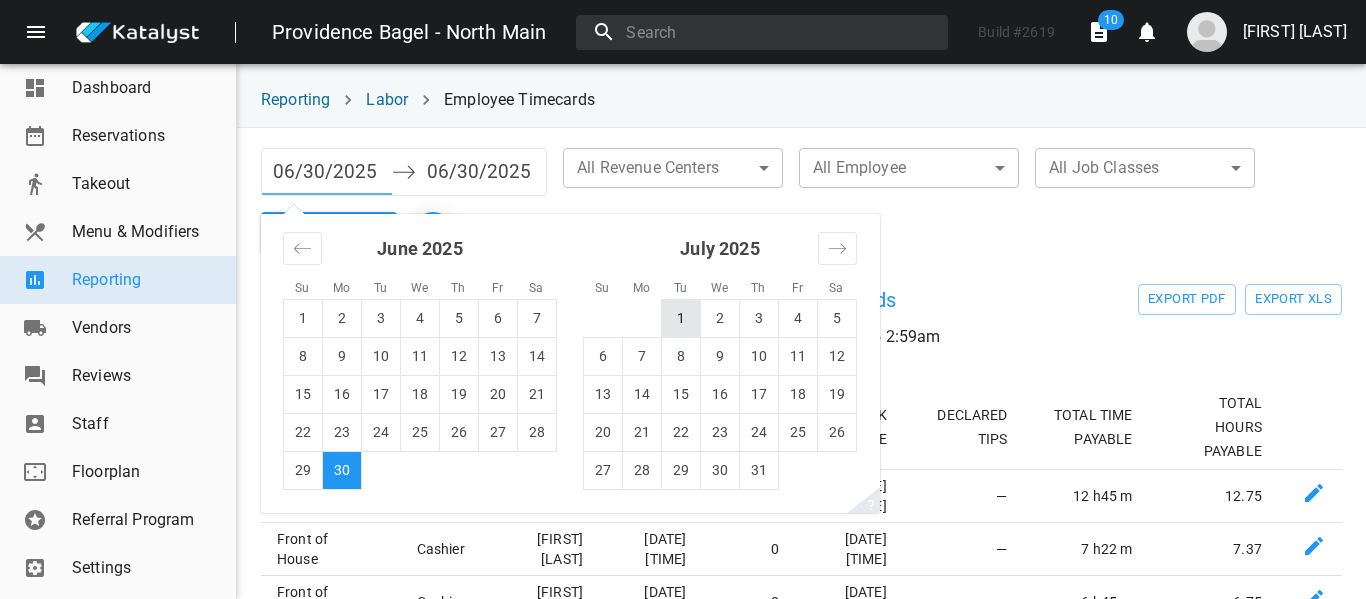click on "1" at bounding box center (681, 318) 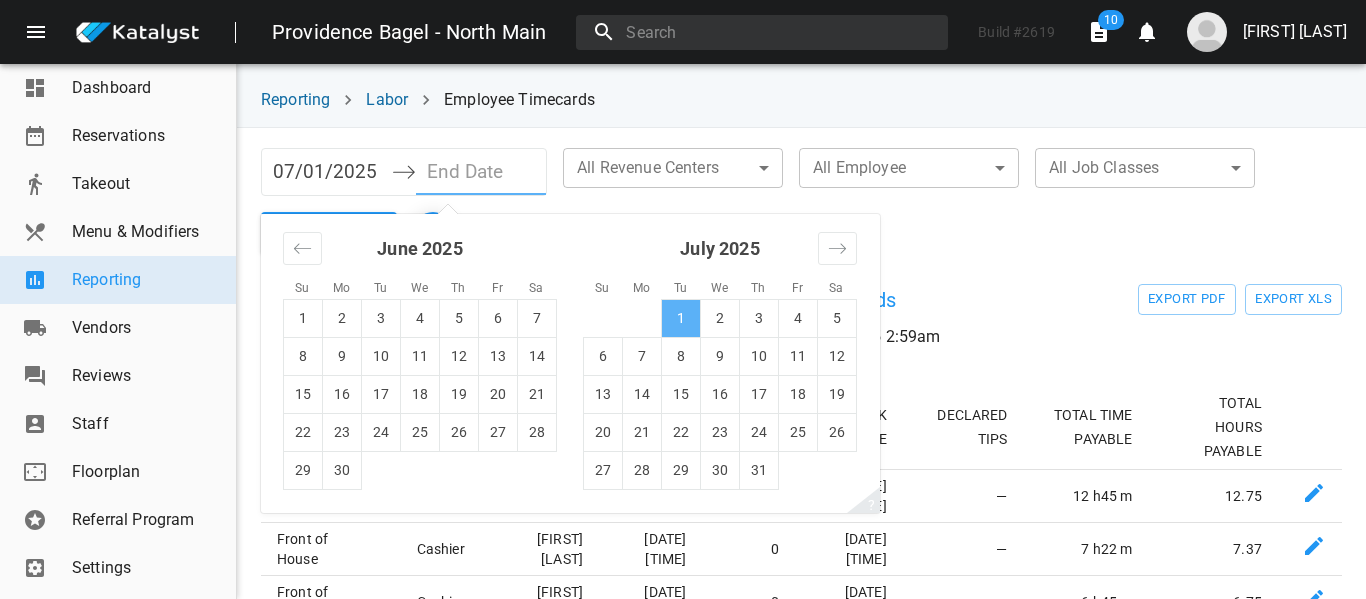 click on "1" at bounding box center [681, 318] 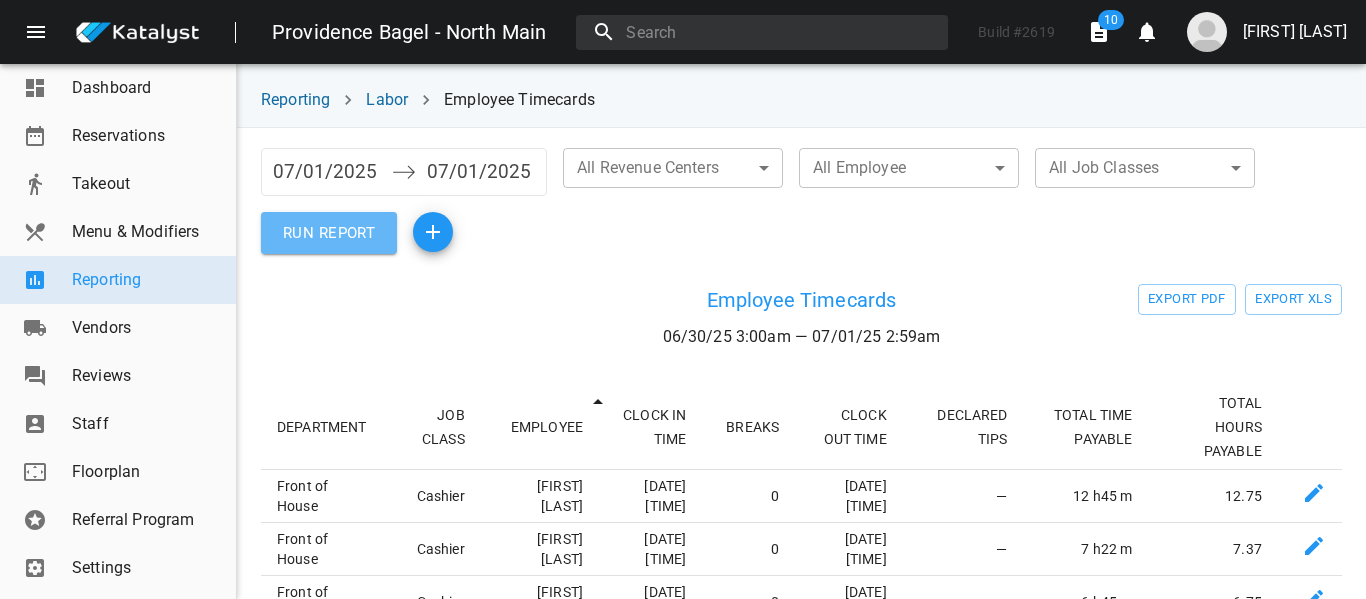 click on "RUN REPORT" at bounding box center (329, 233) 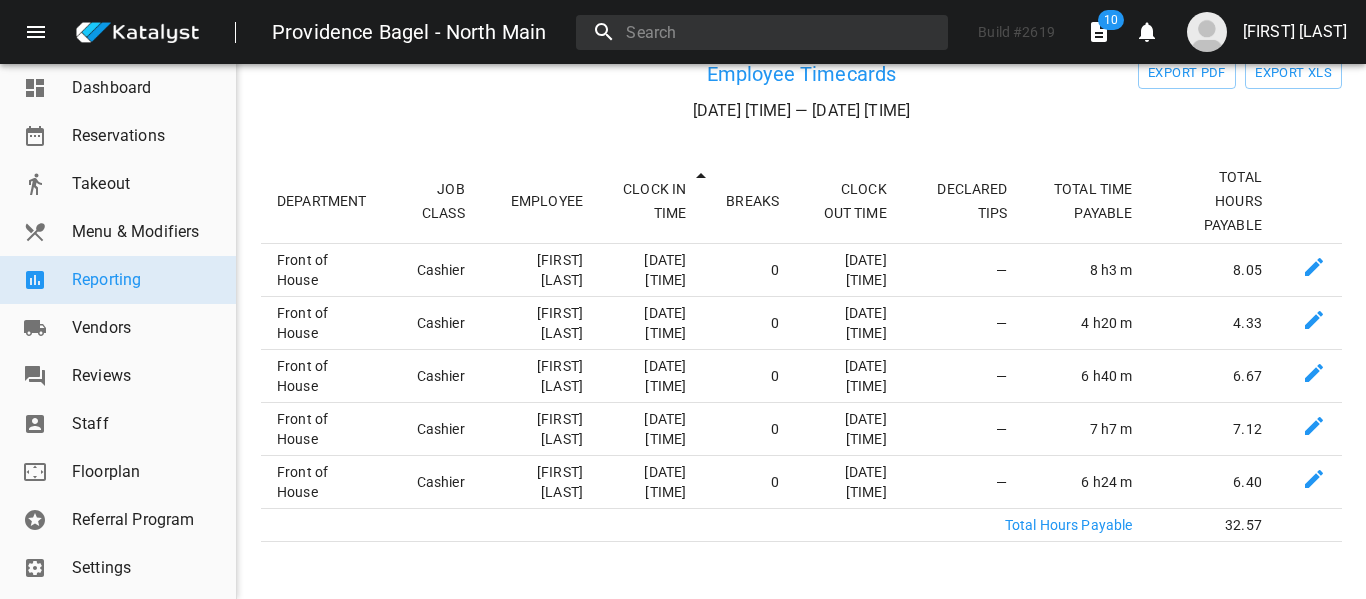 scroll, scrollTop: 245, scrollLeft: 0, axis: vertical 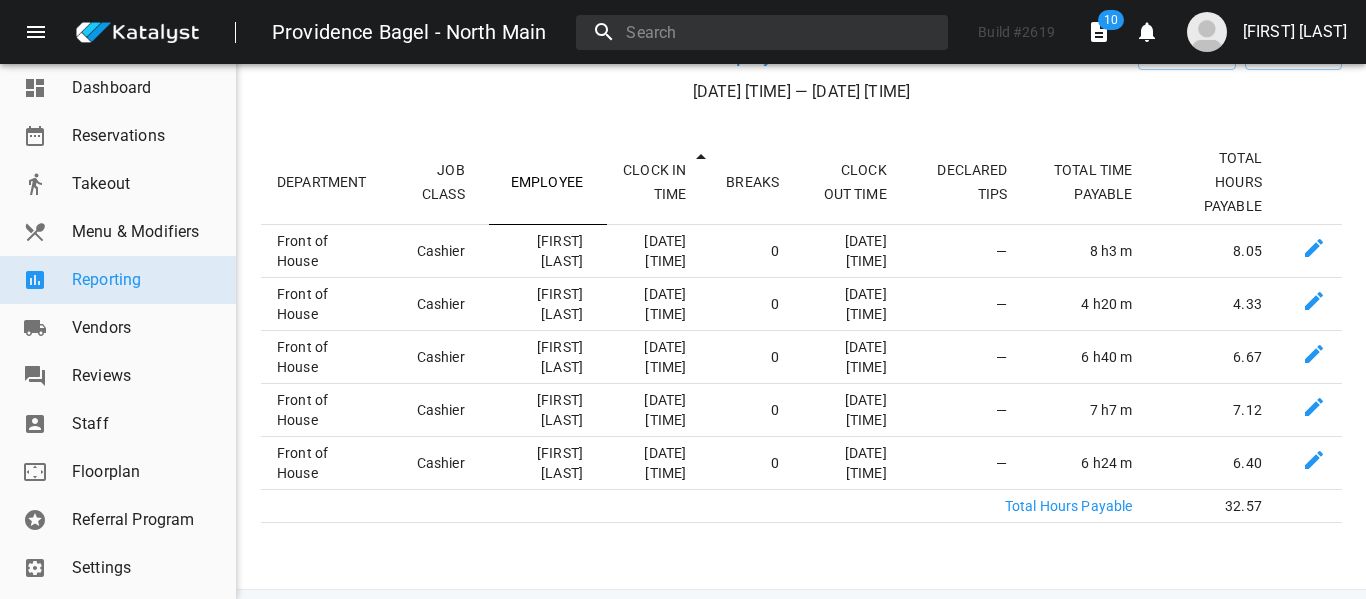 click on "EMPLOYEE" at bounding box center [548, 182] 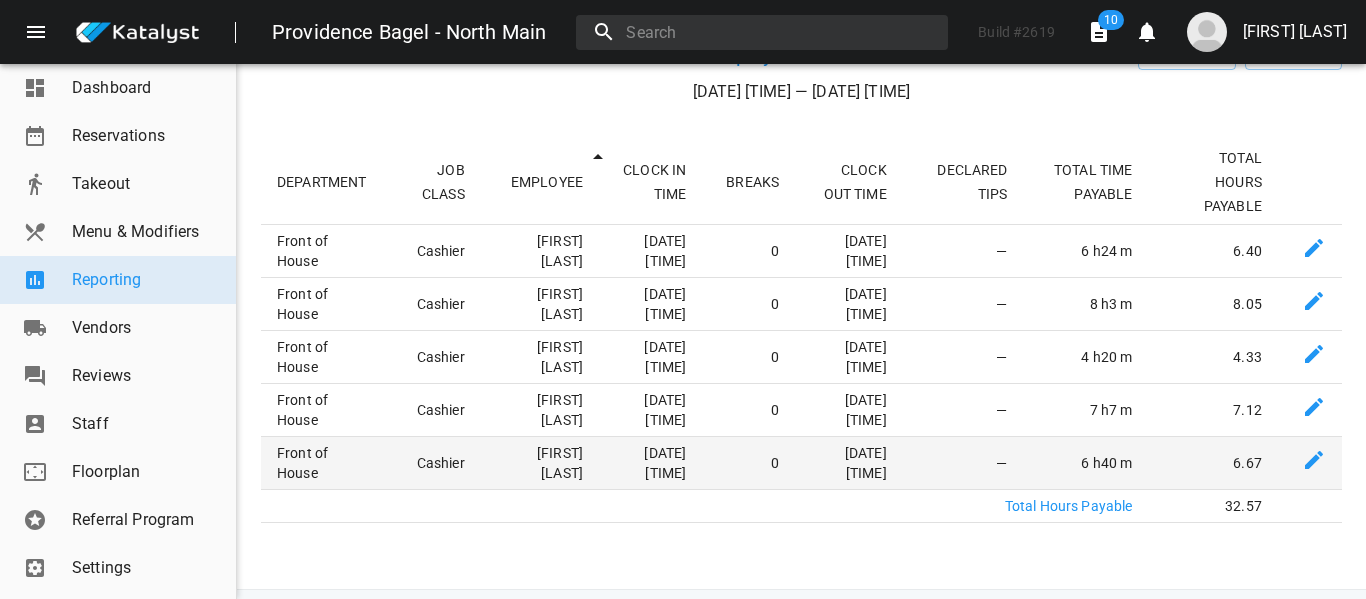 click at bounding box center (1314, 248) 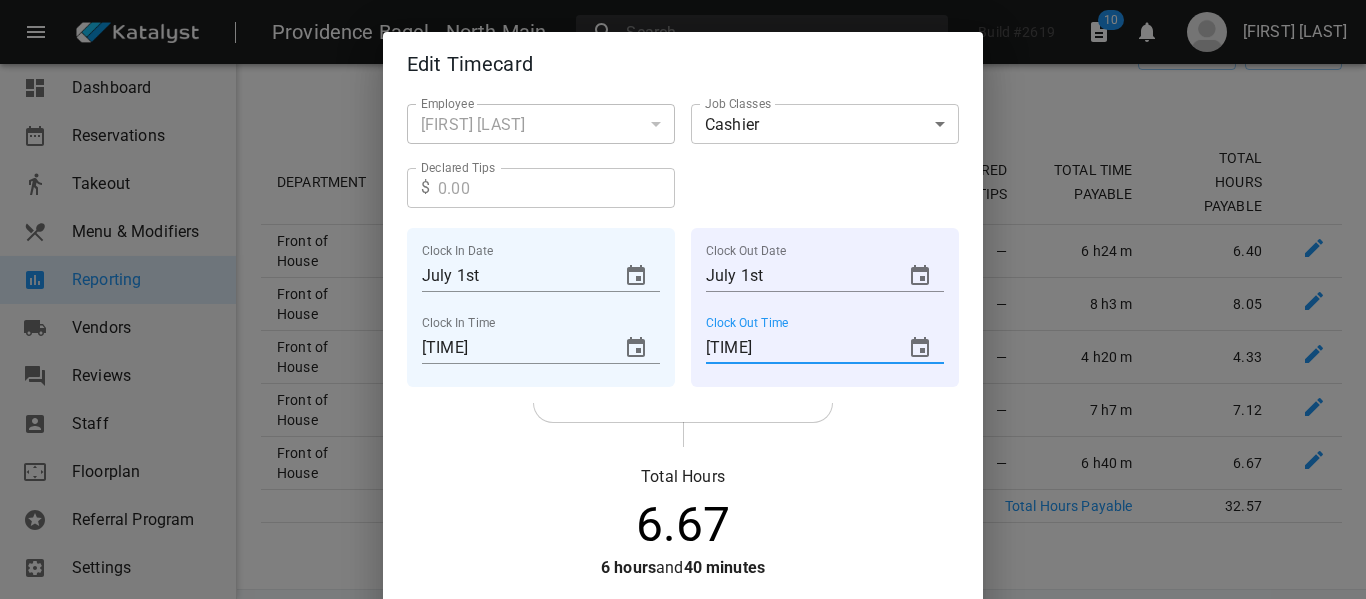 click on "[TIME]" at bounding box center [797, 348] 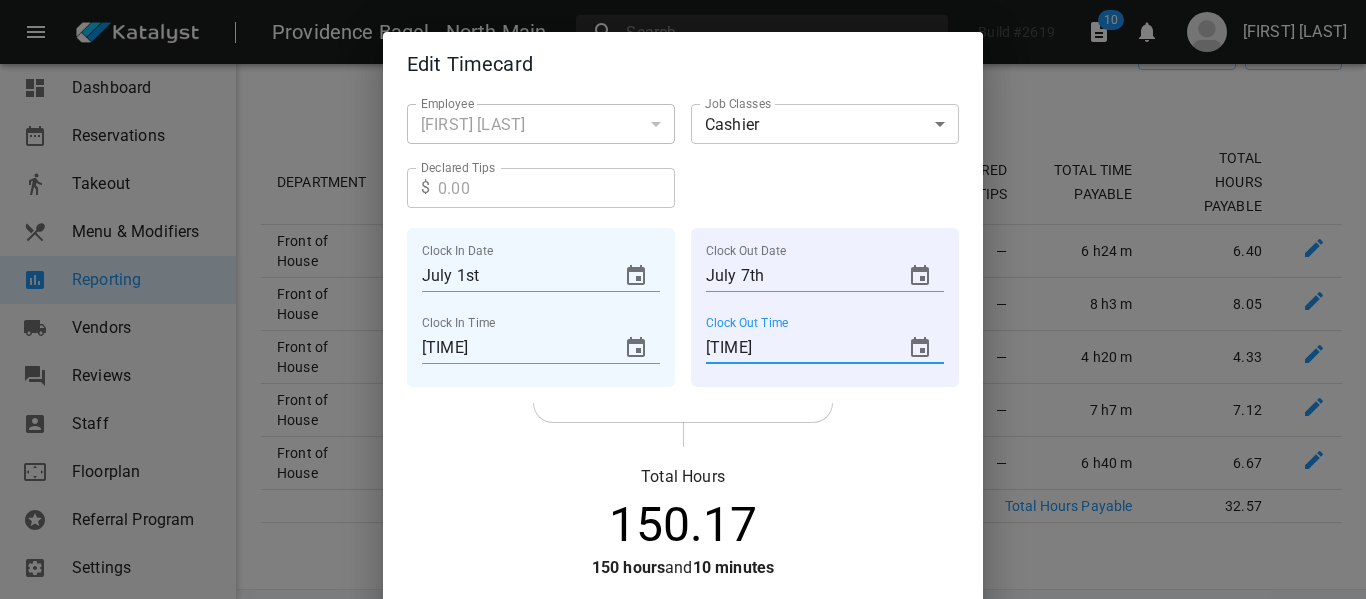 type on "[TIME]" 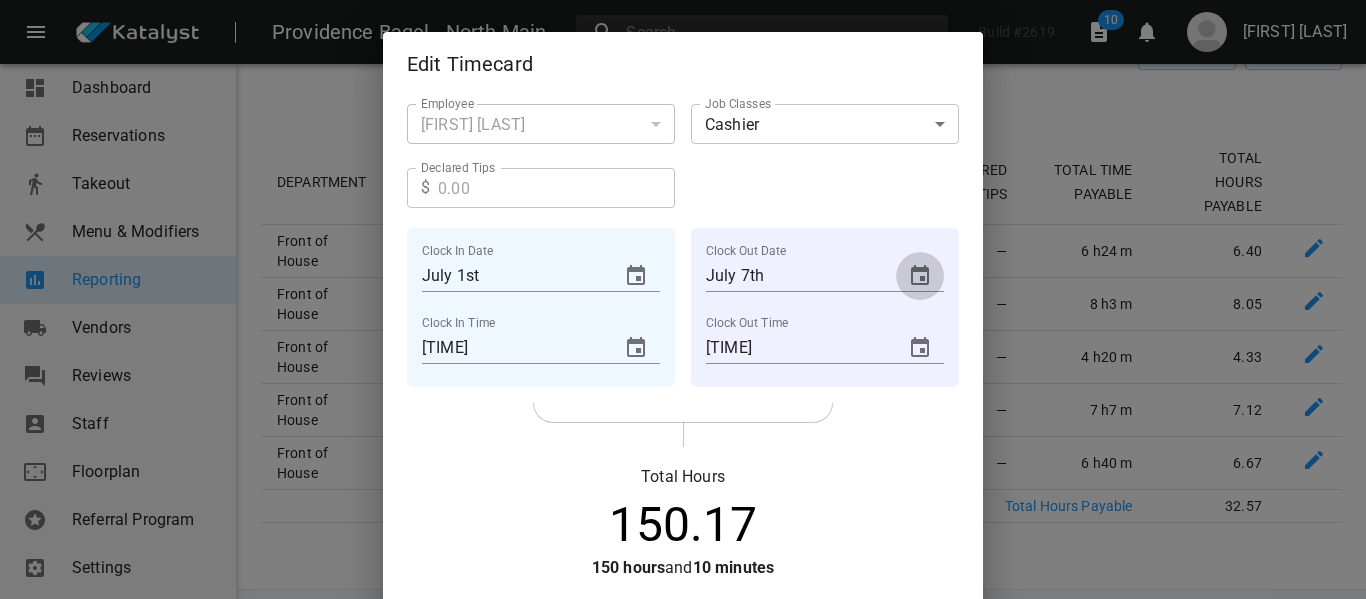 click at bounding box center (920, 276) 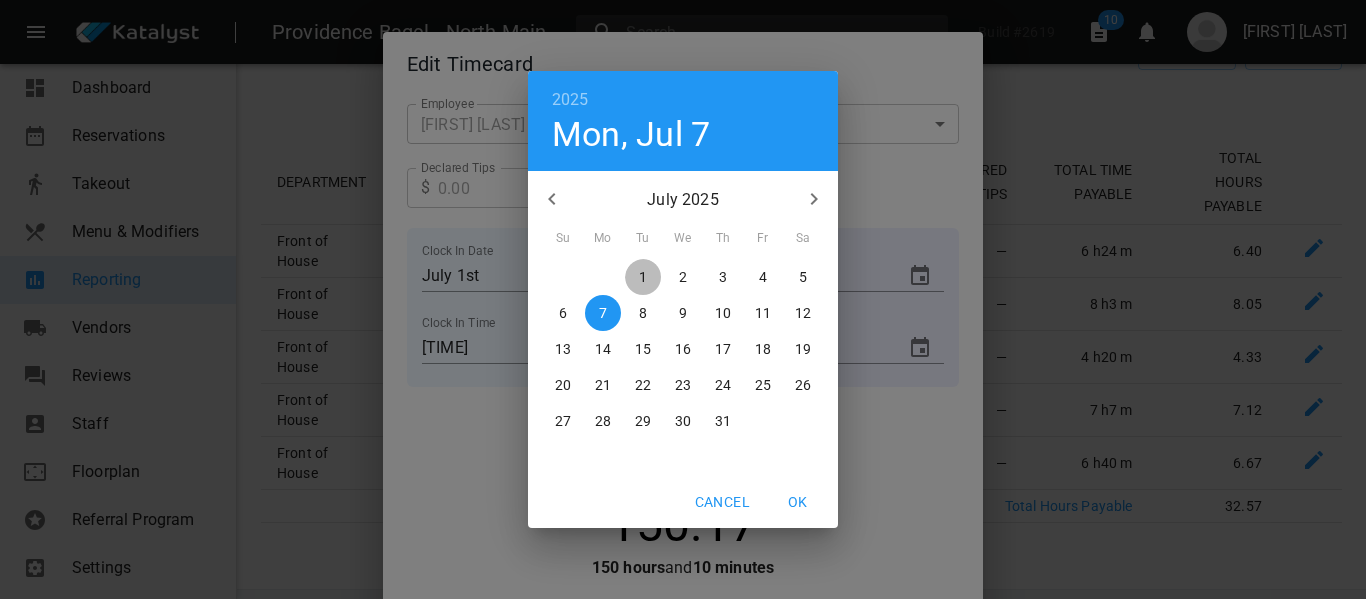 click on "1" at bounding box center [563, 277] 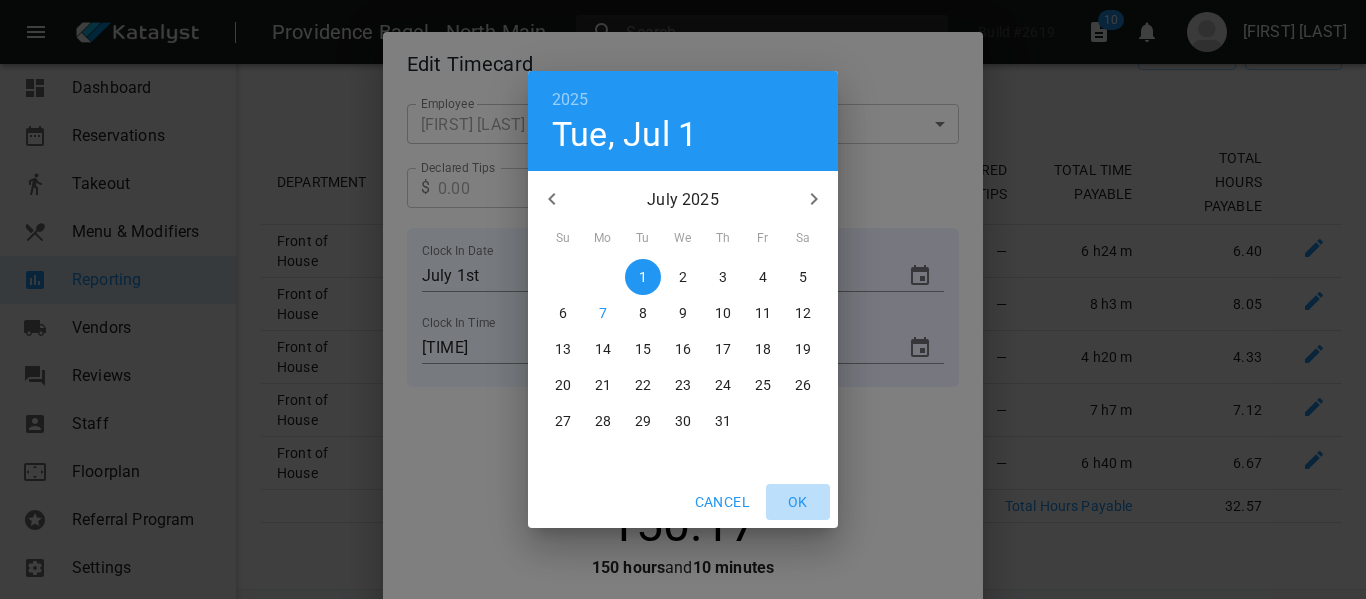 click on "OK" at bounding box center (722, 502) 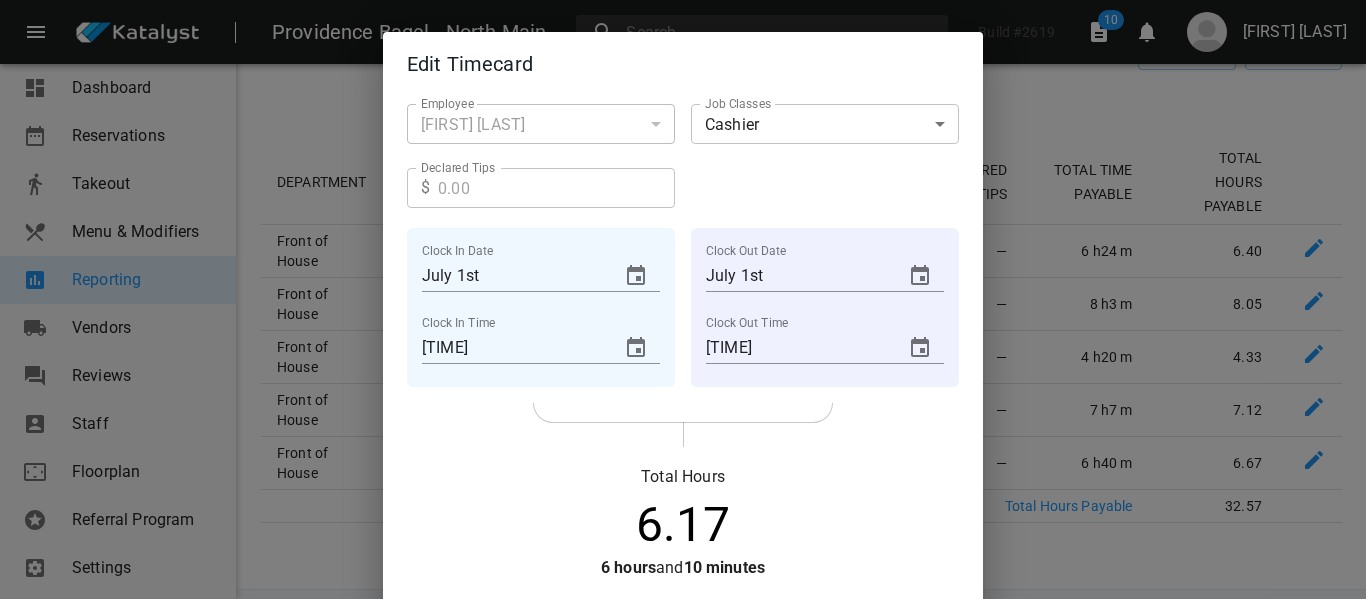 click on "6.17" at bounding box center (683, 525) 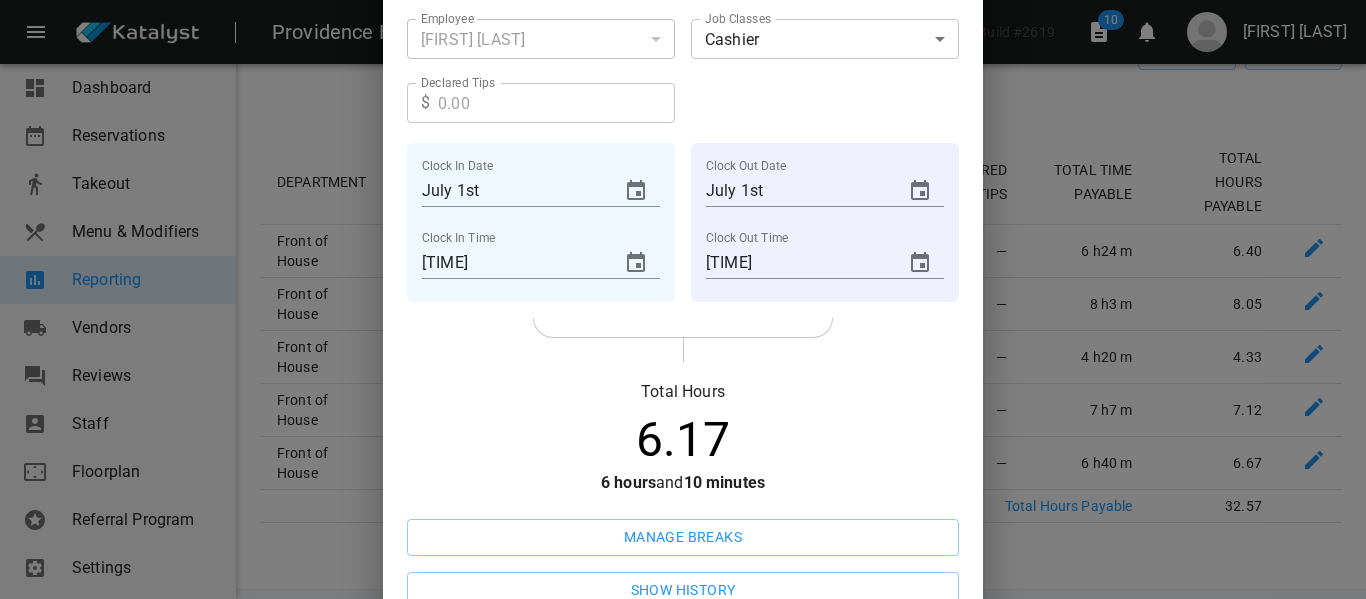 scroll, scrollTop: 187, scrollLeft: 0, axis: vertical 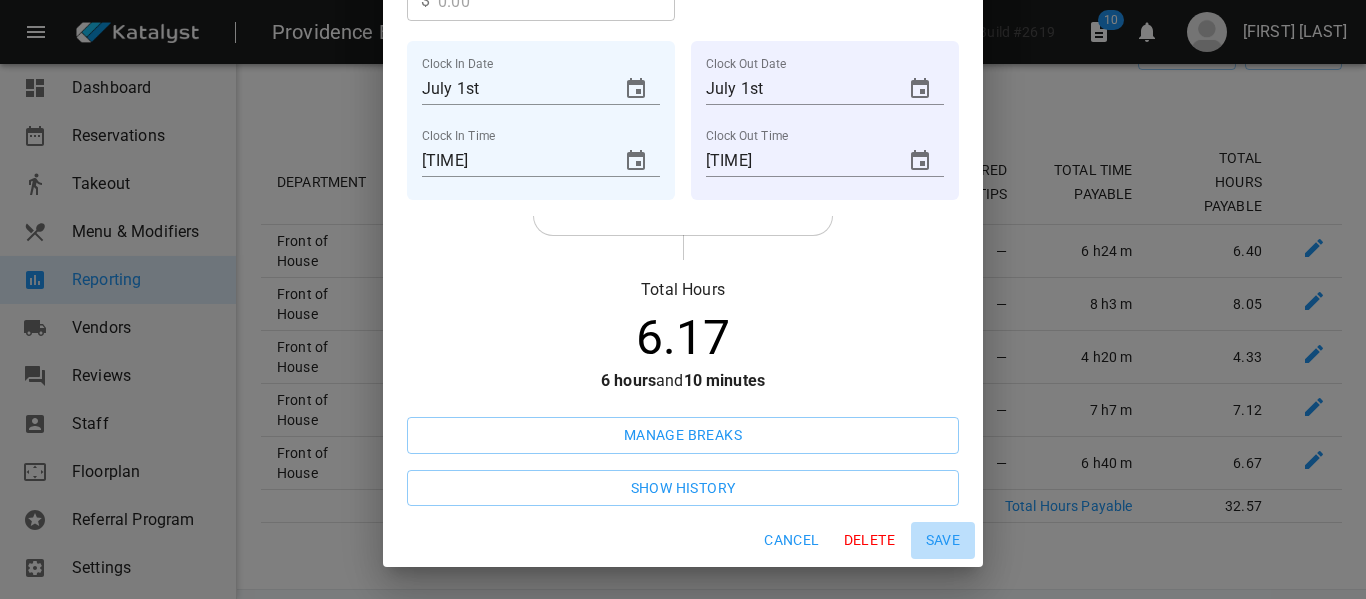 click on "Save" at bounding box center [791, 540] 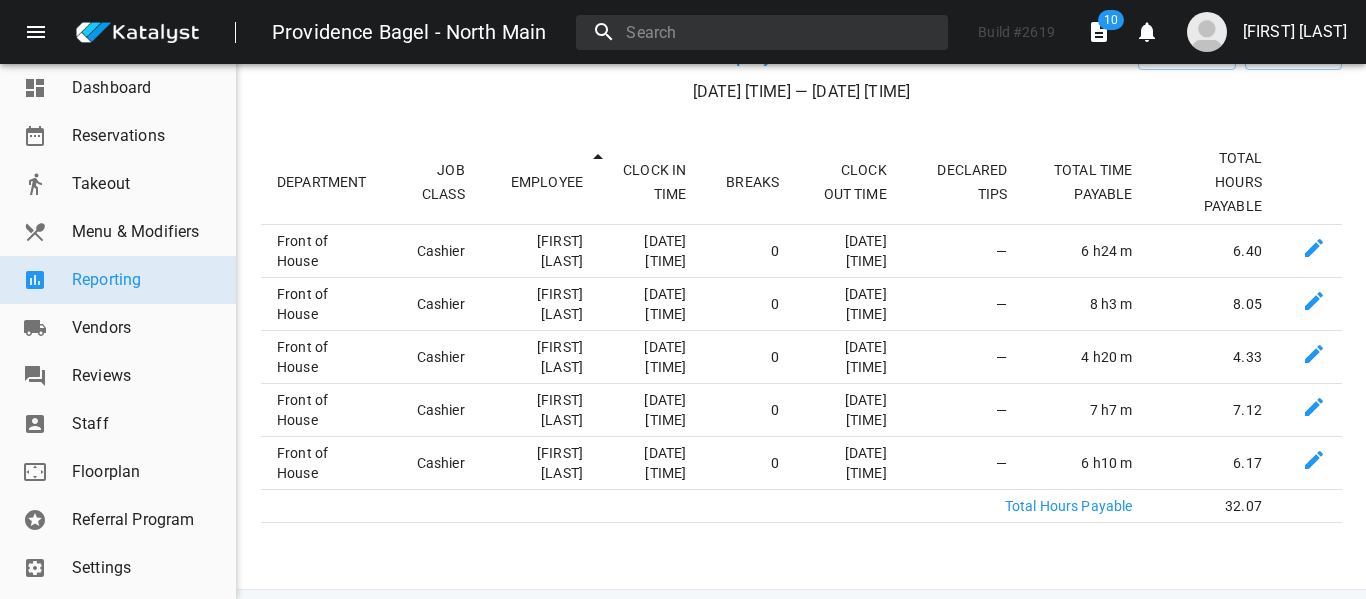 scroll, scrollTop: 0, scrollLeft: 0, axis: both 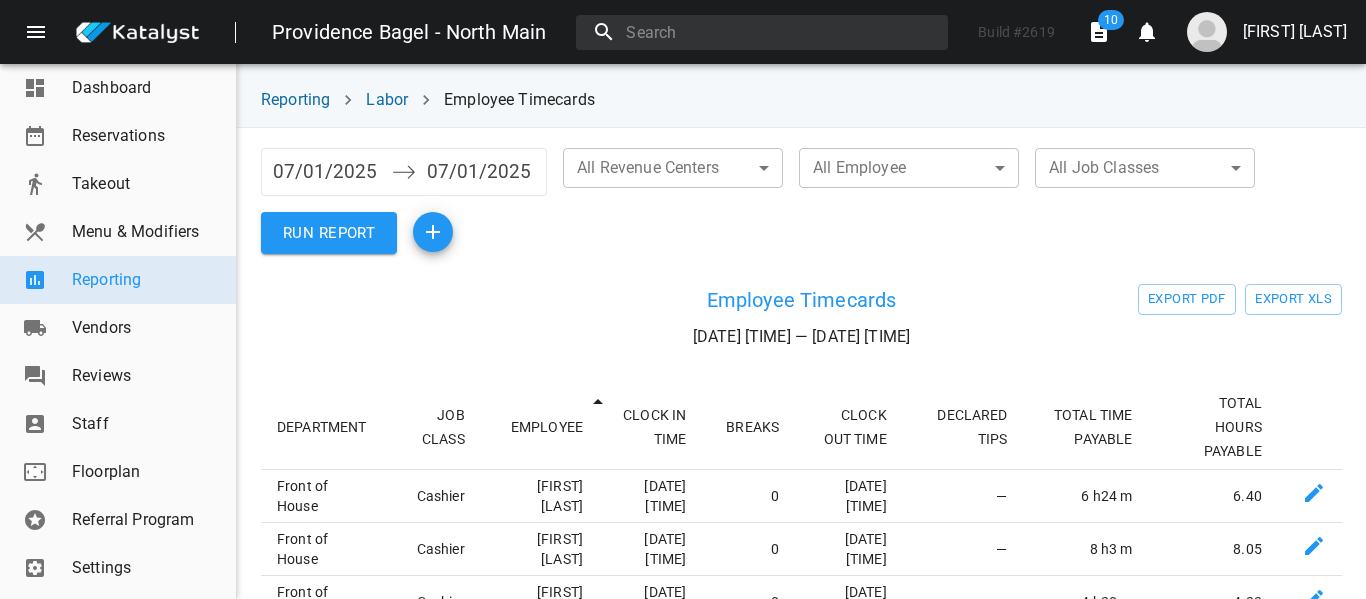 click on "07/01/2025" at bounding box center [327, 172] 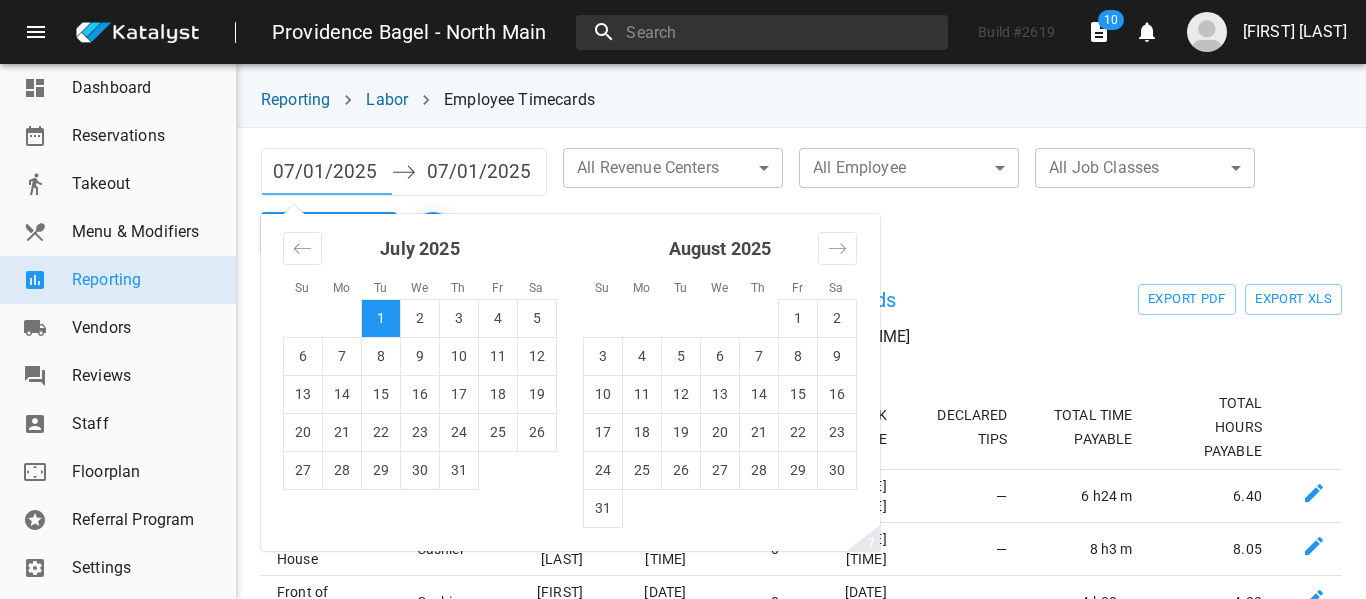 click on "07/01/2025" at bounding box center (327, 172) 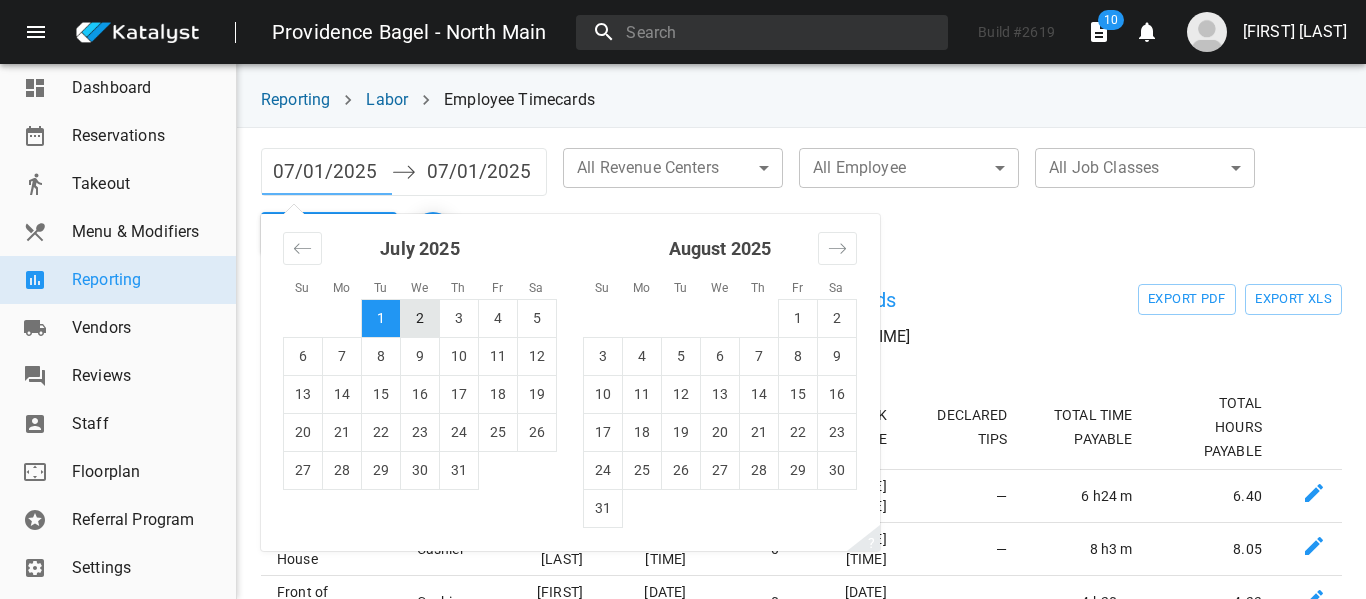 click on "2" at bounding box center (420, 318) 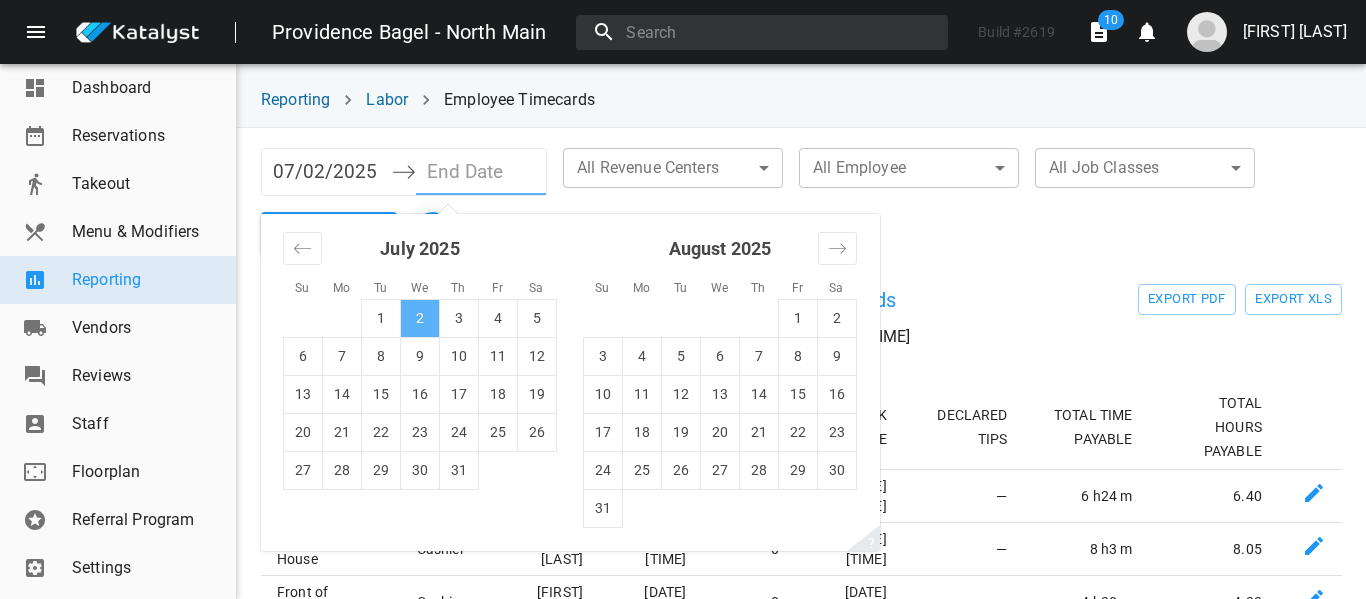 click on "2" at bounding box center [420, 318] 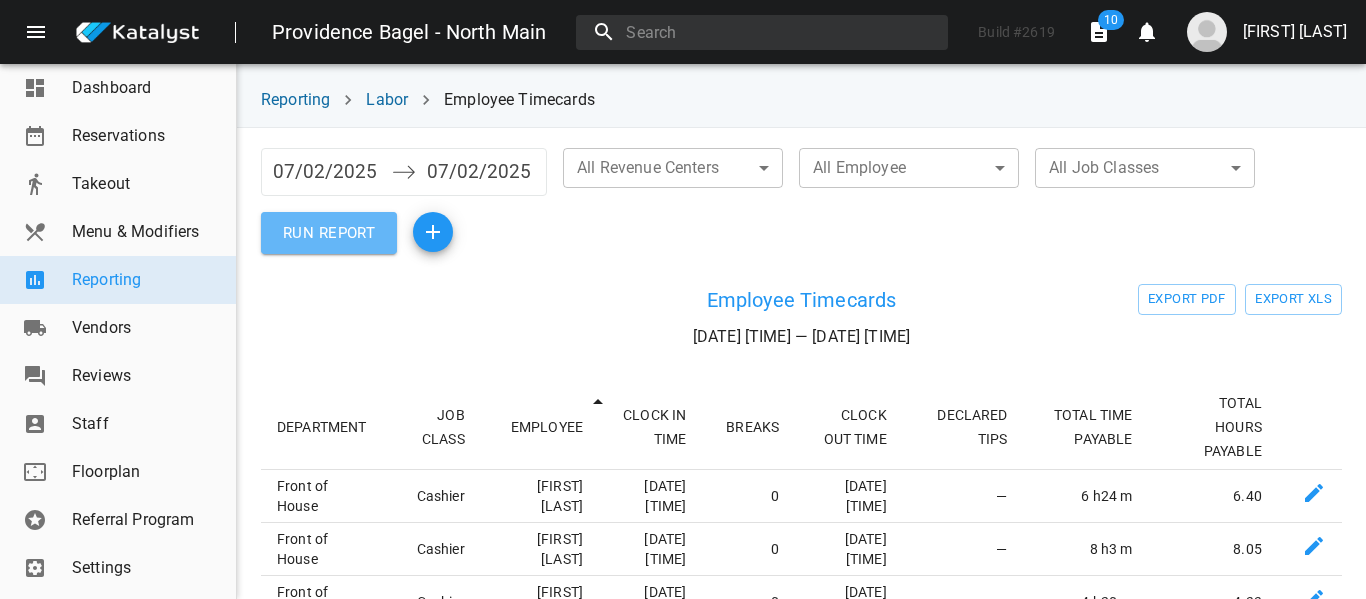 click on "RUN REPORT" at bounding box center [329, 233] 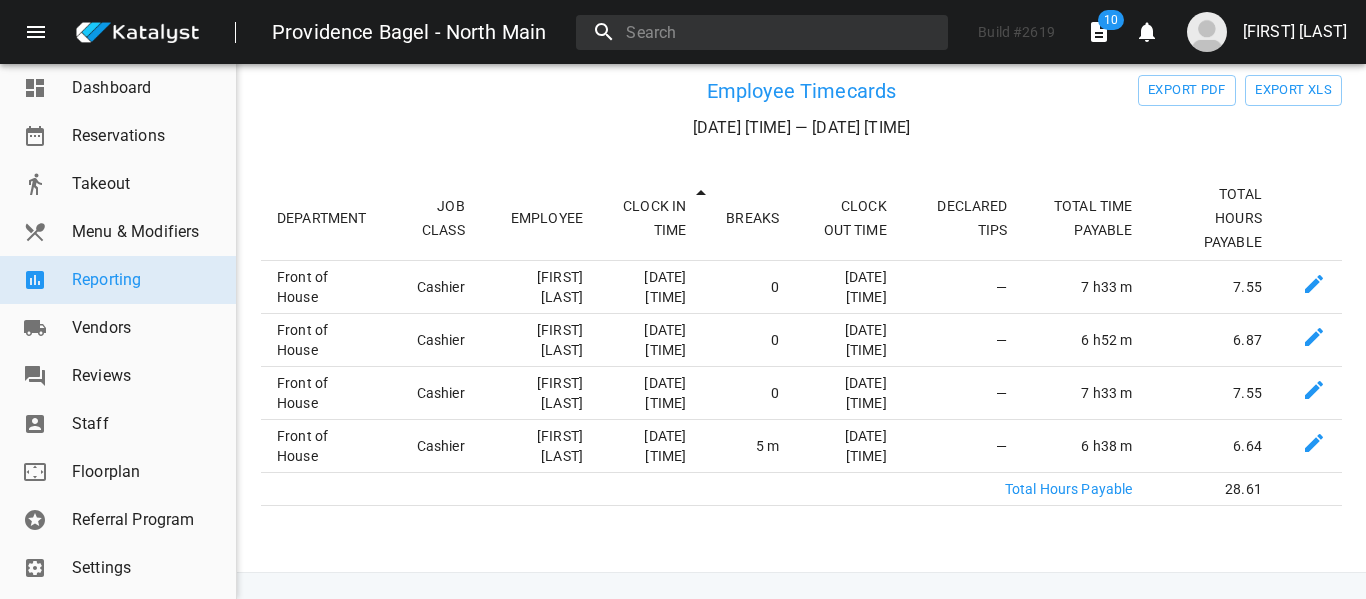scroll, scrollTop: 223, scrollLeft: 0, axis: vertical 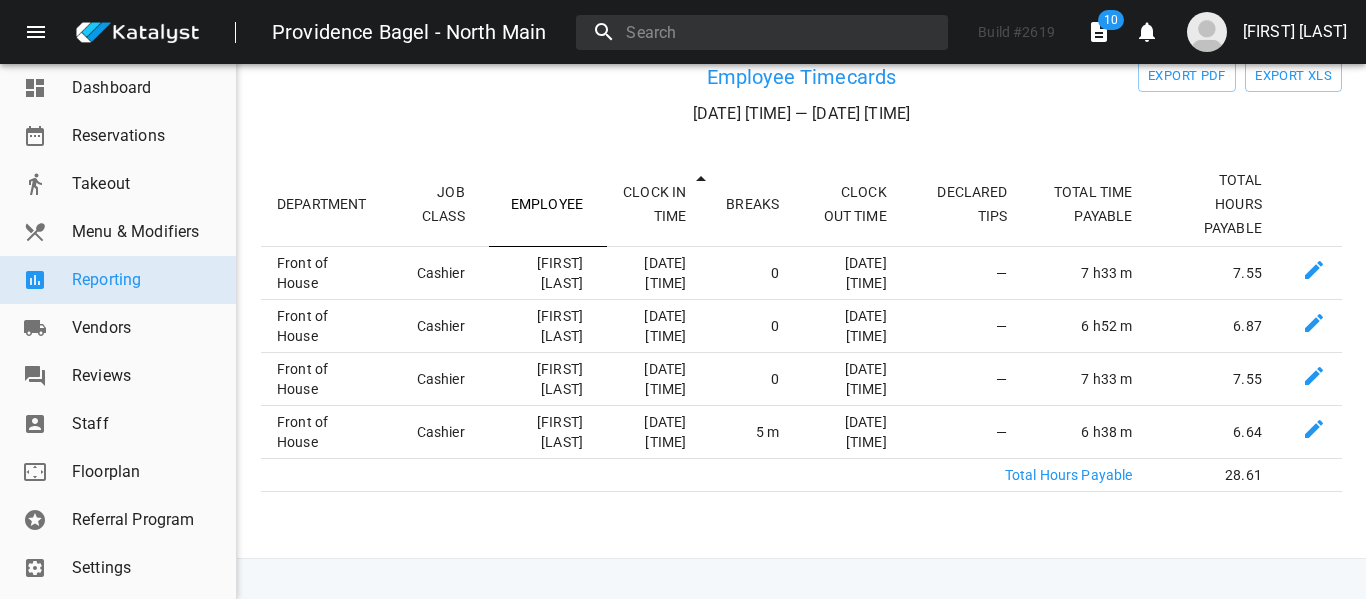 click on "EMPLOYEE" at bounding box center (548, 204) 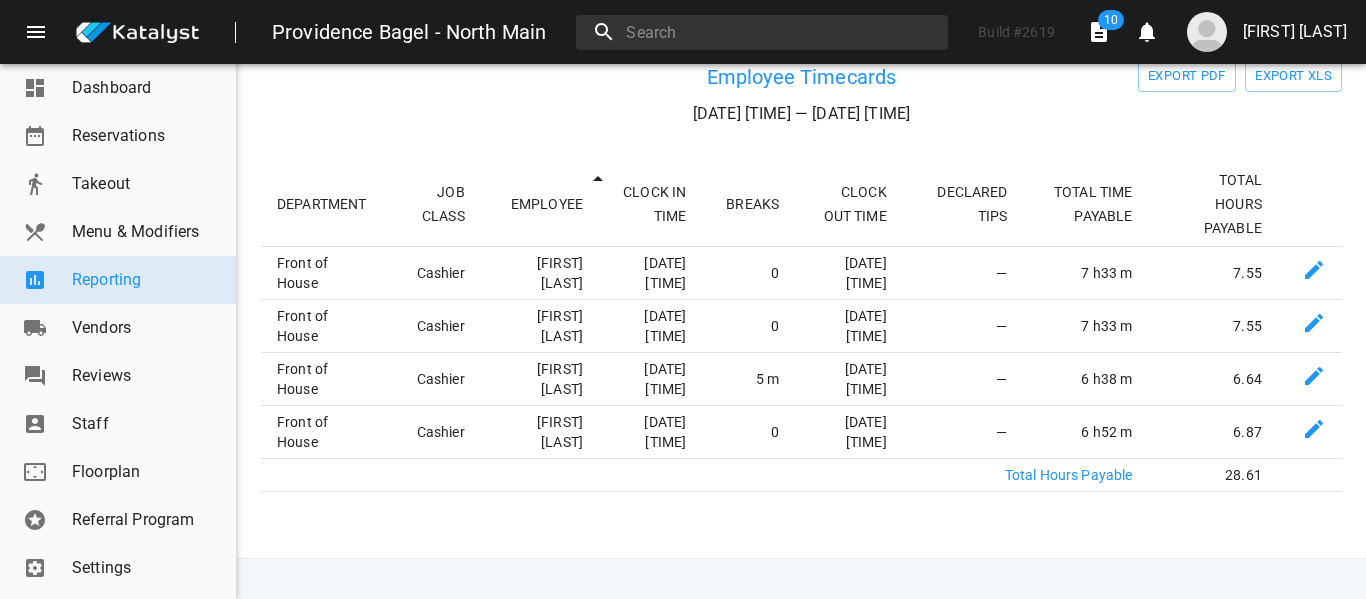 click on "Navigate forward to interact with the calendar and select a date. Press the question mark key to get the keyboard shortcuts for changing dates. Navigate backward to interact with the calendar and select a date. Press the question mark key to get the keyboard shortcuts for changing dates. All Revenue Centers ​ ​ All Employee ​ ​ All Job Classes ​ ​ RUN REPORT   Employee Timecards —  EXPORT PDF       EXPORT XLS DEPARTMENT  JOB CLASS  EMPLOYEE  CLOCK IN TIME  BREAKS  CLOCK OUT TIME  DECLARED TIPS  TOTAL TIME PAYABLE  TOTAL HOURS PAYABLE  Front of House Cashier [FIRST] [LAST]  —  0 07/02/2025  —  7 h  33 m  7.55   Front of House Cashier [FIRST] [LAST]  —  0 07/02/2025  —  7 h  33 m  7.55   Front of House Cashier [FIRST] [LAST]  5 m  07/02/2025  —  6 h  38 m  6.64   Front of House Cashier [FIRST] [LAST]  0 07/02/2025  —  6 h  52 m  6.87   28.61" at bounding box center (801, 232) 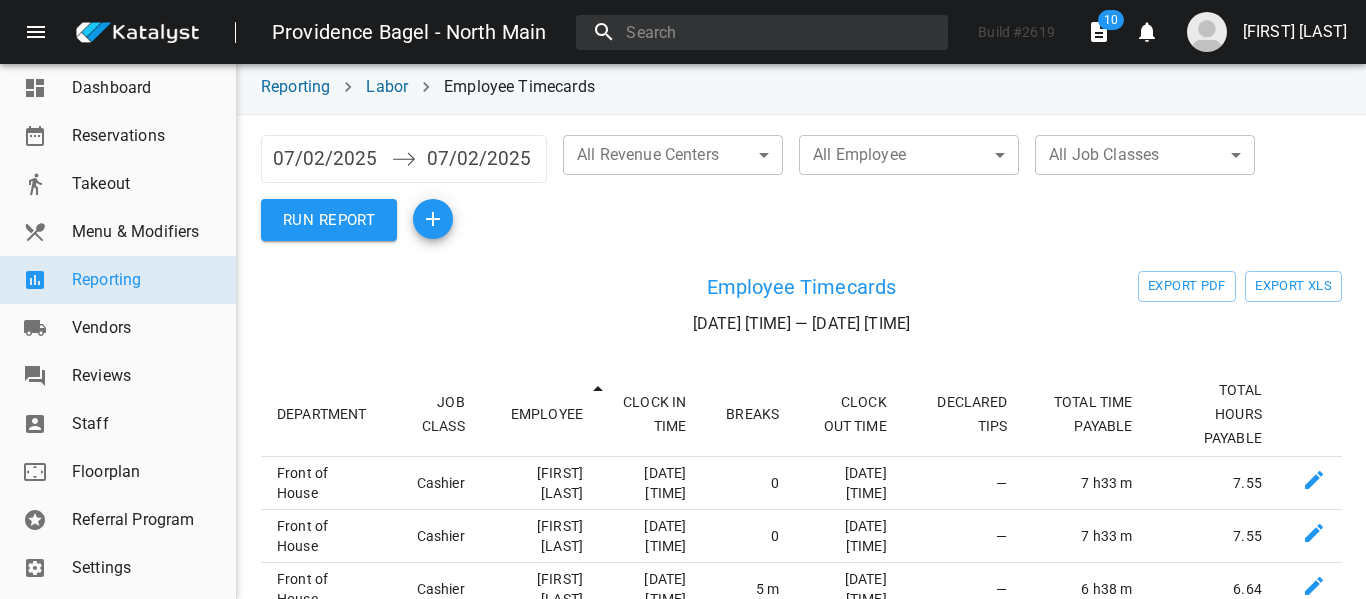 scroll, scrollTop: 0, scrollLeft: 0, axis: both 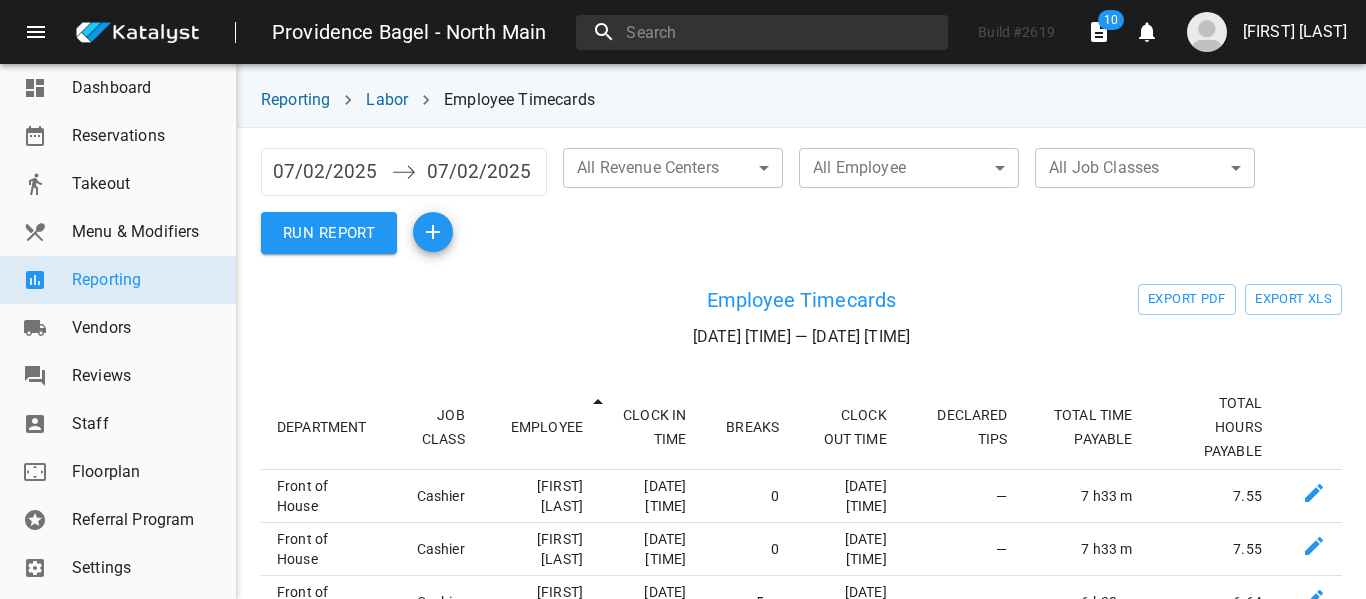 click on "07/02/2025" at bounding box center (327, 172) 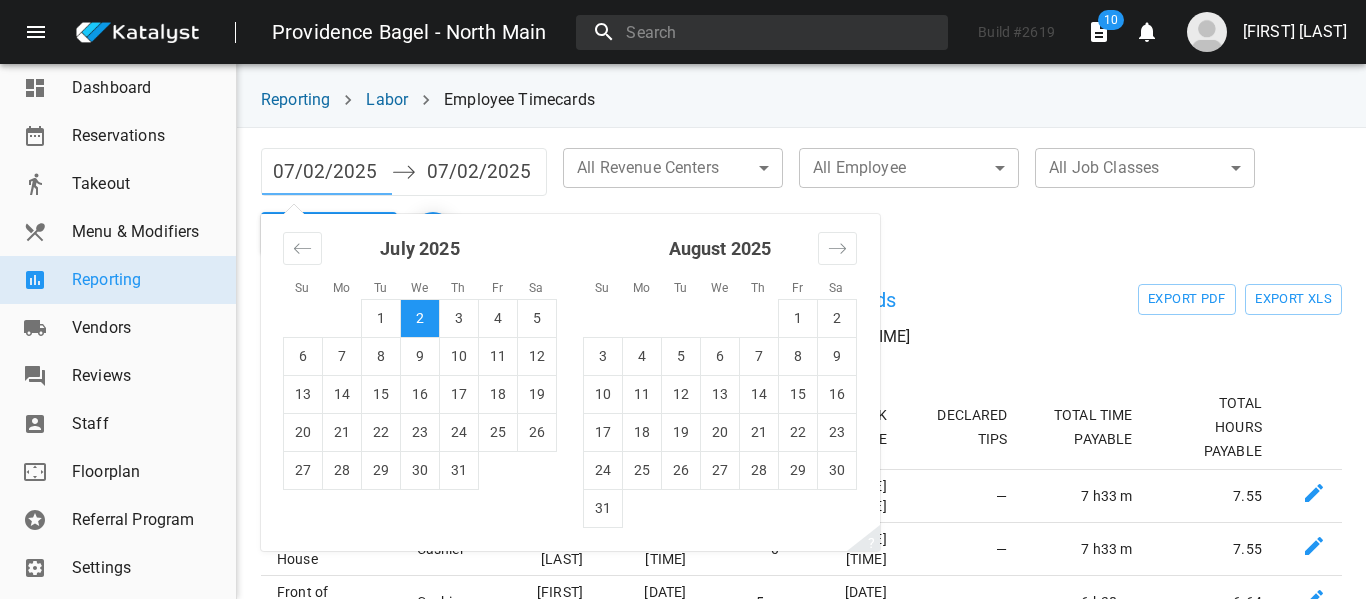 click on "07/02/2025" at bounding box center [327, 172] 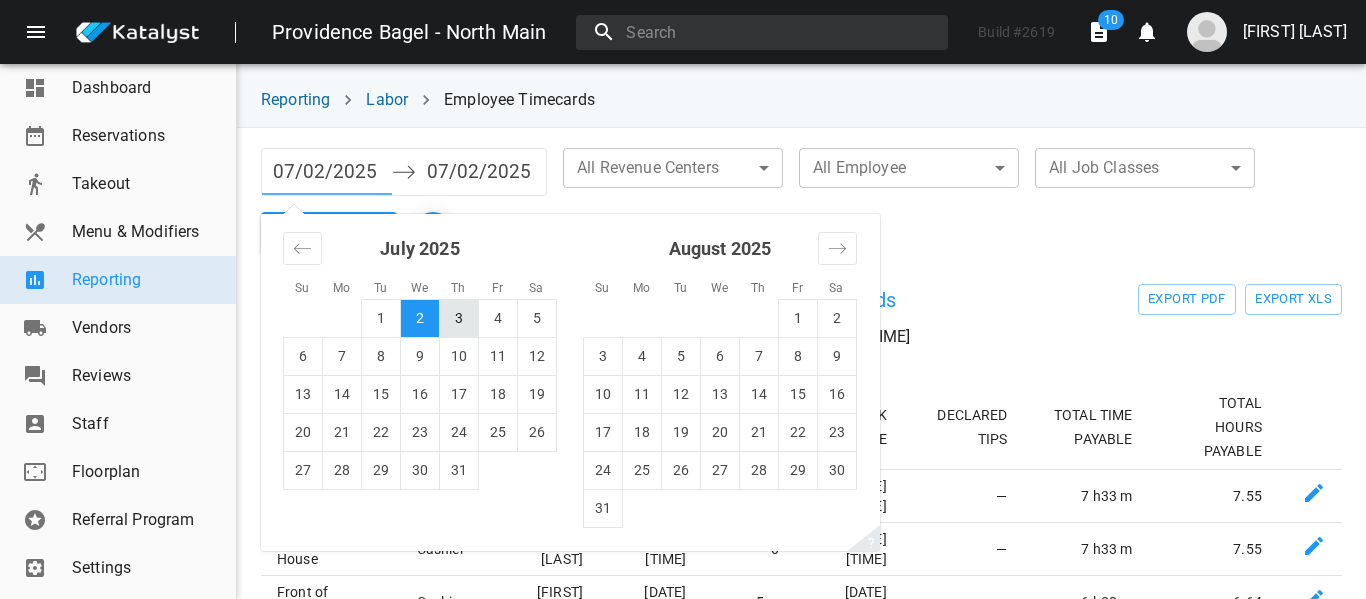 click on "3" at bounding box center (459, 318) 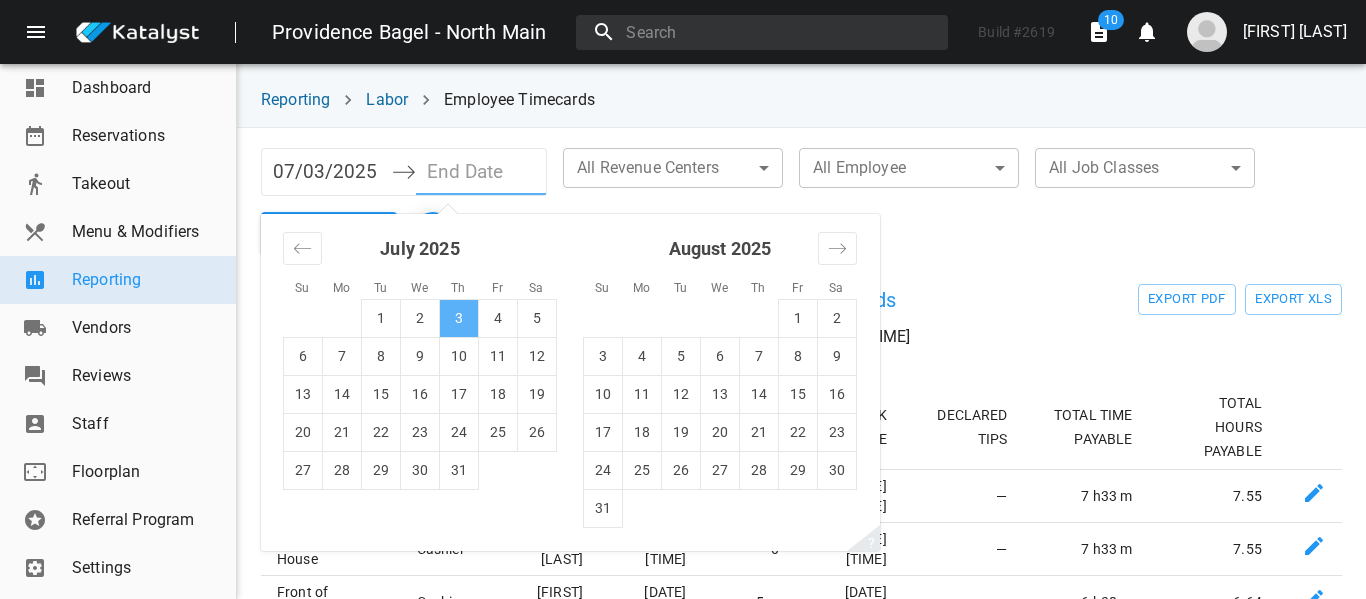 click on "3" at bounding box center [459, 318] 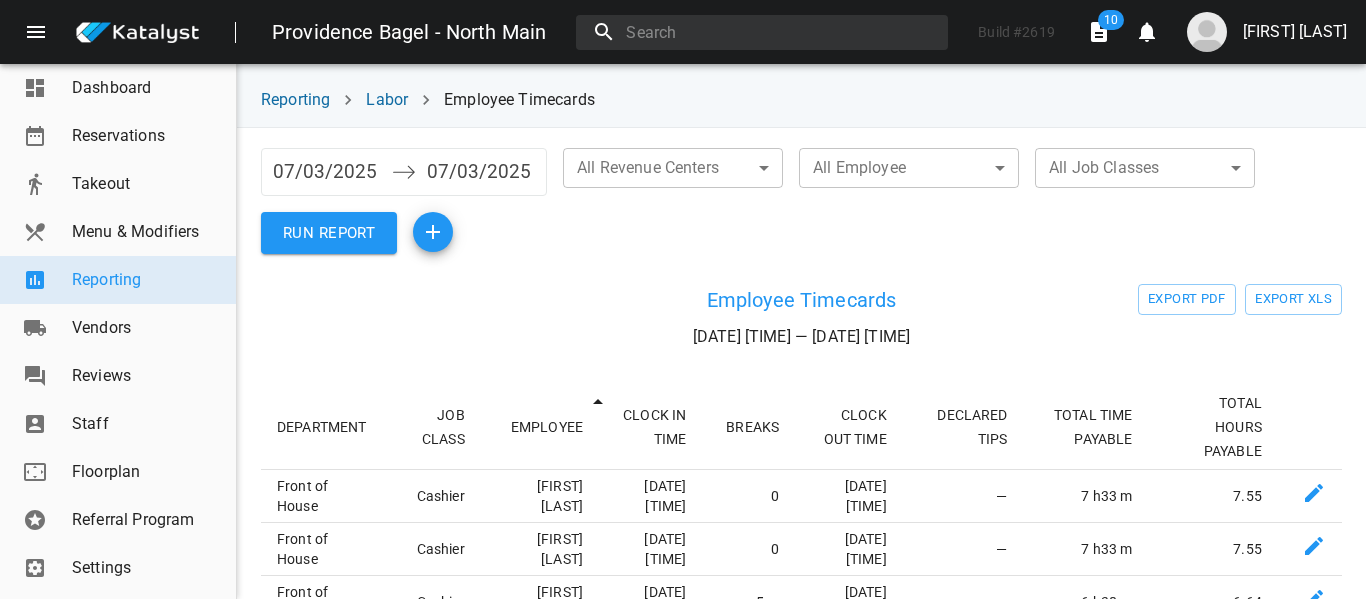 click on "RUN REPORT" at bounding box center (329, 233) 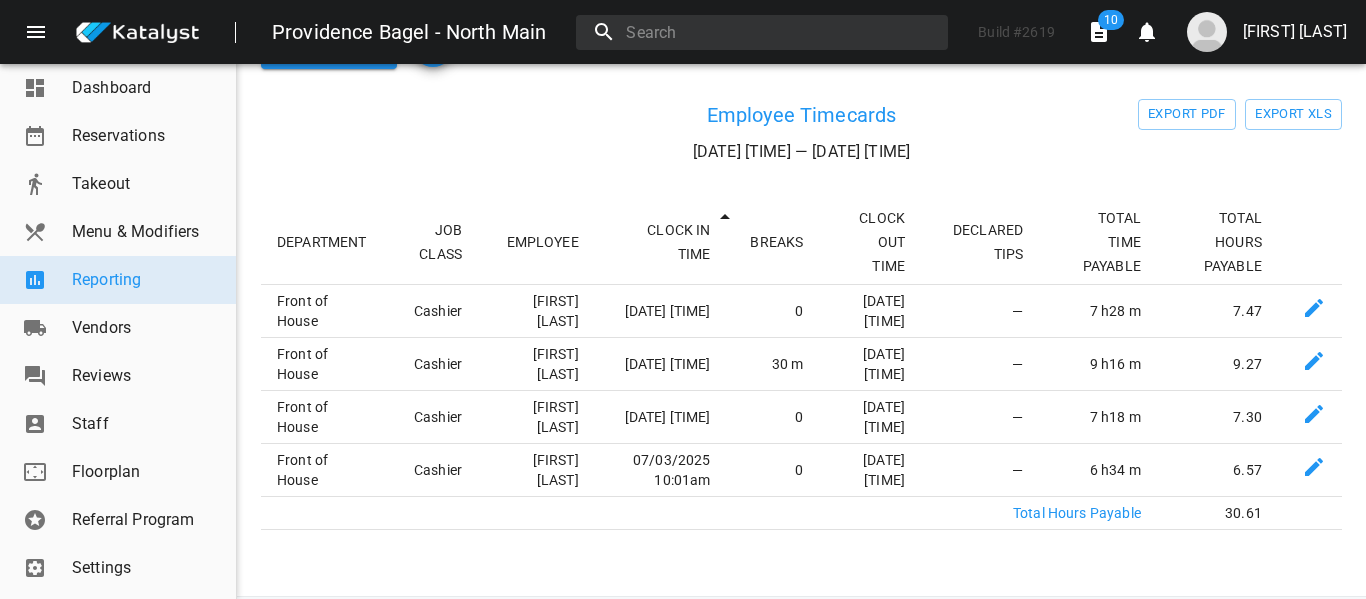 scroll, scrollTop: 190, scrollLeft: 0, axis: vertical 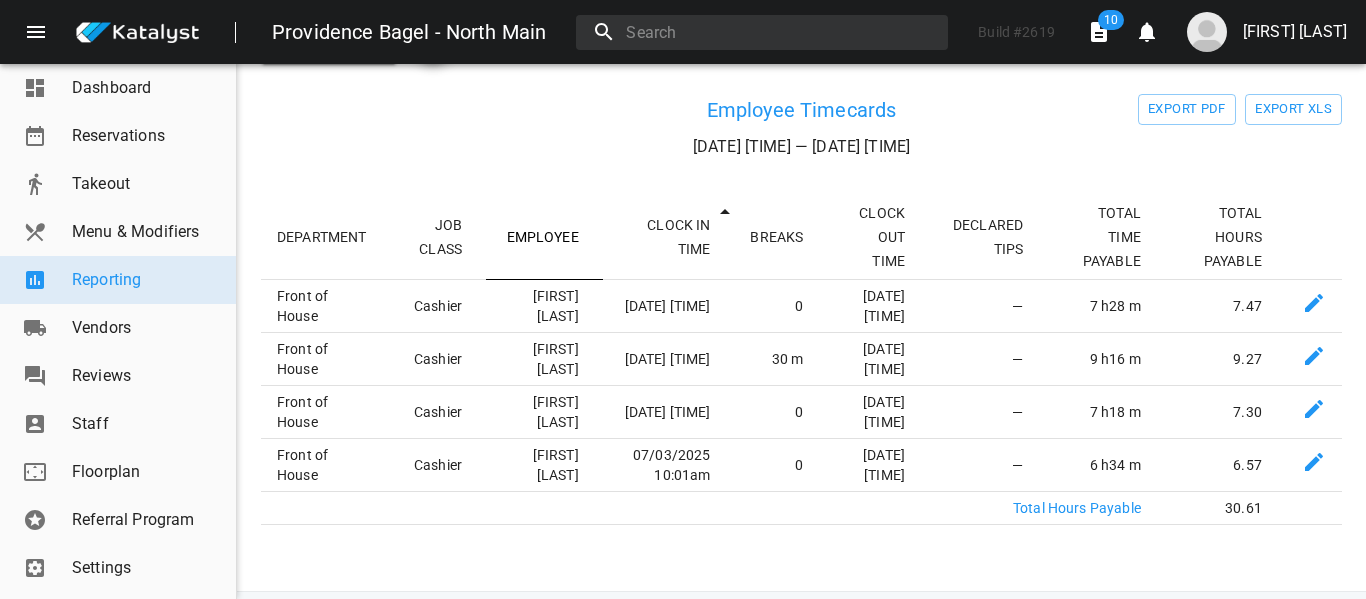 click on "EMPLOYEE" at bounding box center (544, 237) 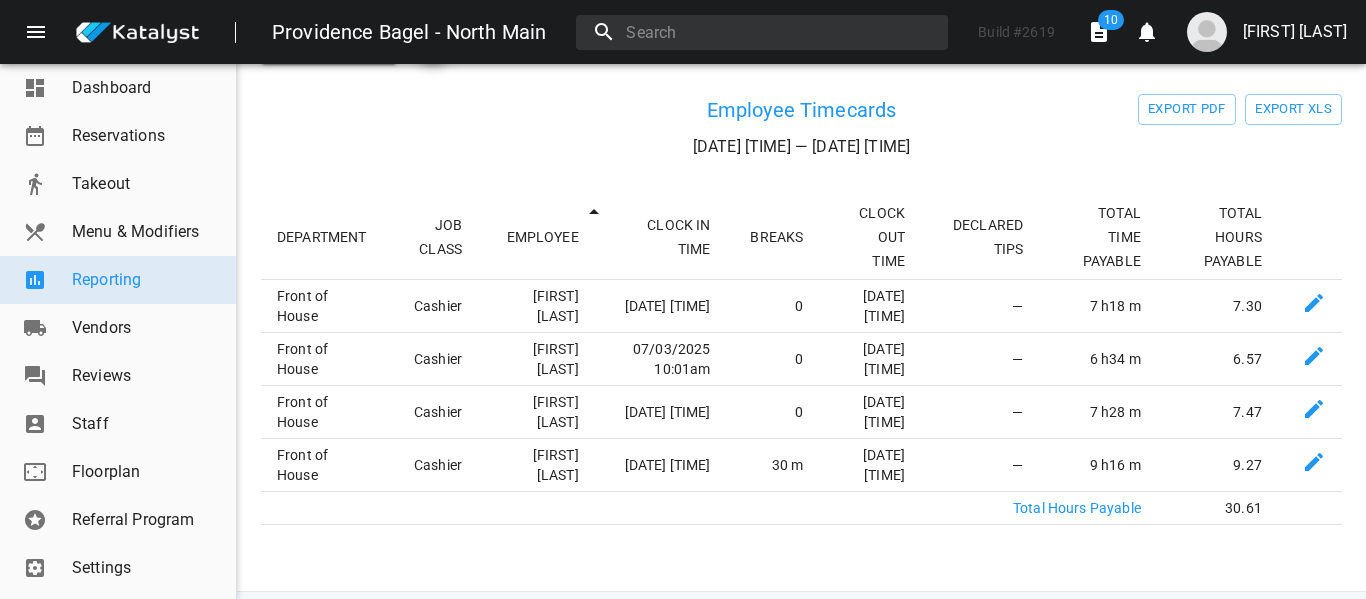 click on "Total Hours Payable" at bounding box center (713, 507) 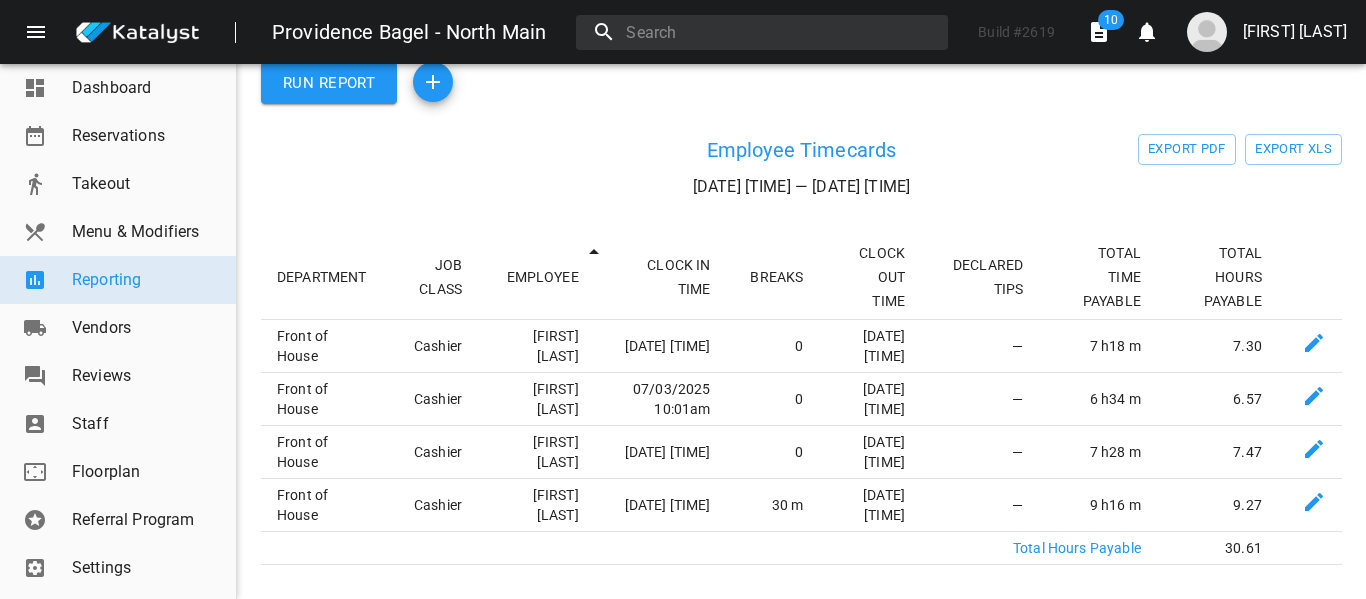 scroll, scrollTop: 0, scrollLeft: 0, axis: both 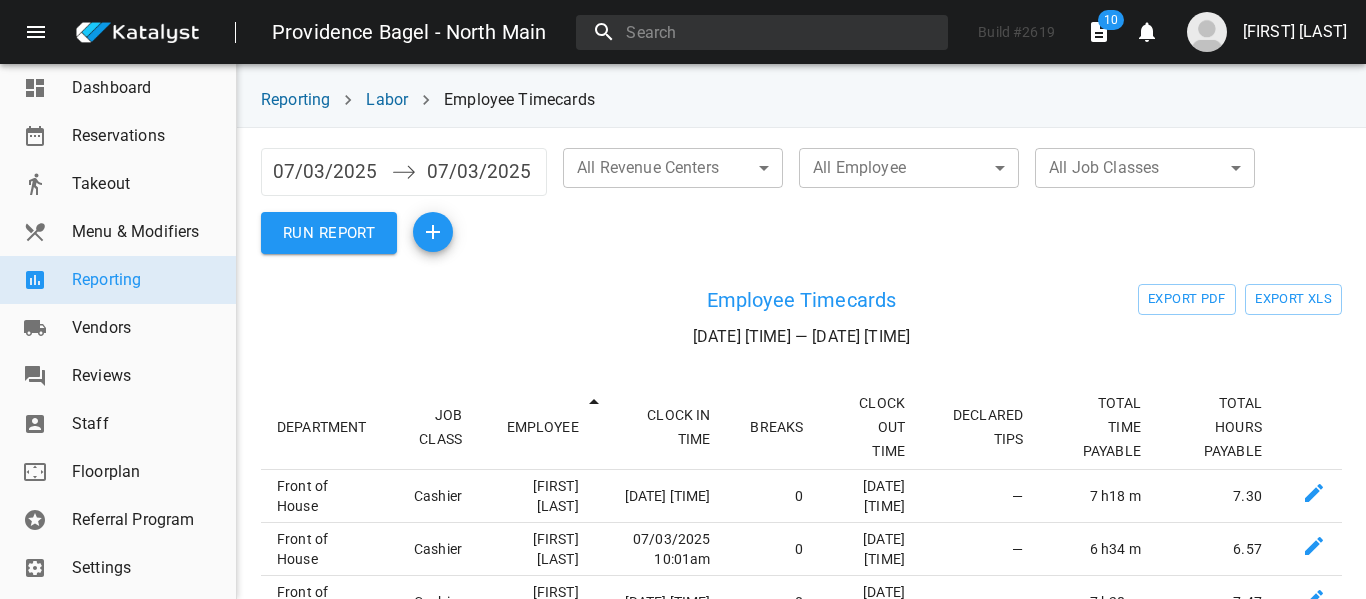 click on "07/03/2025" at bounding box center (327, 172) 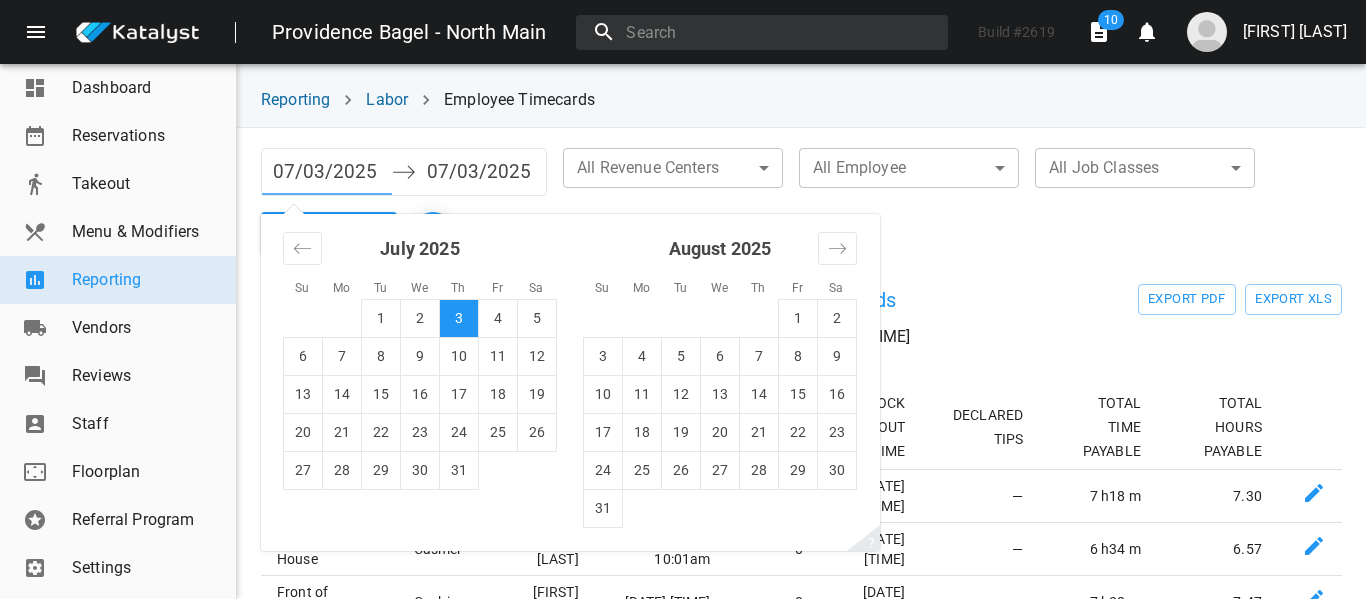 click on "07/03/2025" at bounding box center (327, 172) 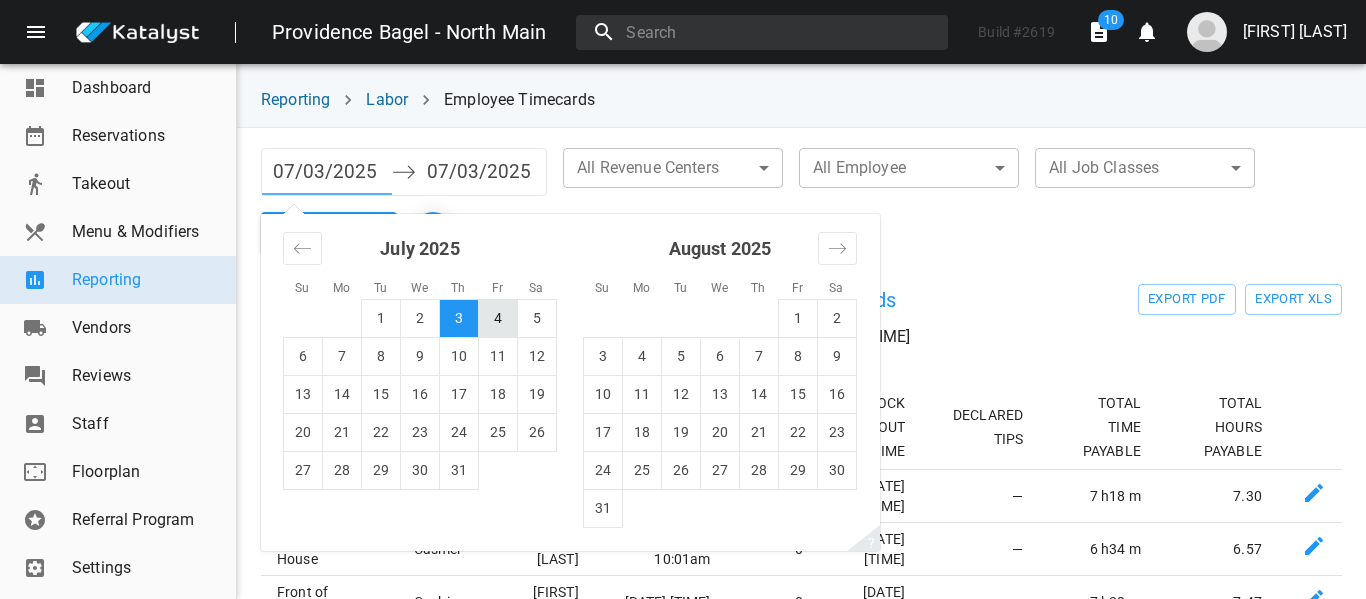 click on "4" at bounding box center (498, 318) 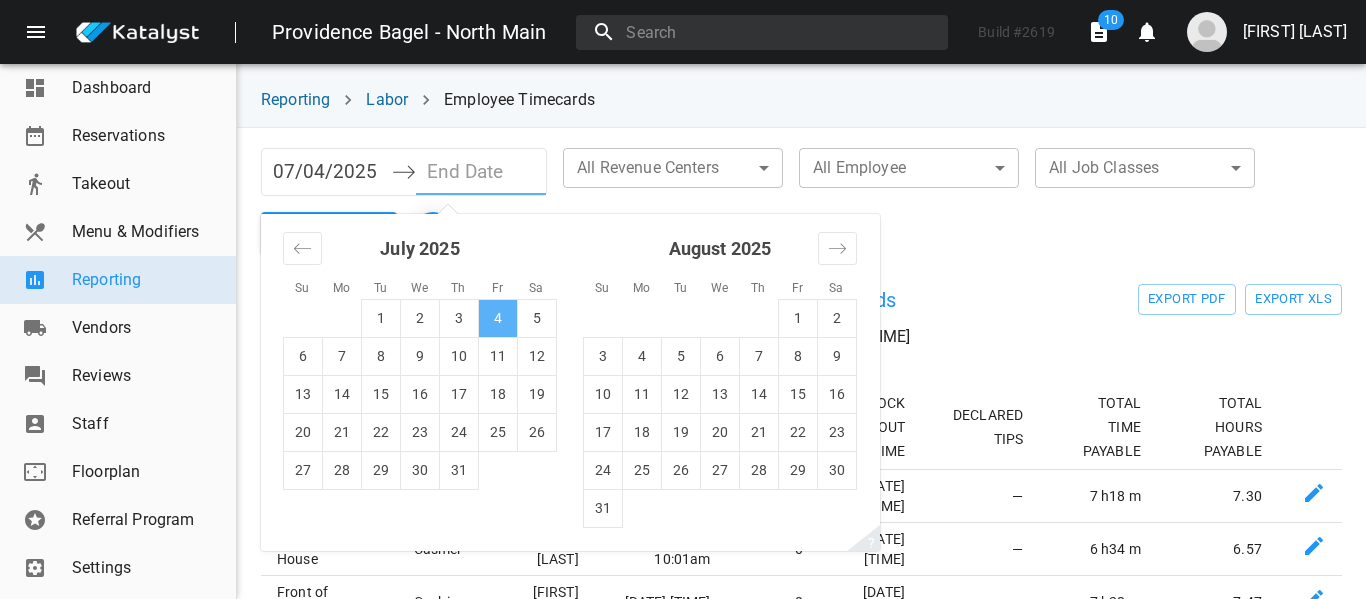click on "4" at bounding box center [498, 318] 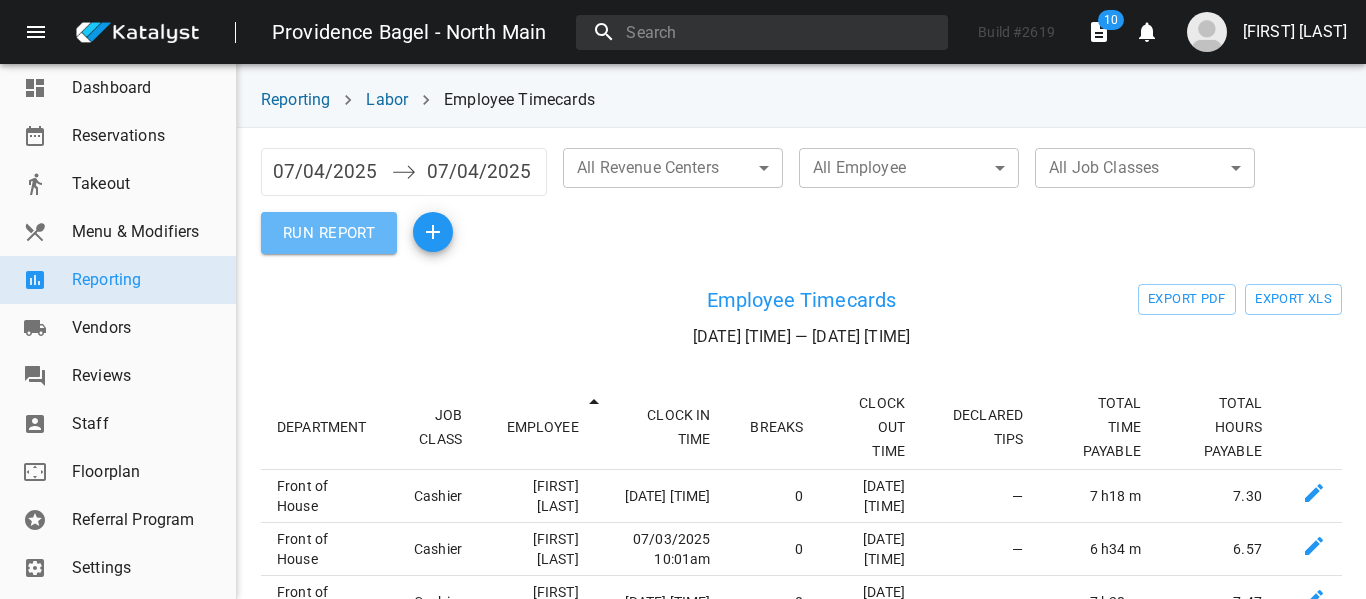 click on "RUN REPORT" at bounding box center [329, 233] 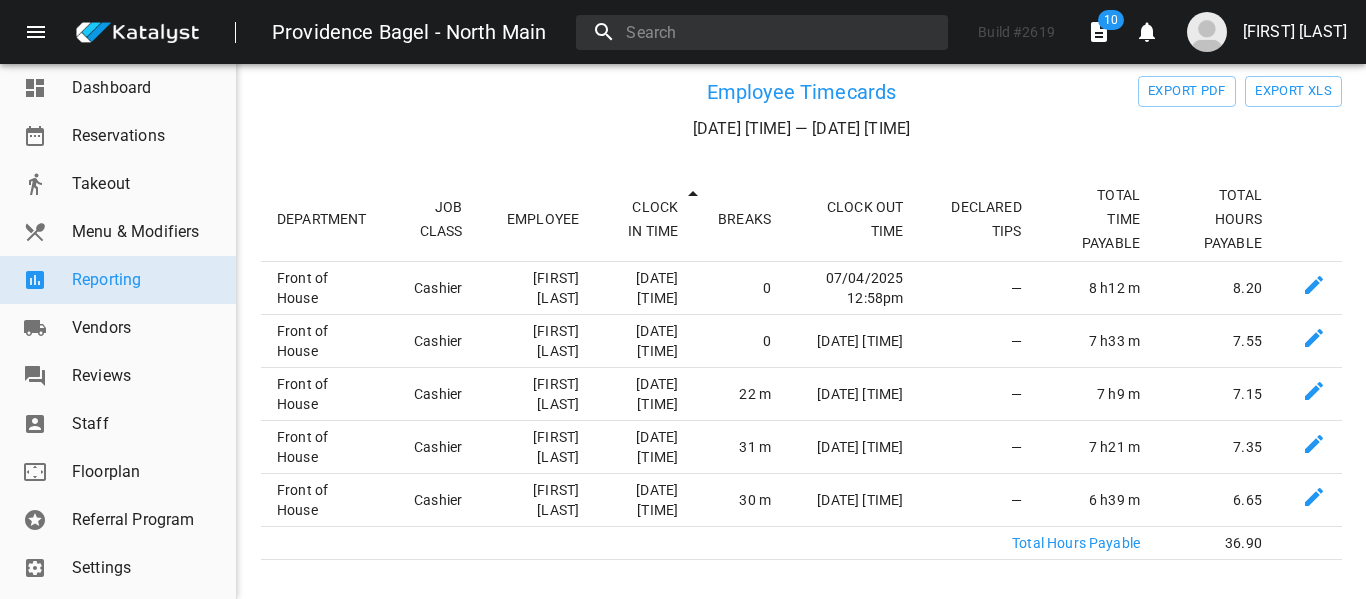 scroll, scrollTop: 211, scrollLeft: 0, axis: vertical 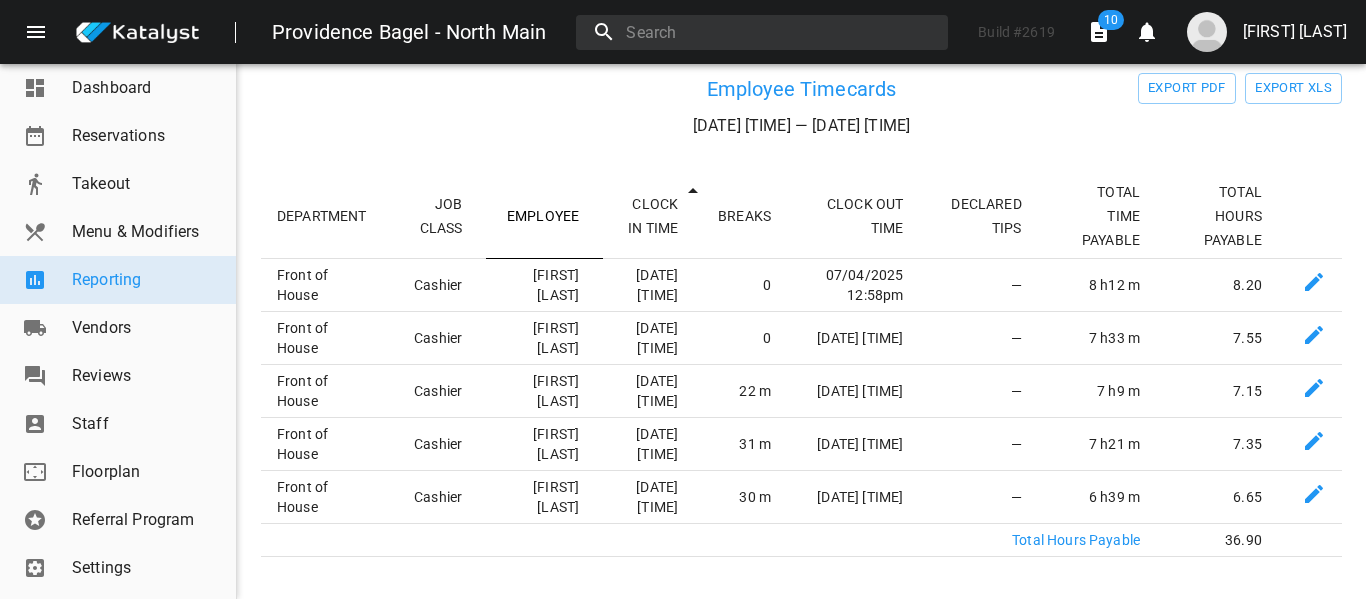 click on "EMPLOYEE" at bounding box center [544, 216] 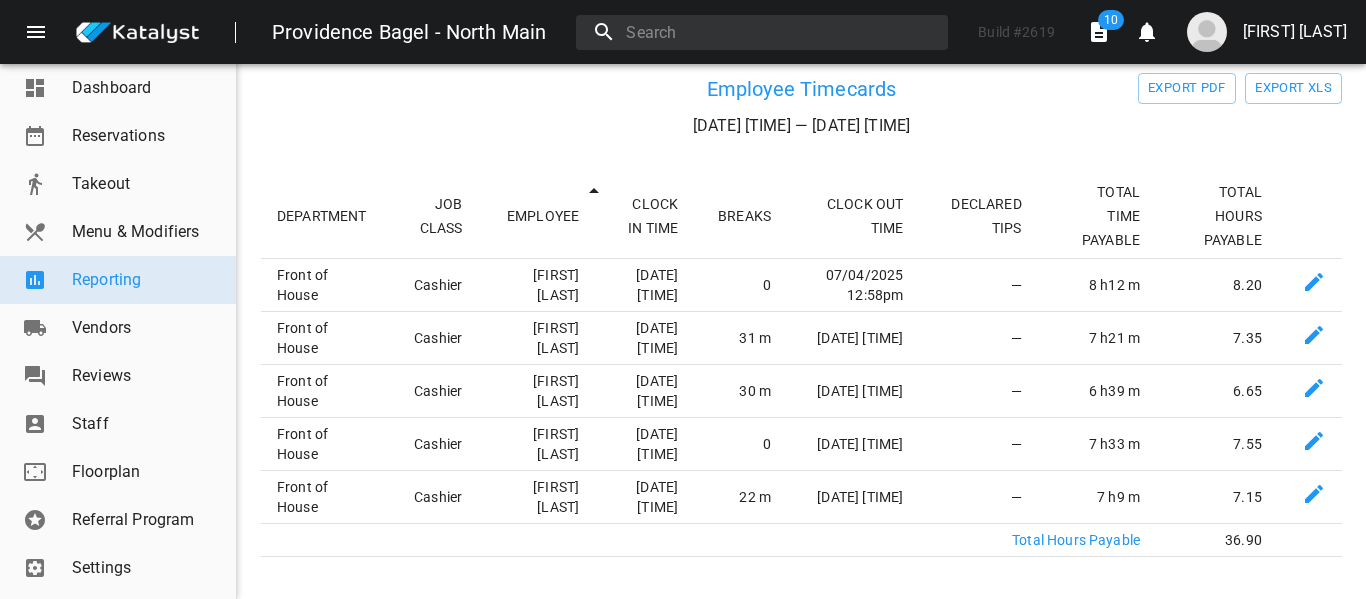 scroll, scrollTop: 0, scrollLeft: 0, axis: both 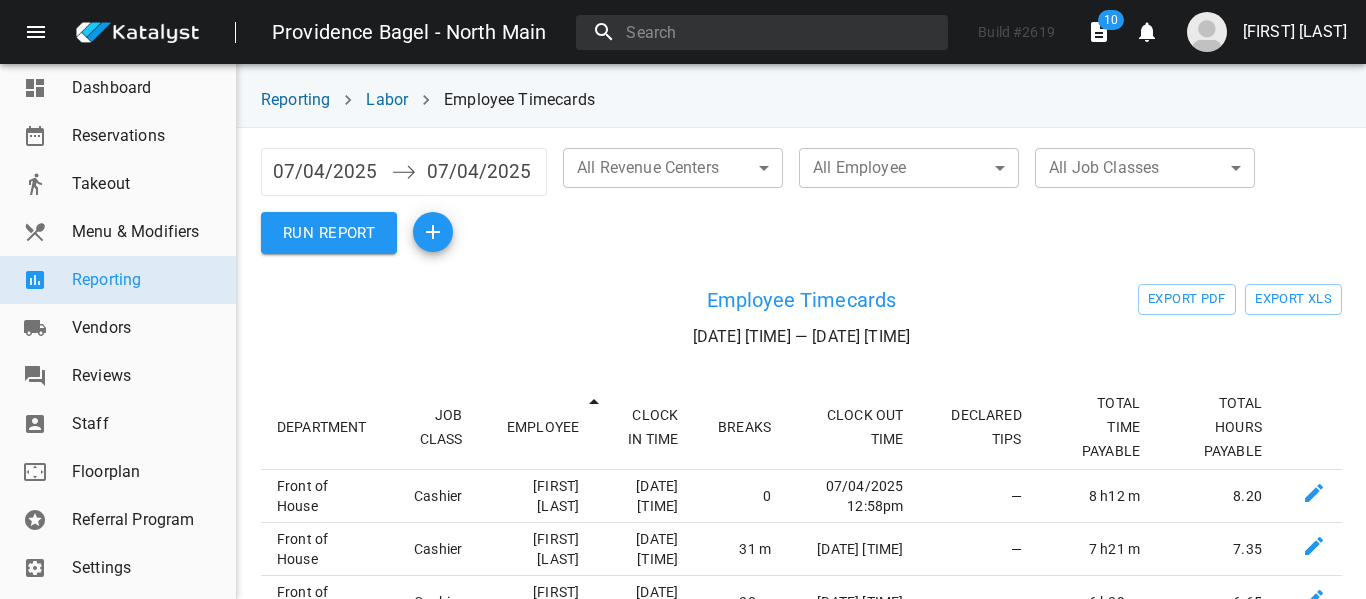 click on "07/04/2025" at bounding box center [327, 172] 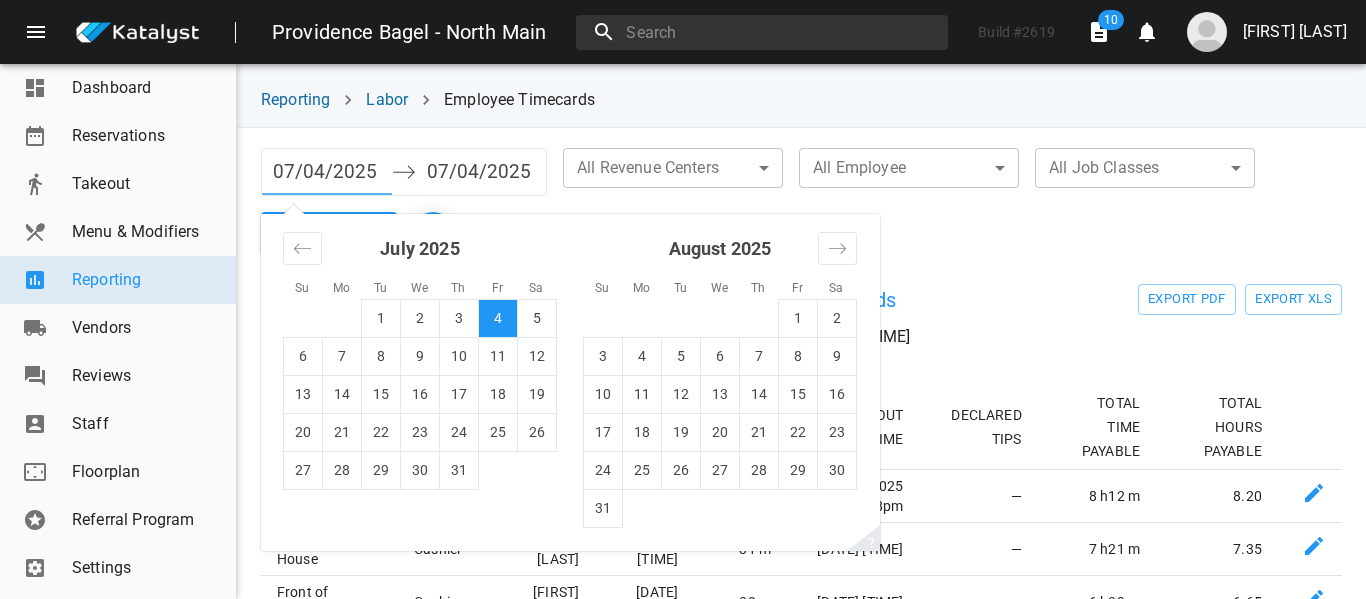 click on "07/04/2025" at bounding box center (327, 172) 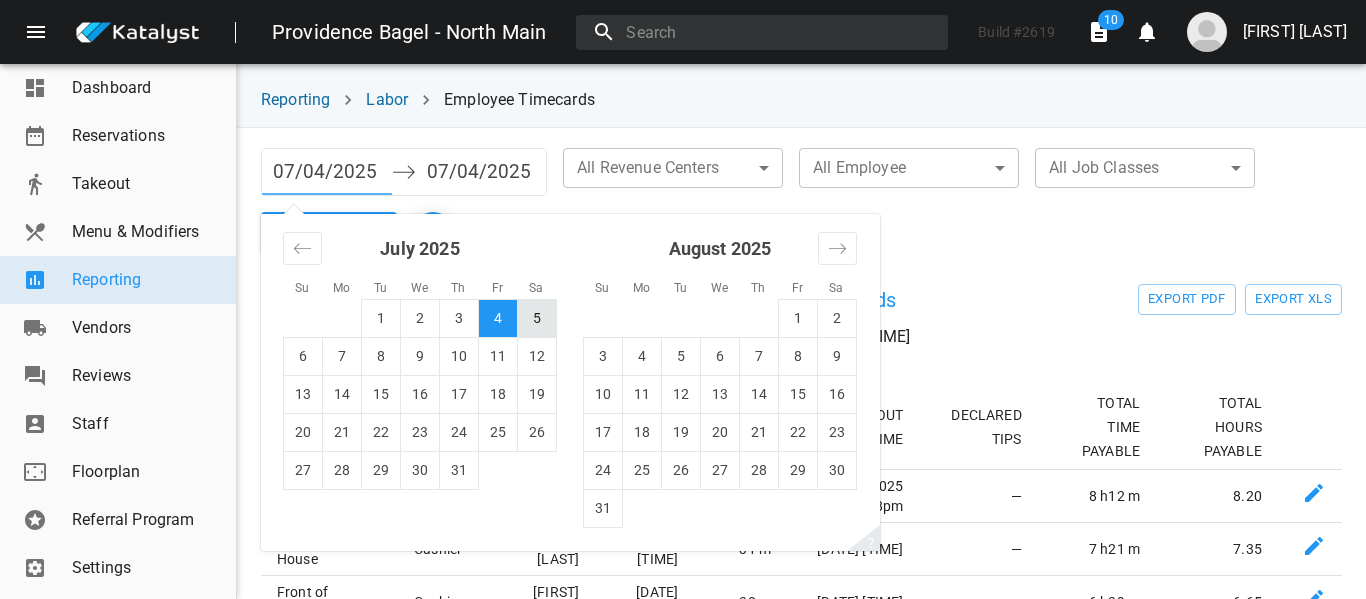 click on "5" at bounding box center (537, 318) 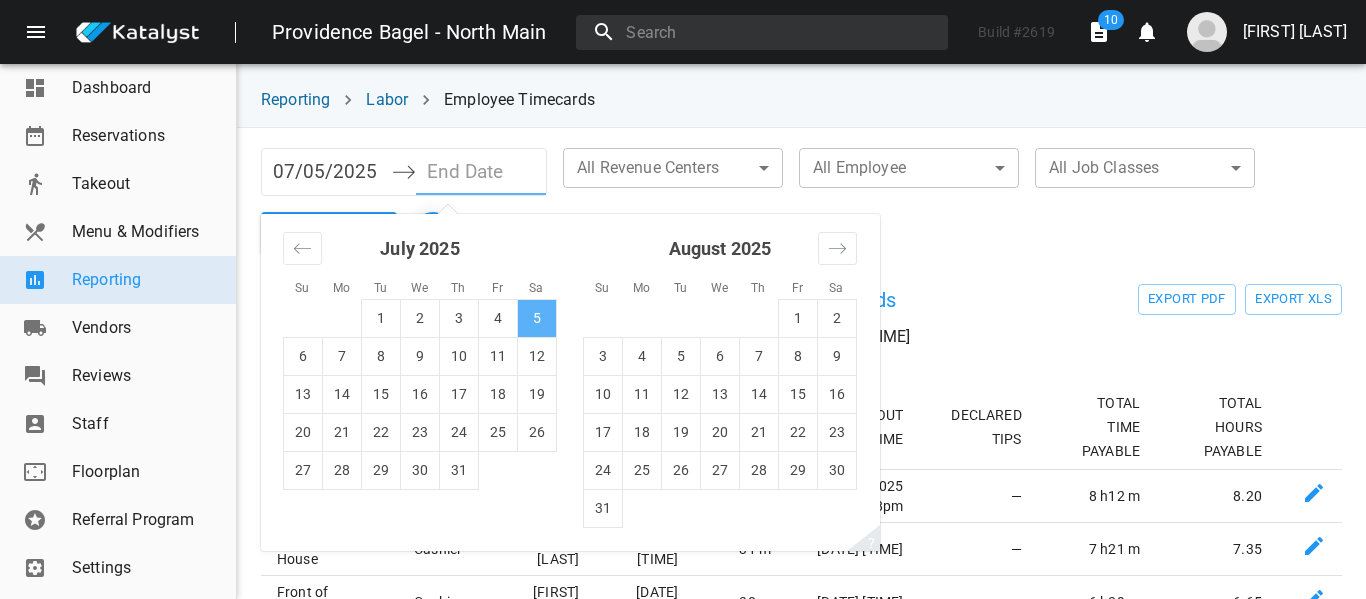click on "5" at bounding box center [537, 318] 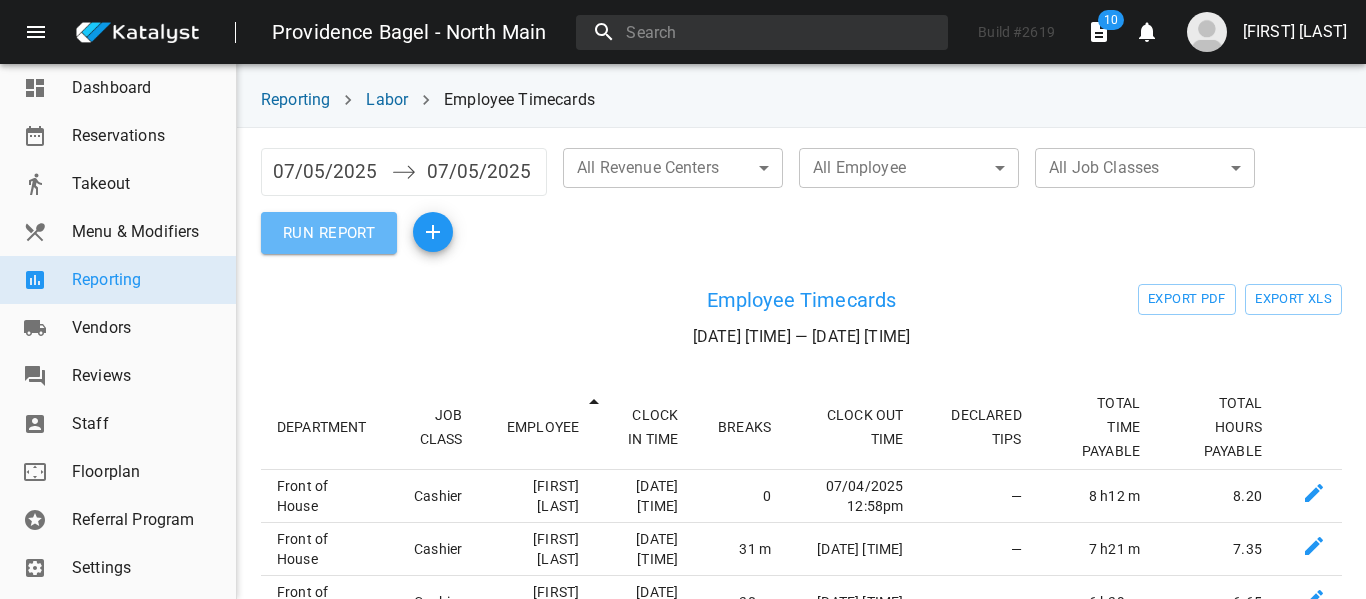 click on "RUN REPORT" at bounding box center (329, 233) 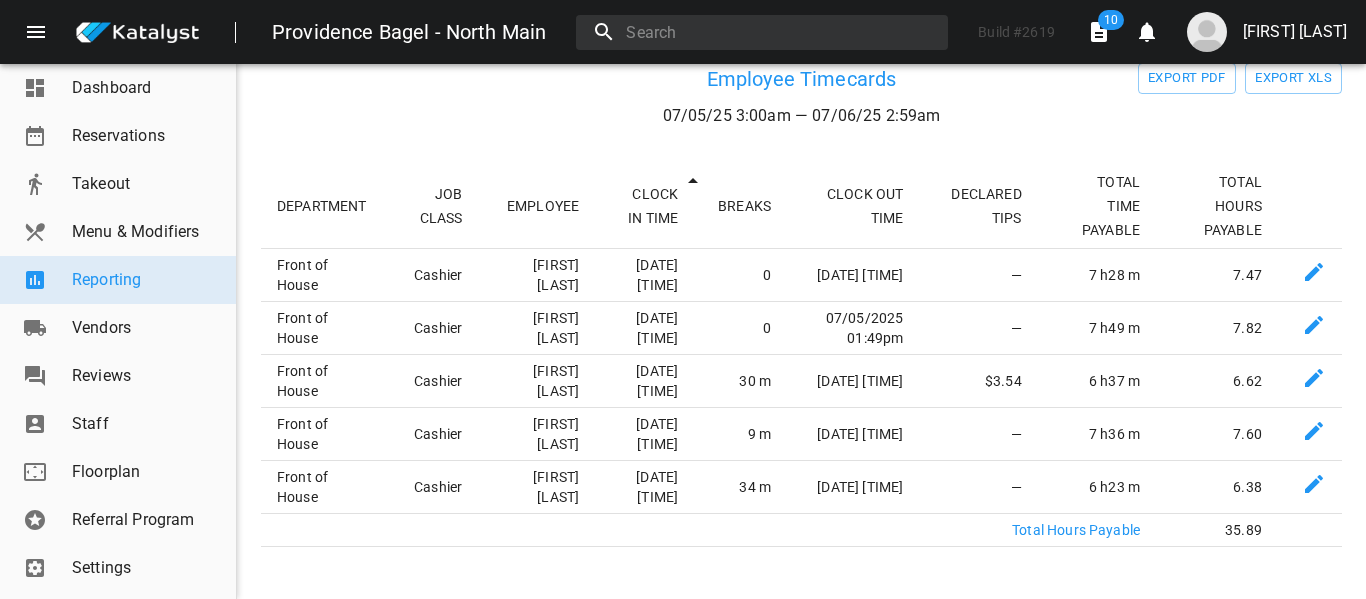 scroll, scrollTop: 245, scrollLeft: 0, axis: vertical 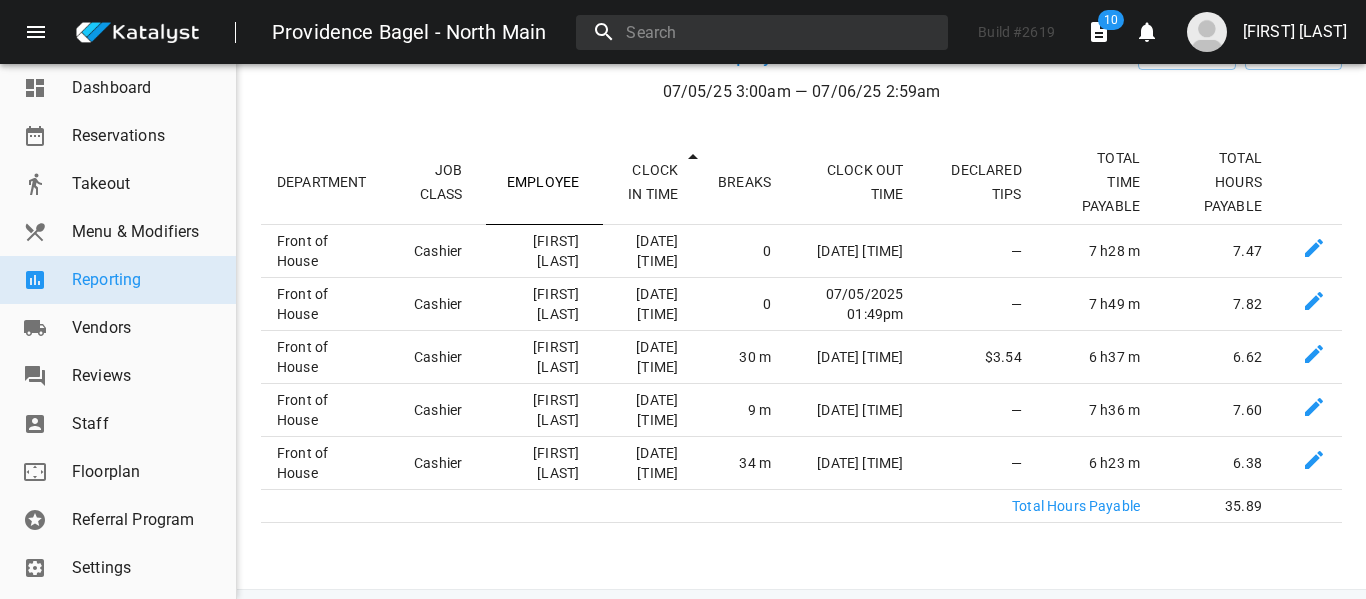 click on "EMPLOYEE" at bounding box center [544, 182] 